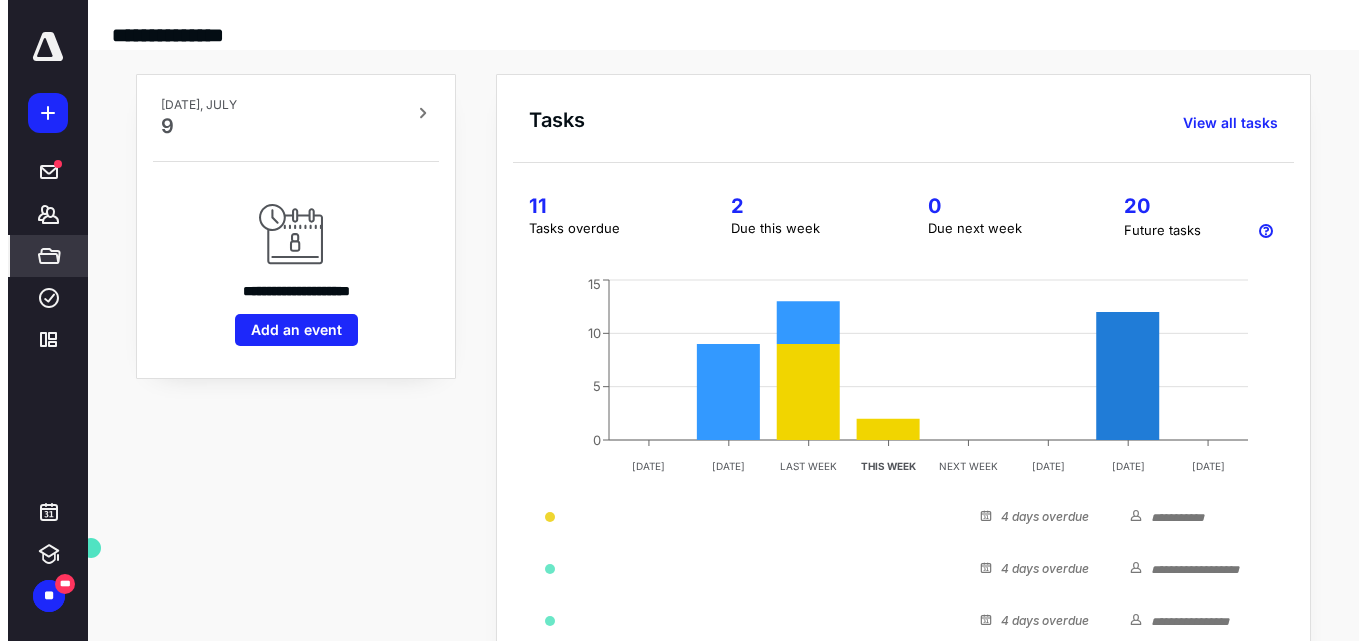 scroll, scrollTop: 0, scrollLeft: 0, axis: both 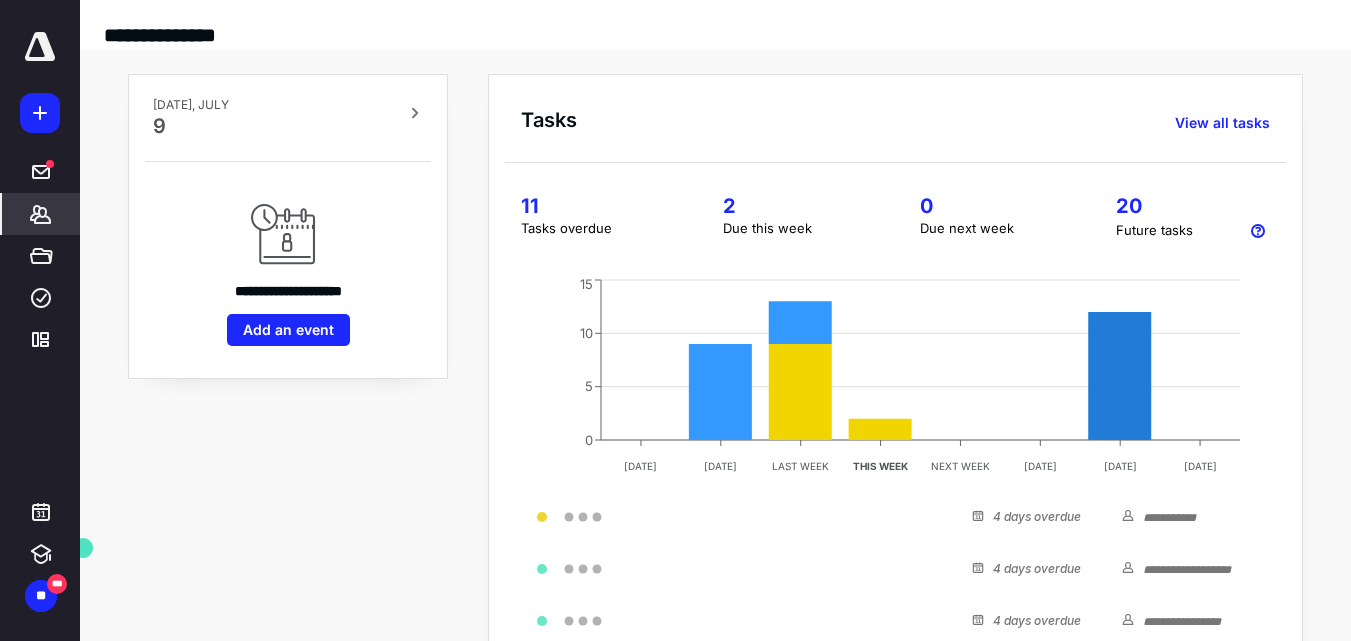click 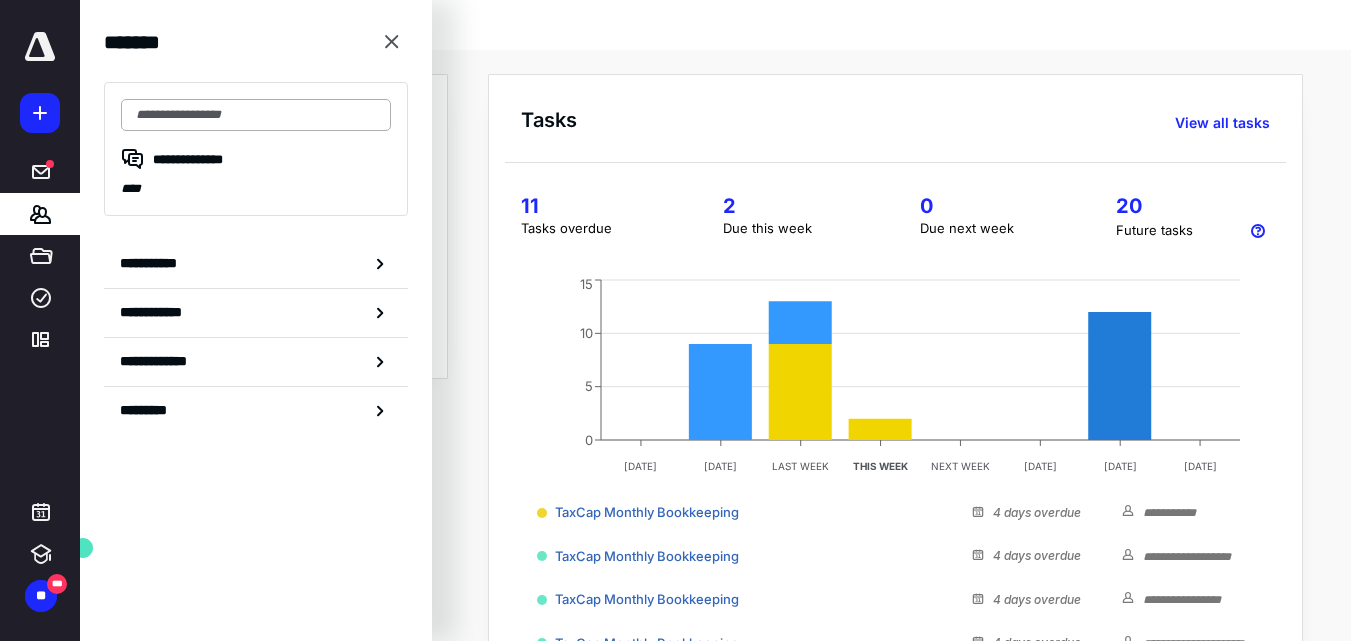 click at bounding box center (256, 115) 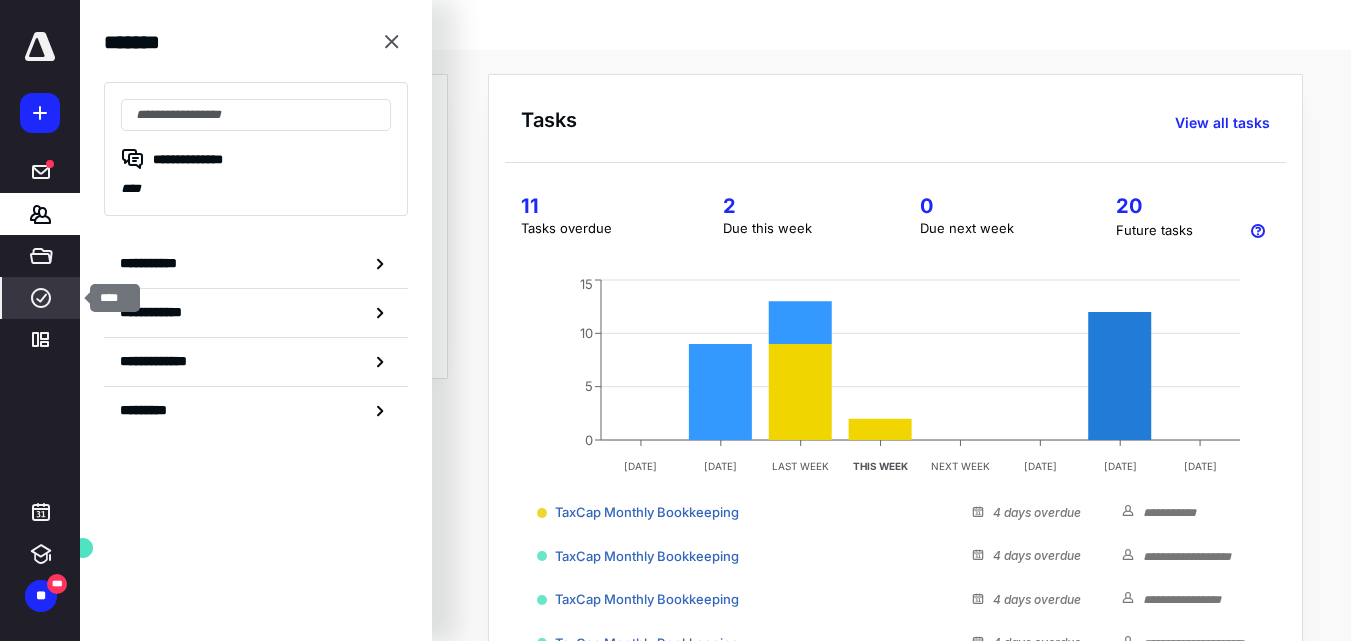 click 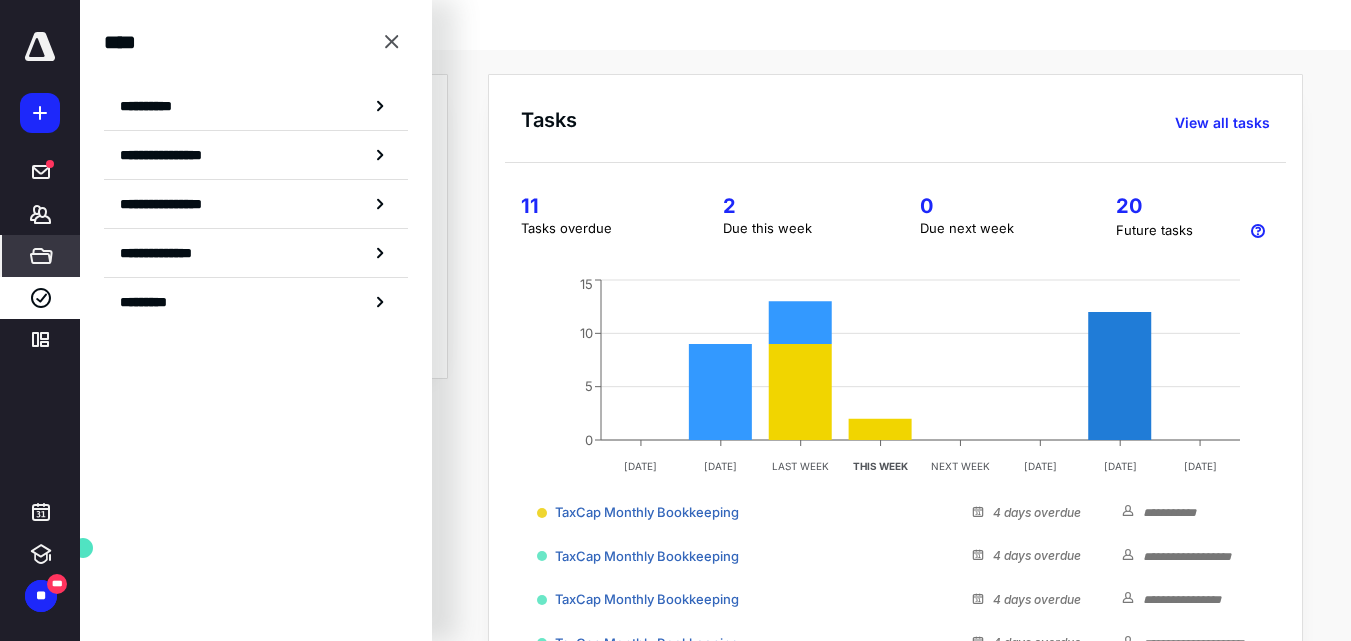 click 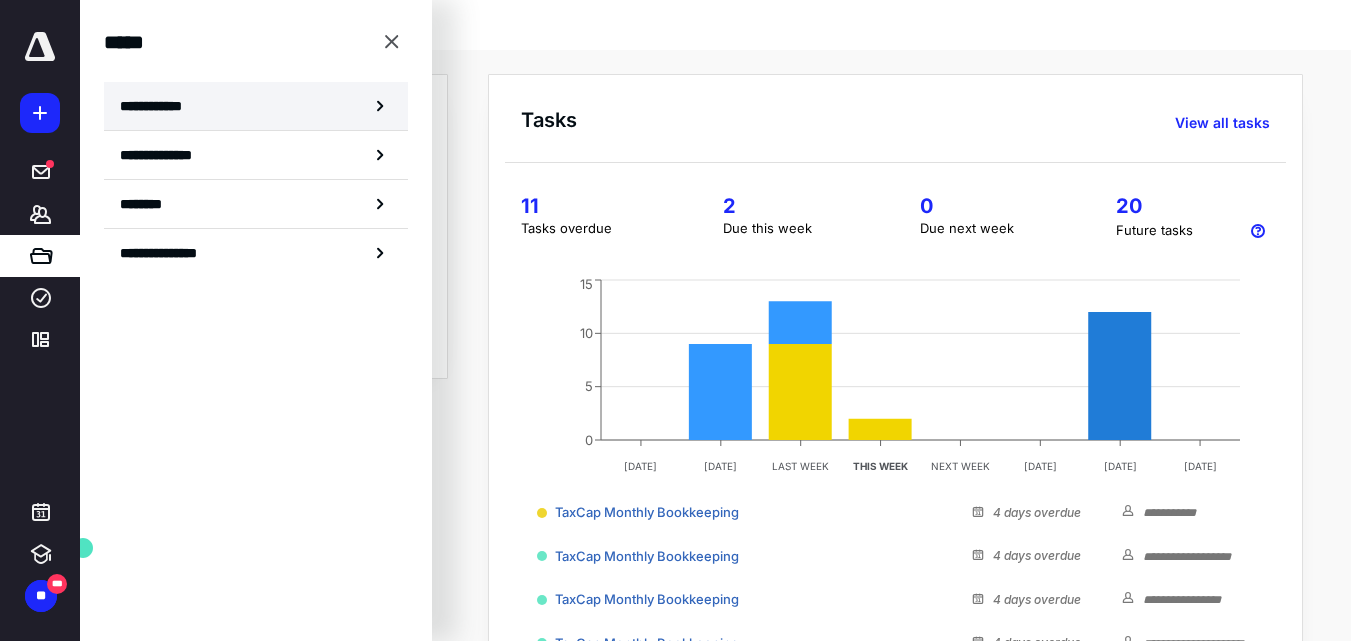 click on "**********" at bounding box center (157, 106) 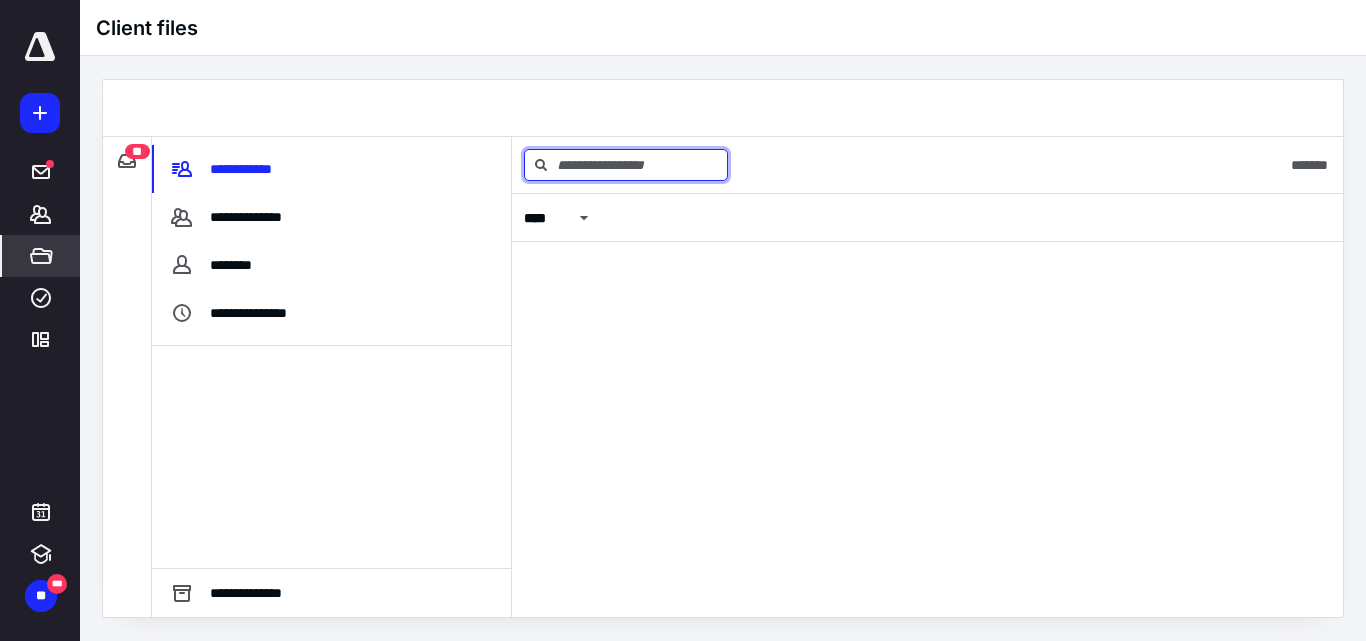 click at bounding box center (626, 165) 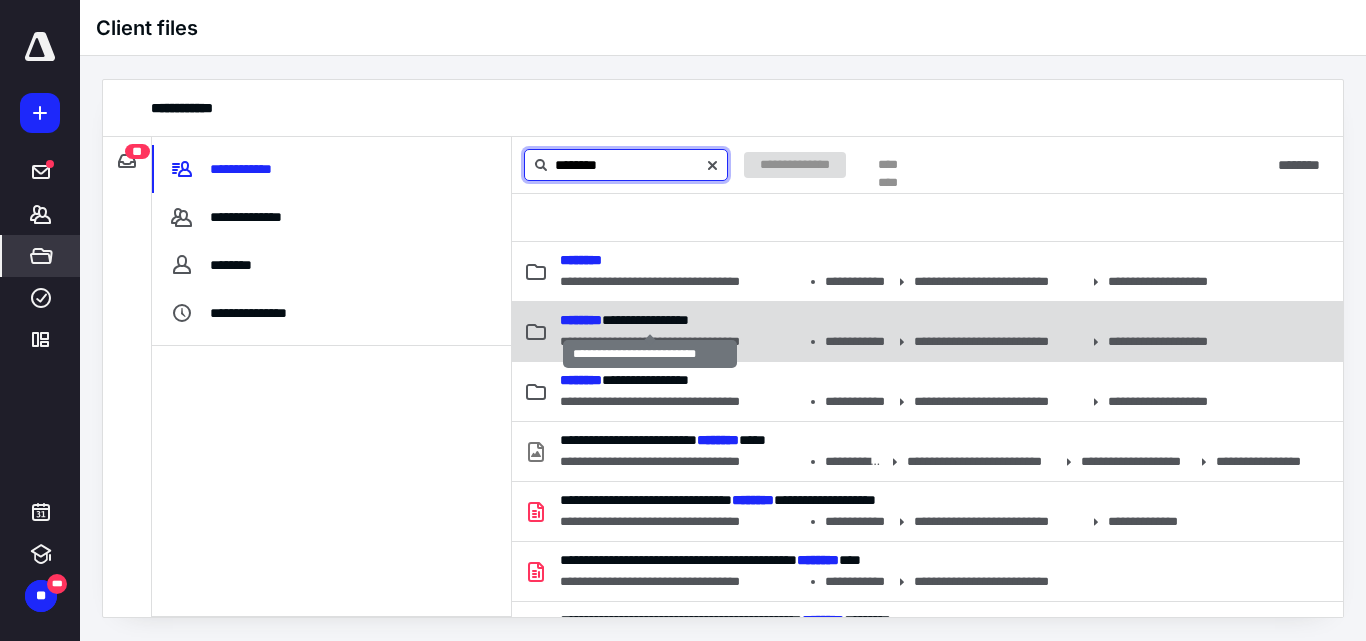 type on "********" 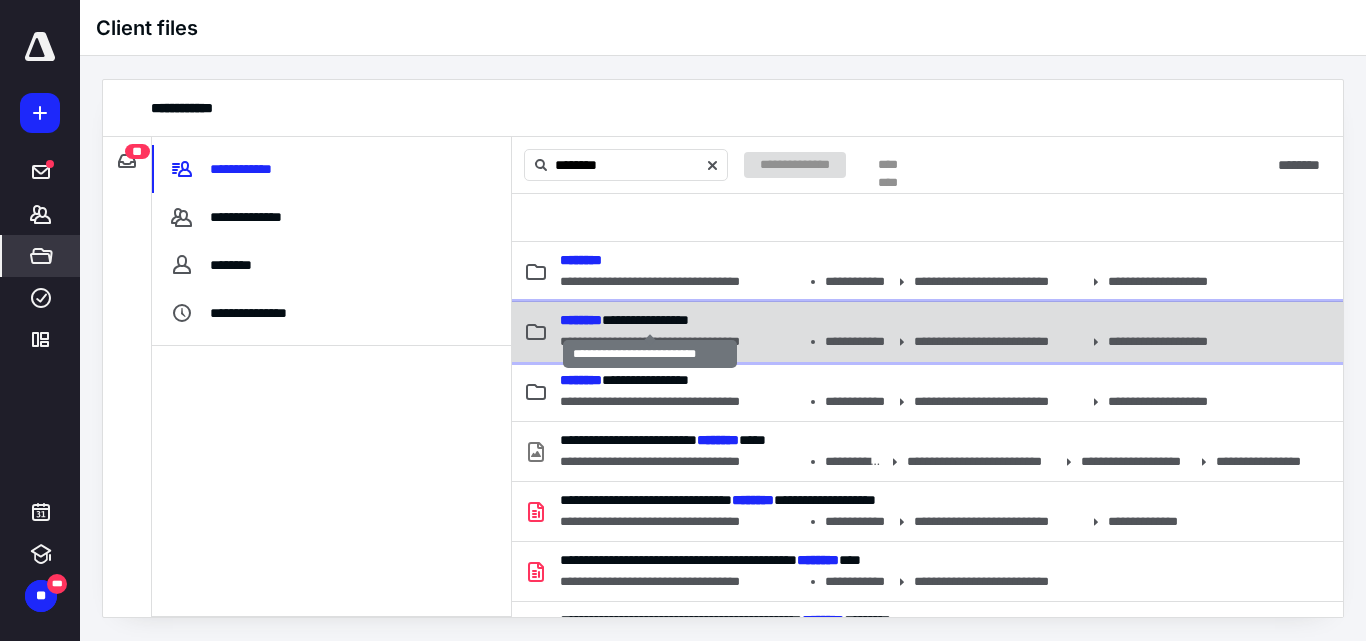 click on "**********" at bounding box center (624, 320) 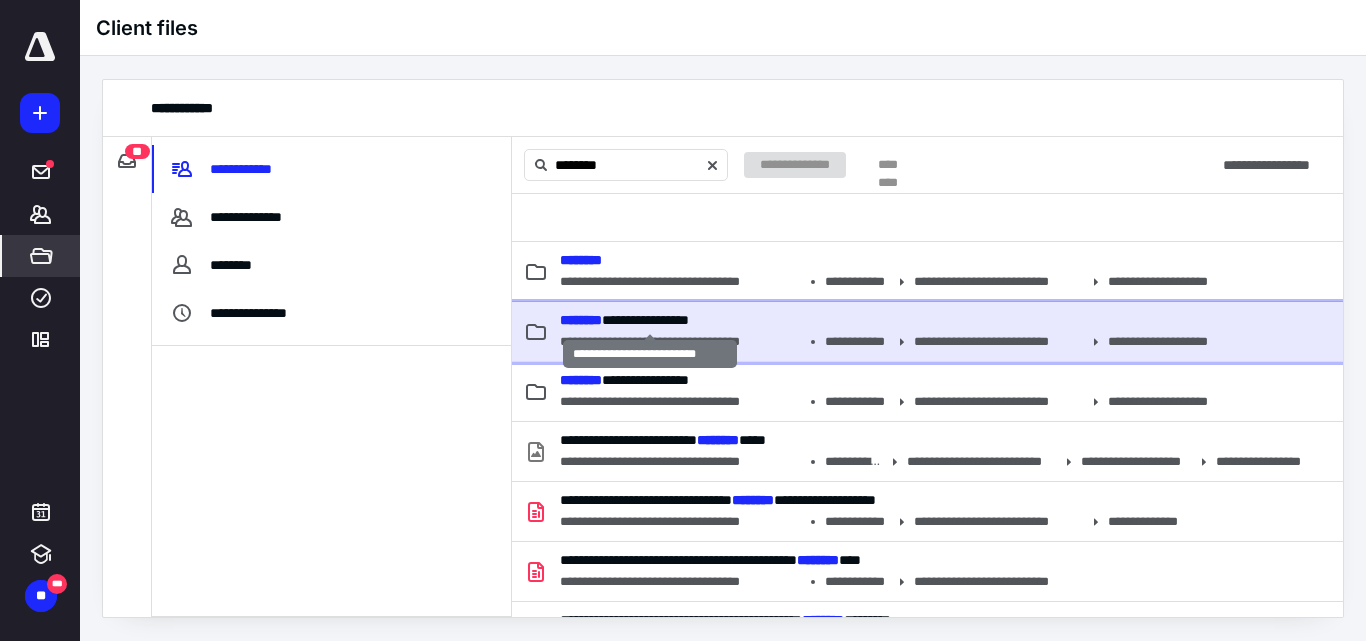 click on "**********" at bounding box center [624, 320] 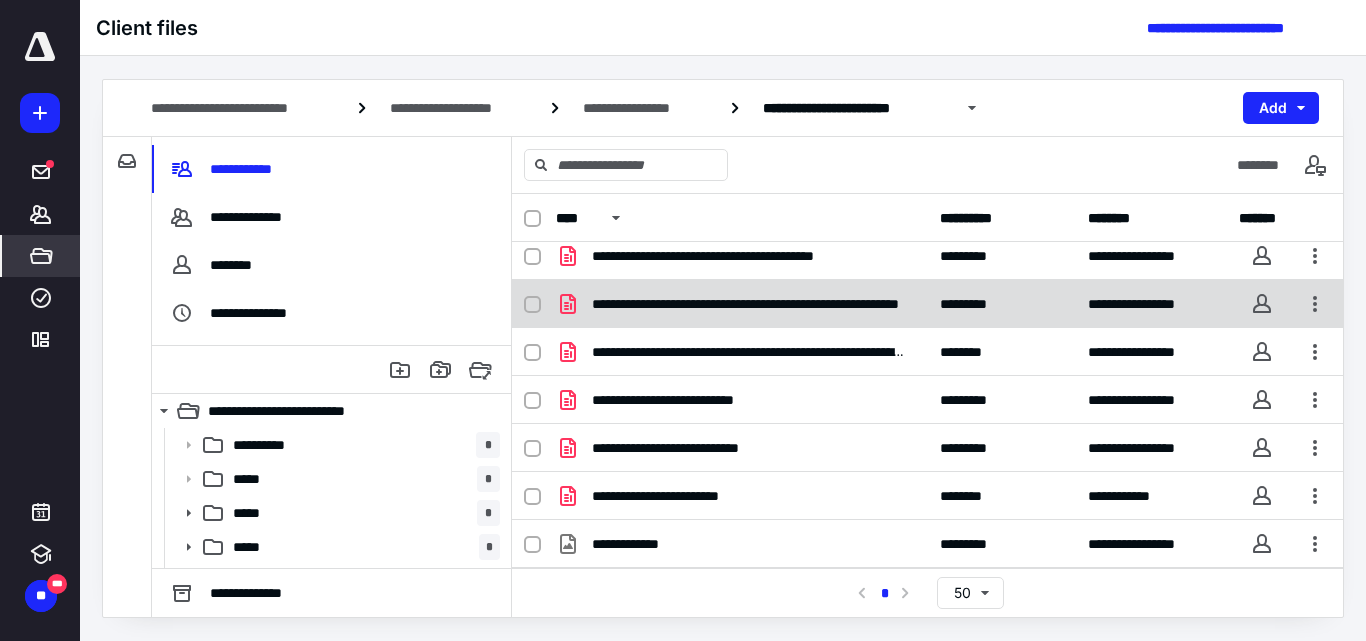 scroll, scrollTop: 0, scrollLeft: 0, axis: both 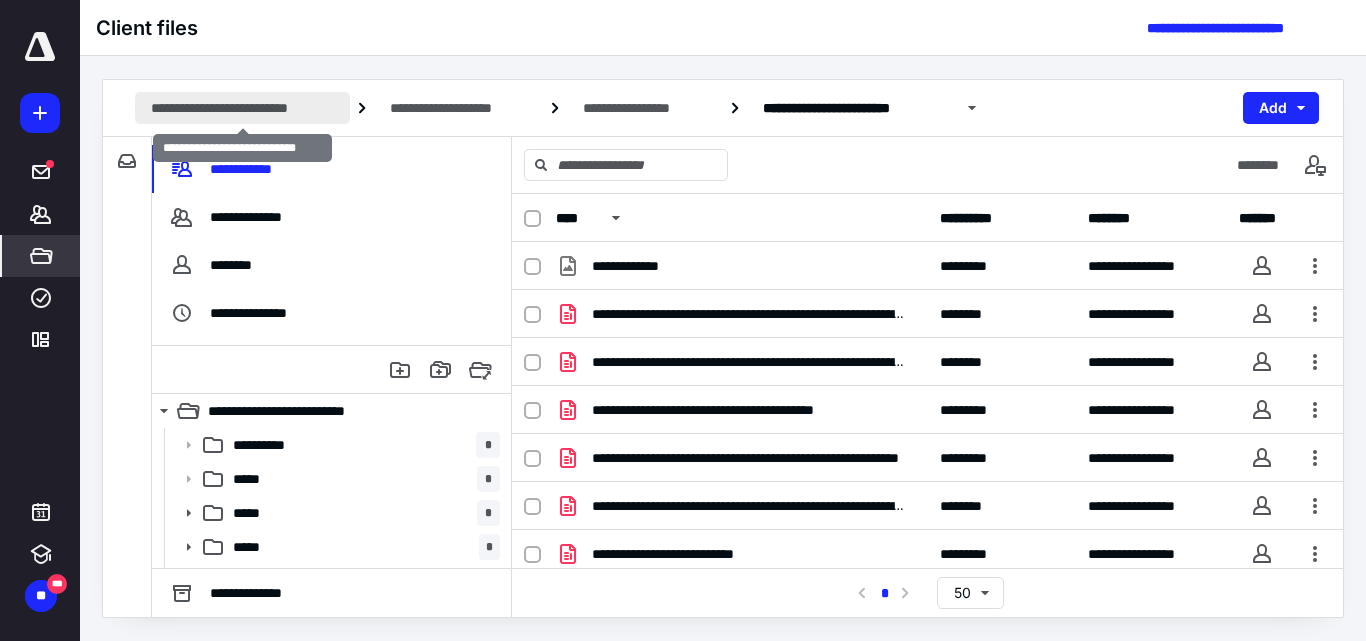 click on "**********" at bounding box center (242, 108) 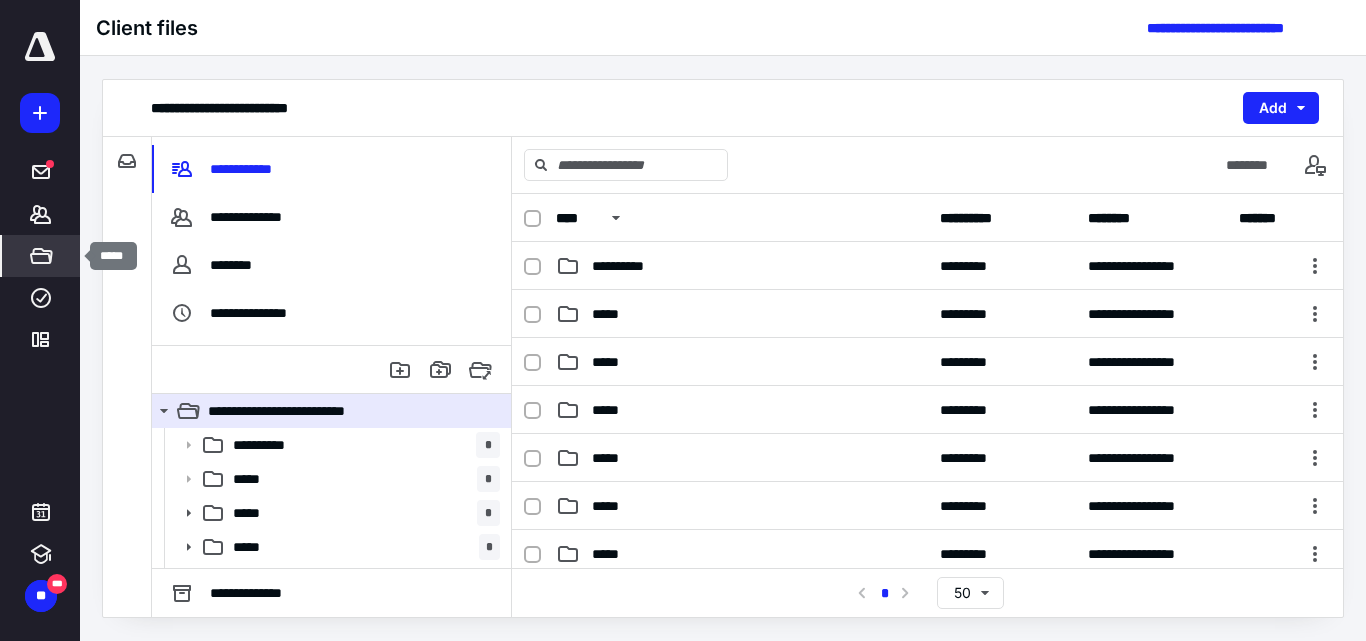 click 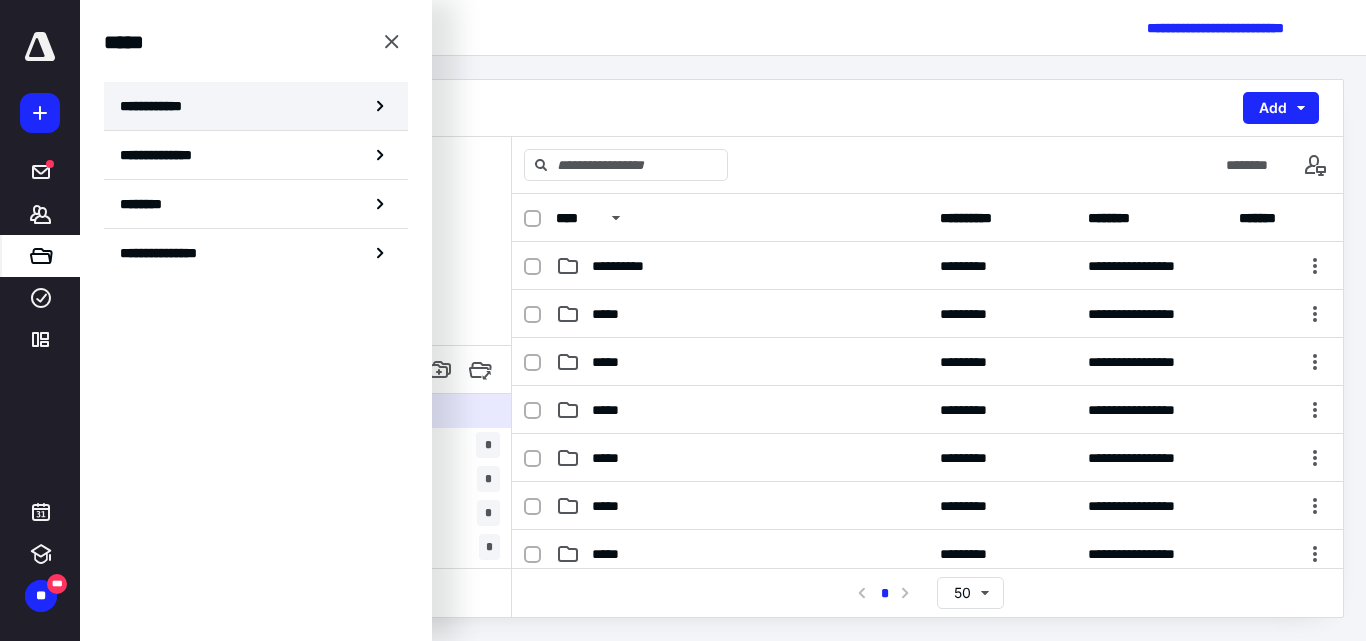 click on "**********" at bounding box center [157, 106] 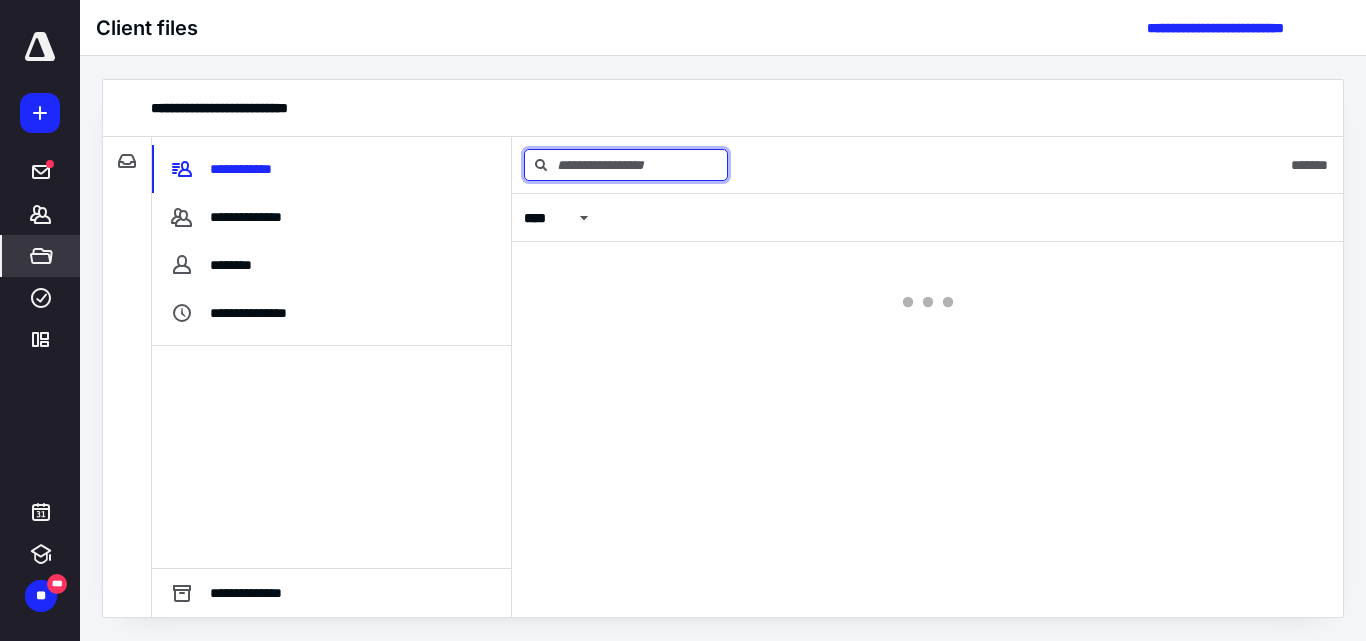 click at bounding box center (626, 165) 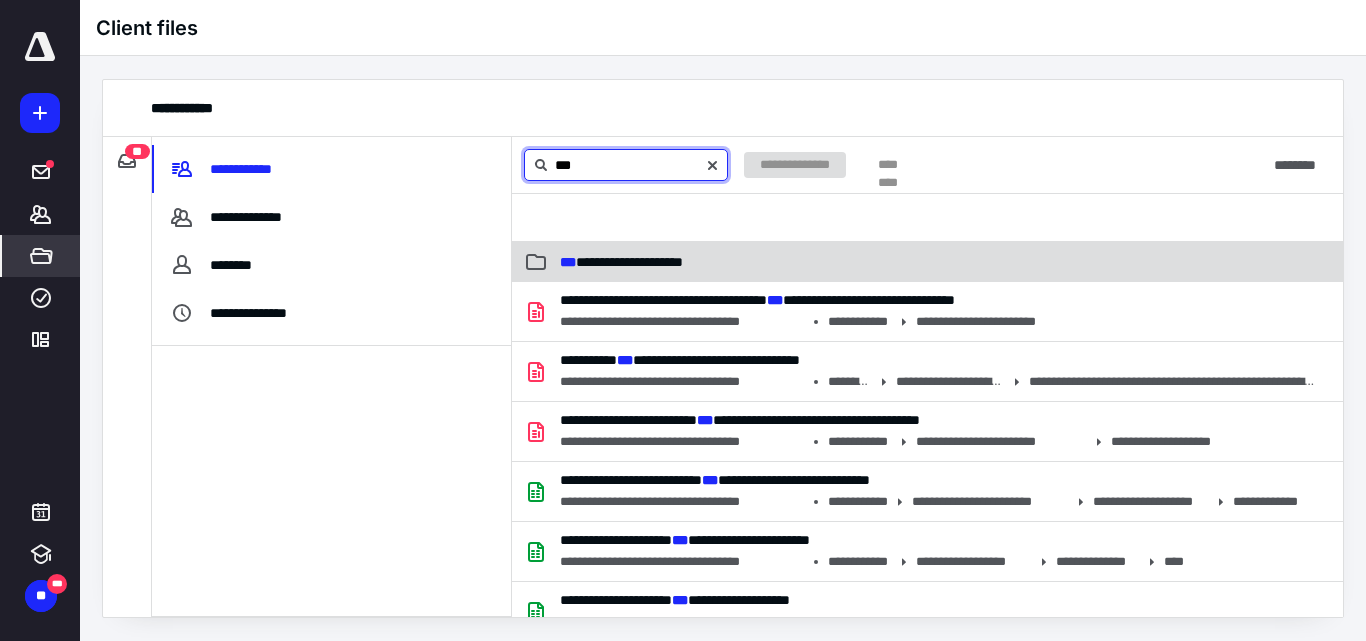 type on "***" 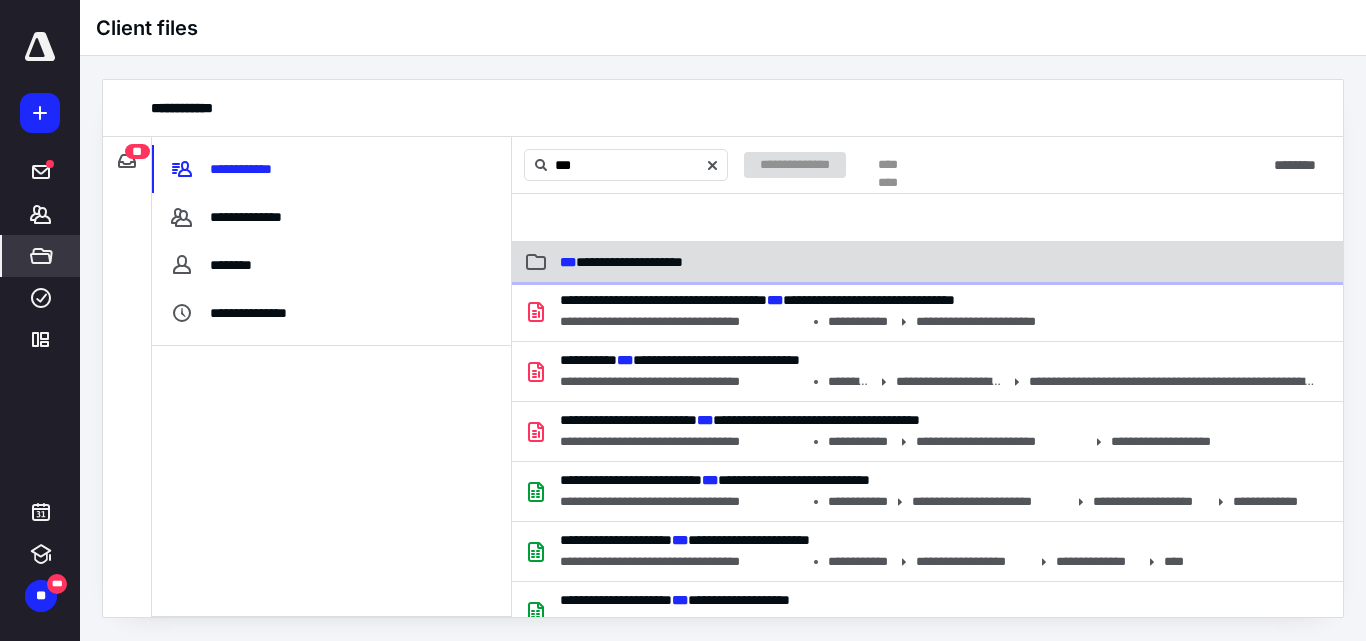 click on "**********" at bounding box center [621, 262] 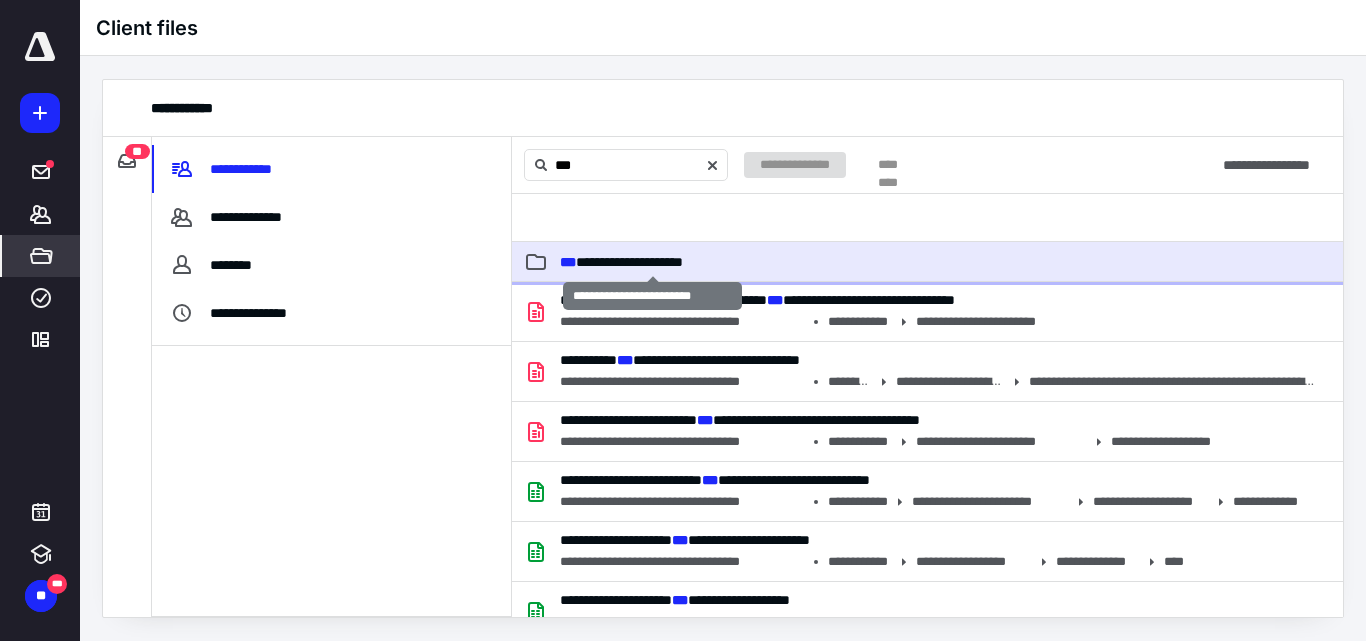 click on "**********" at bounding box center [621, 262] 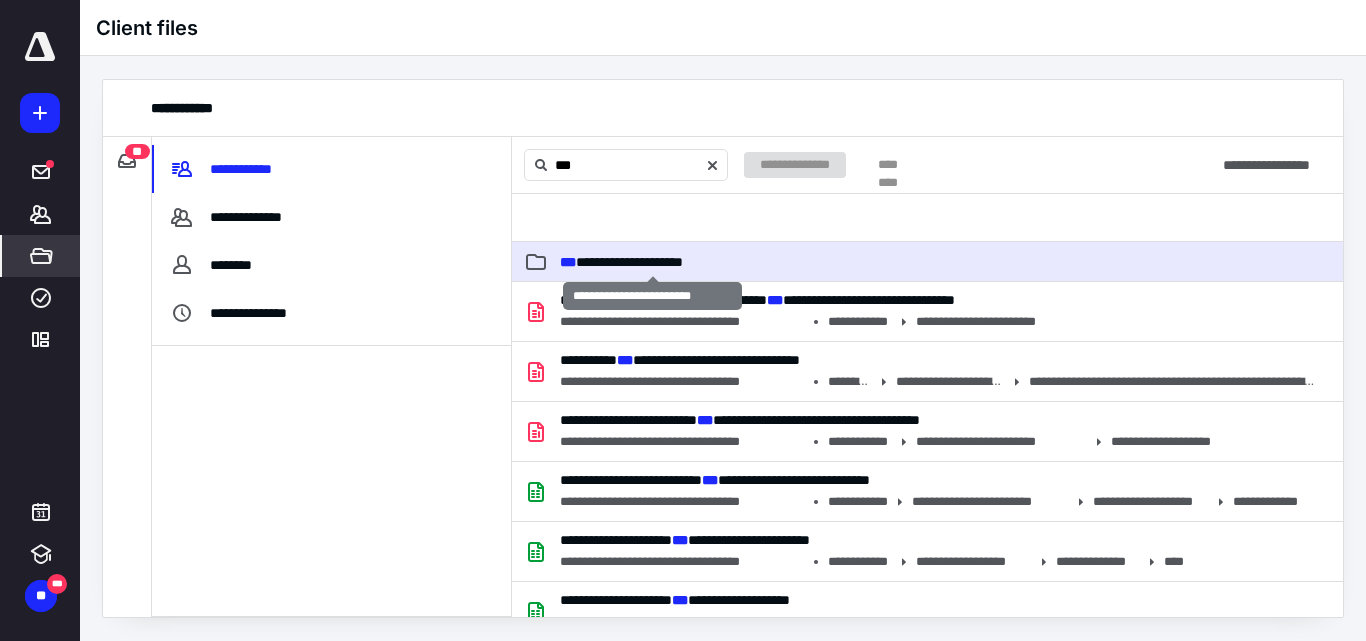 type 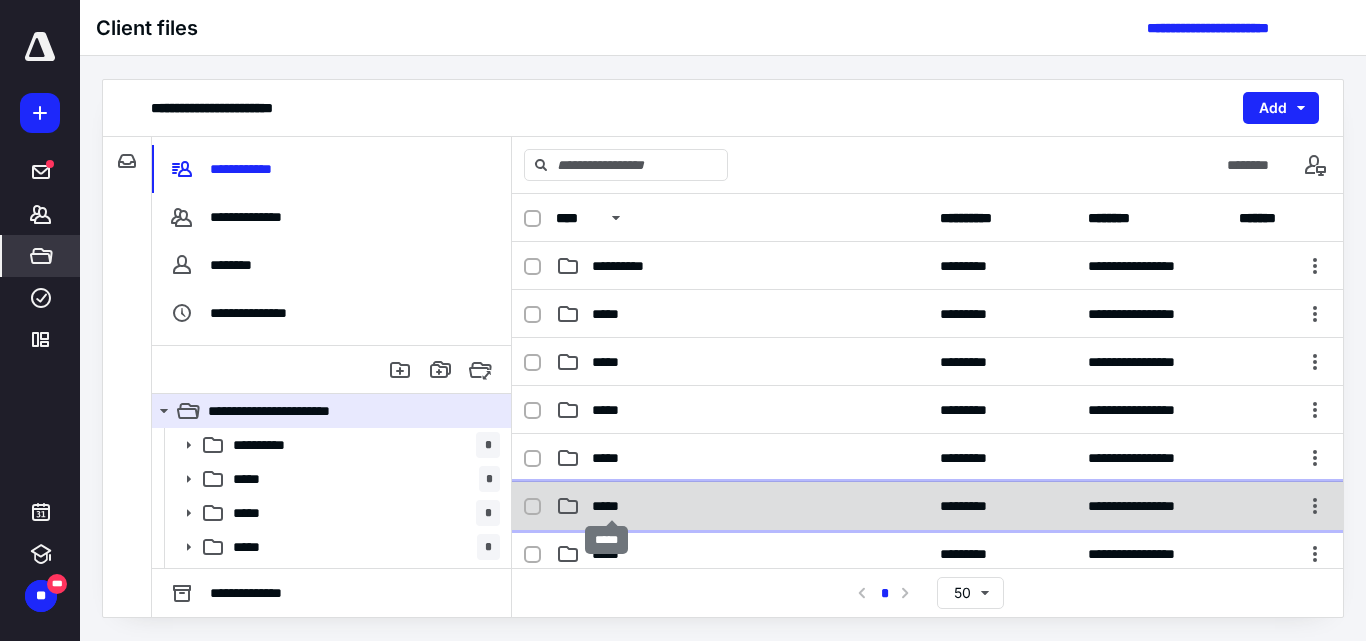 click on "*****" at bounding box center (611, 506) 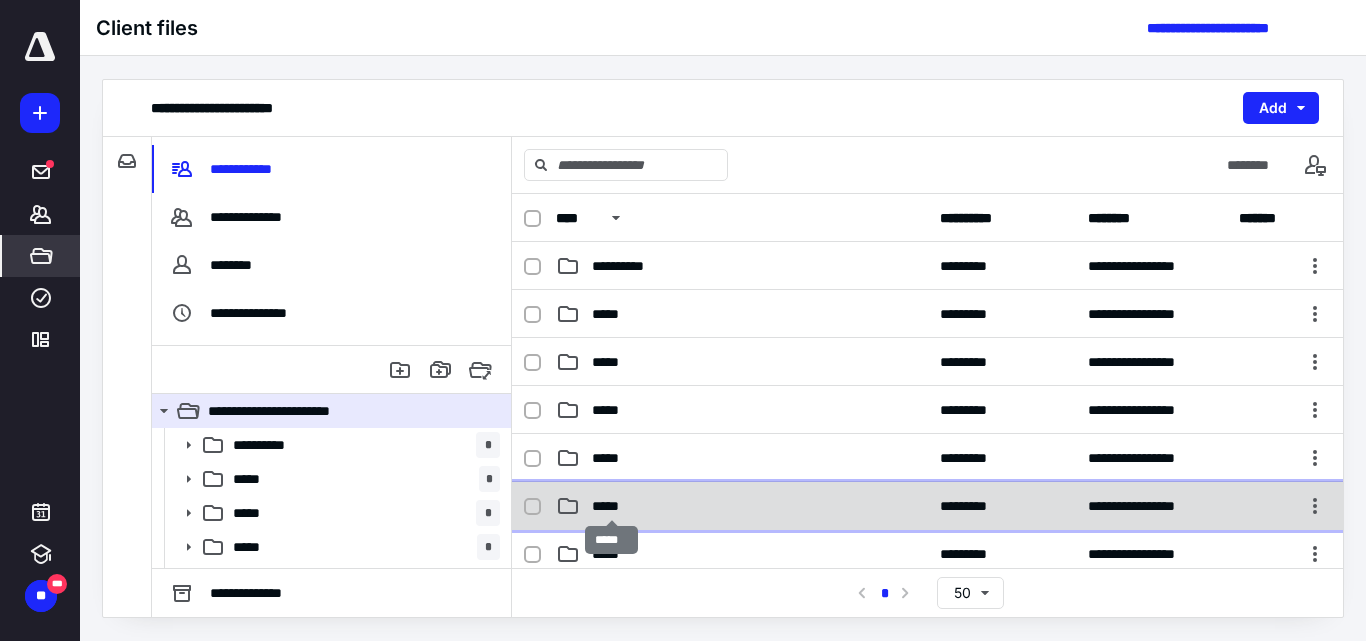 click on "*****" at bounding box center (611, 506) 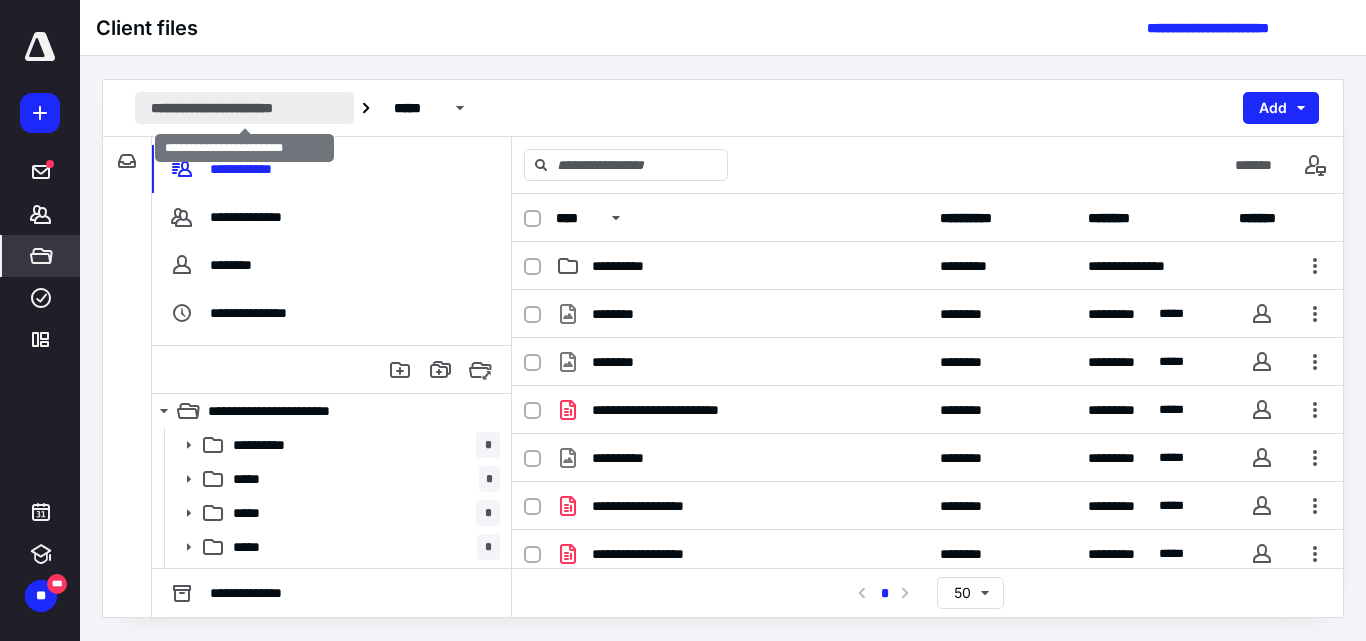 click on "**********" at bounding box center (244, 108) 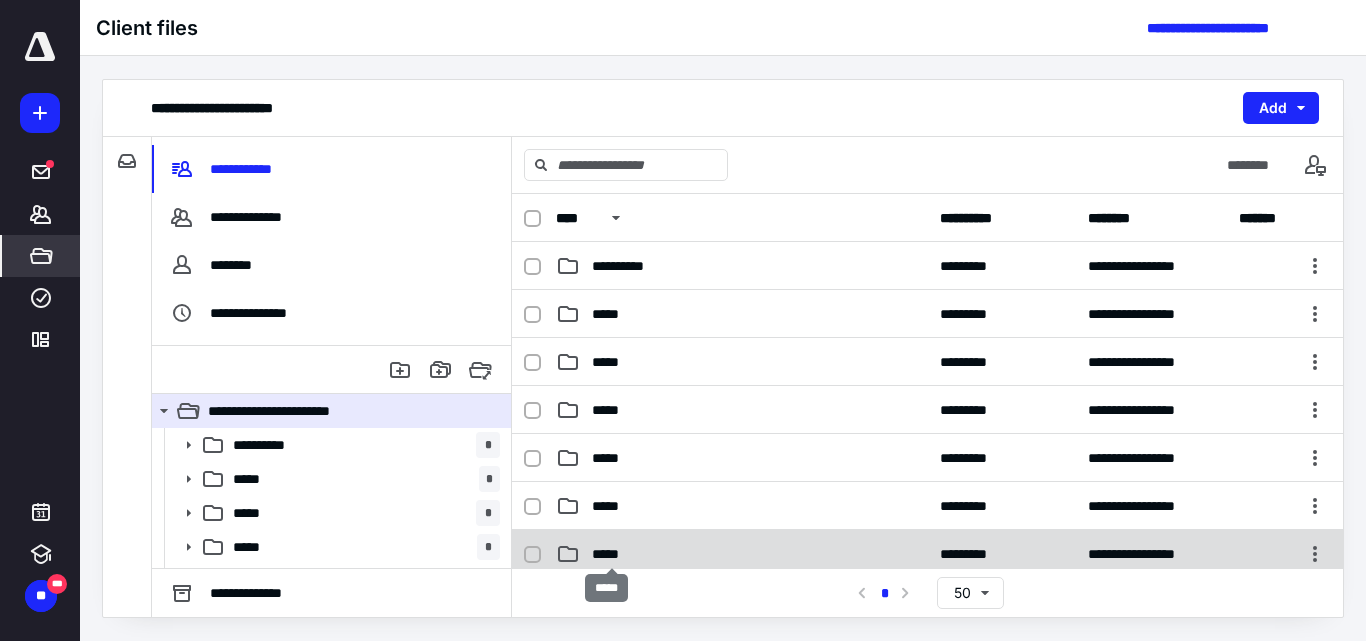 click on "*****" at bounding box center (611, 554) 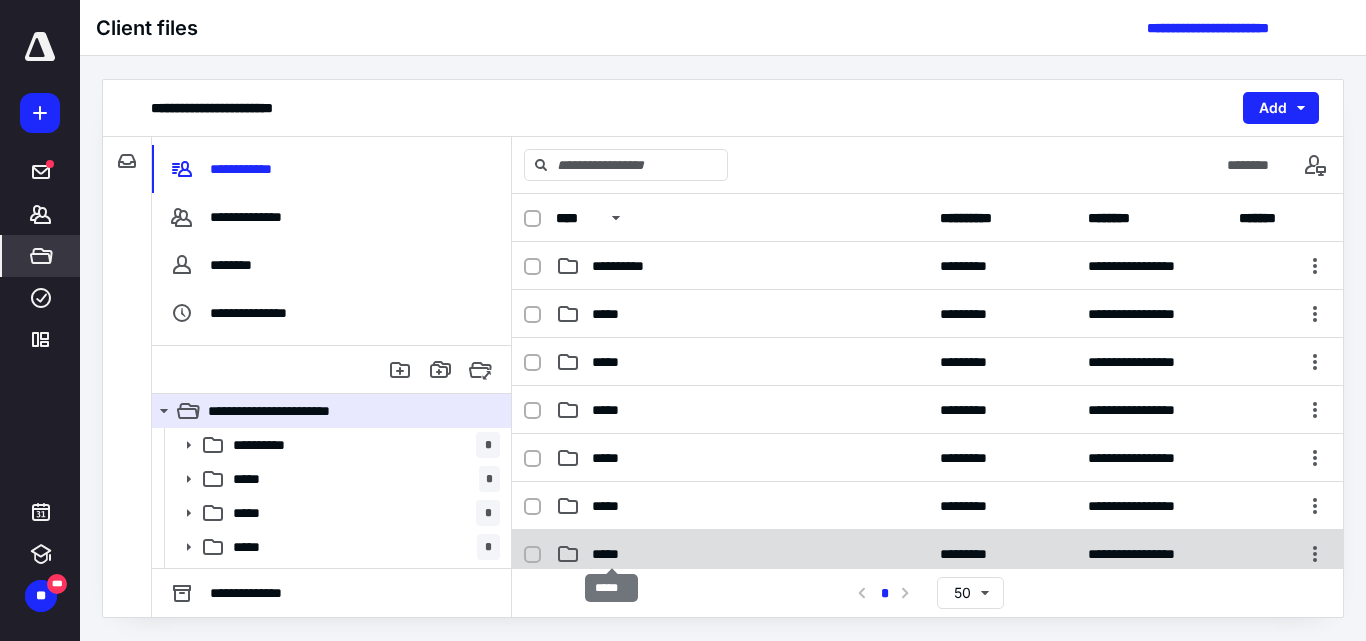 click on "*****" at bounding box center [611, 554] 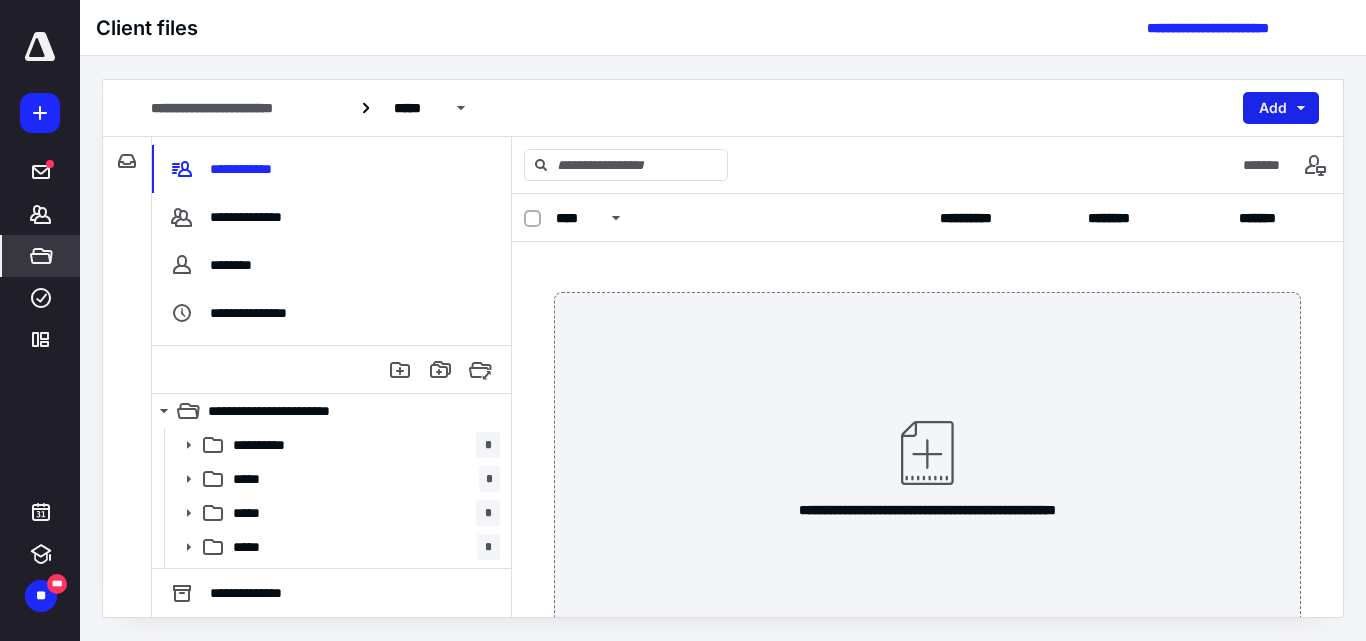 click on "Add" at bounding box center (1281, 108) 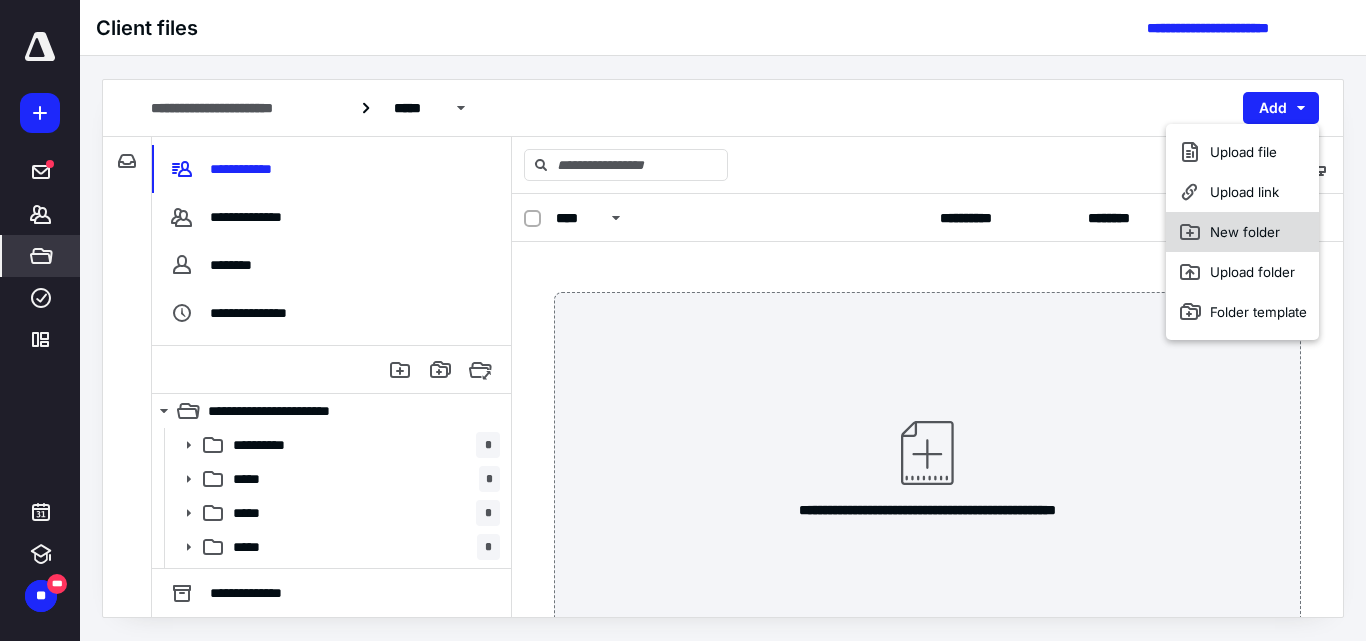 click on "New folder" at bounding box center [1242, 232] 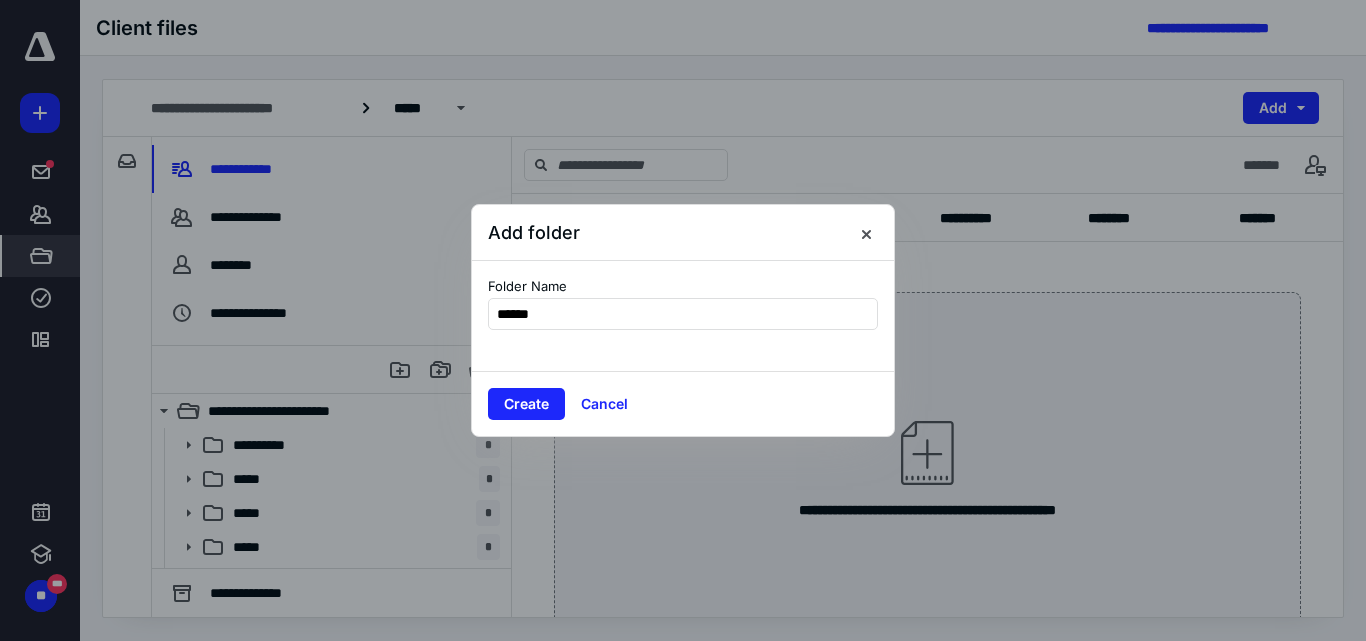 type on "*******" 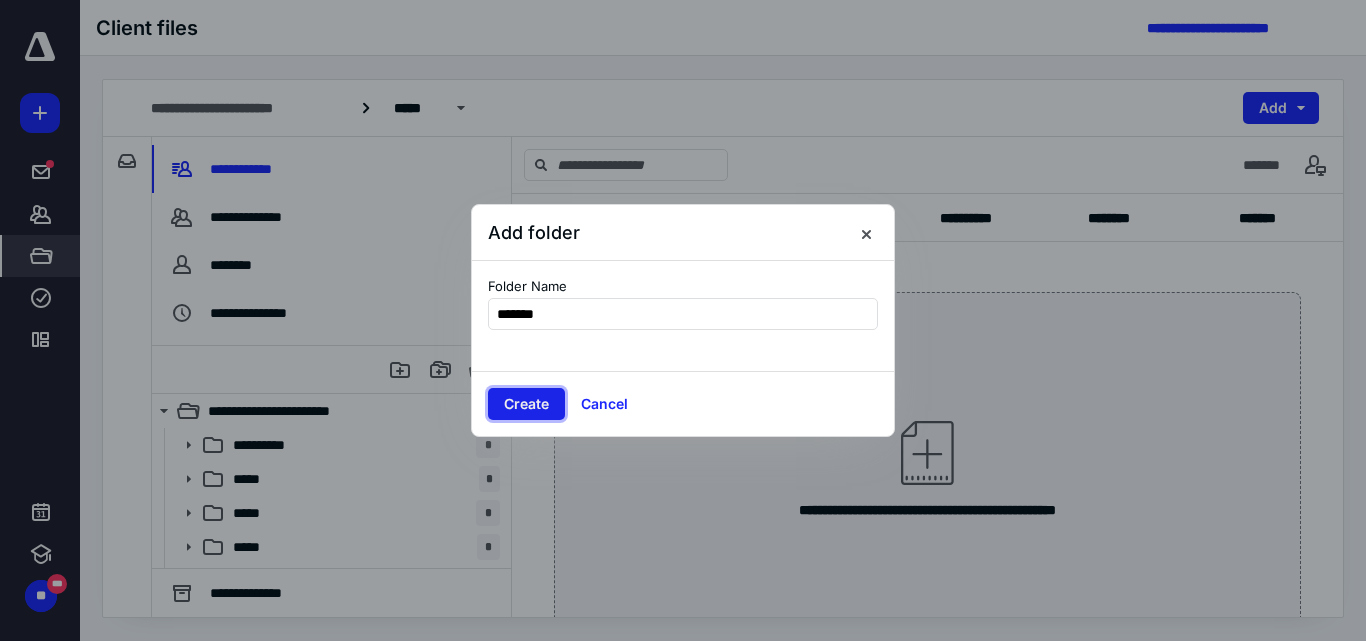 click on "Create" at bounding box center (526, 404) 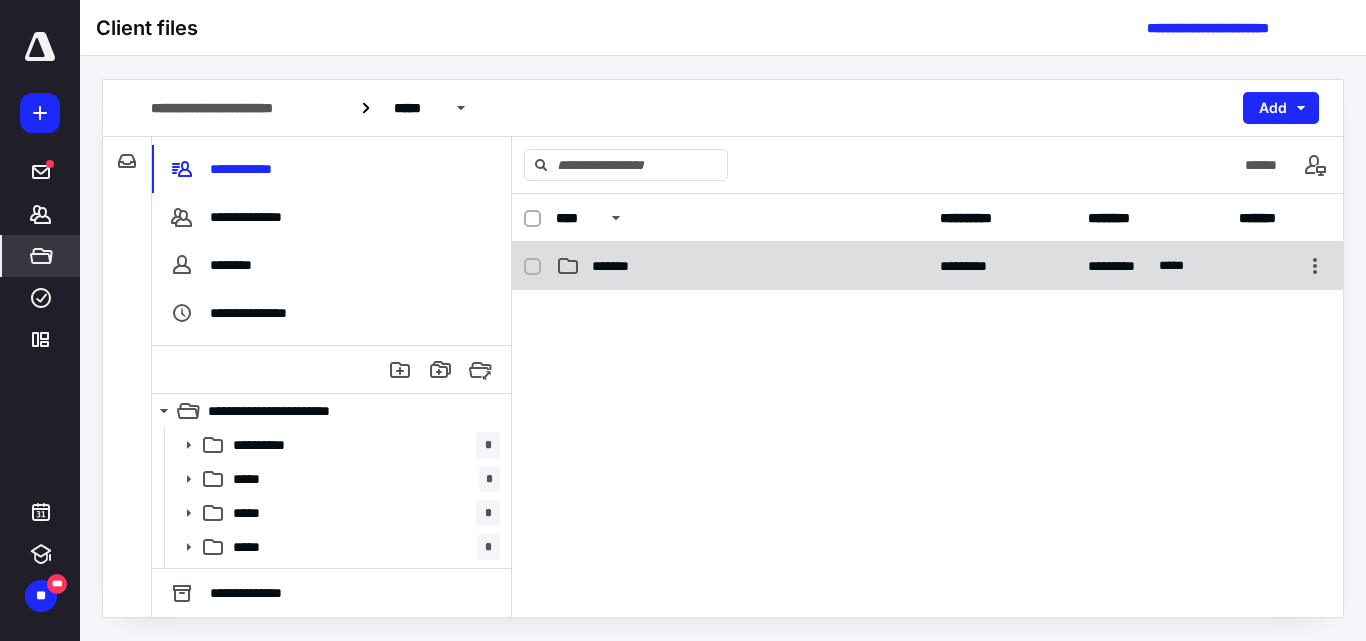 click on "*******" at bounding box center [617, 266] 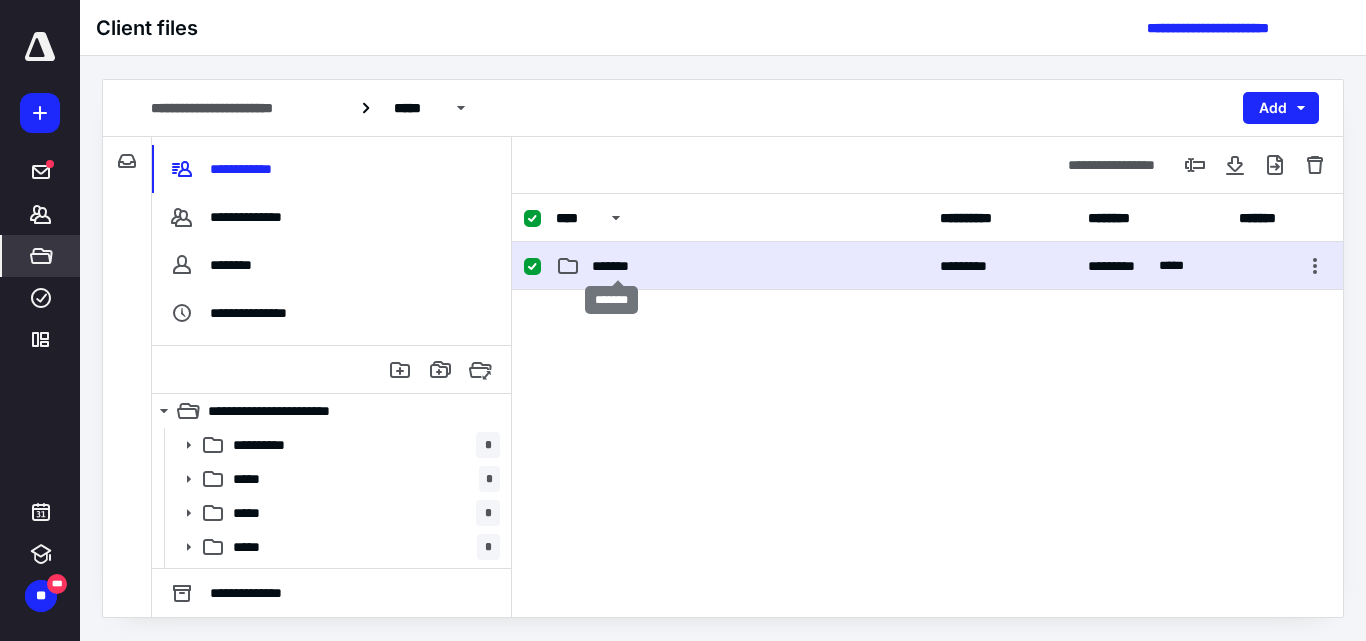 click on "*******" at bounding box center [617, 266] 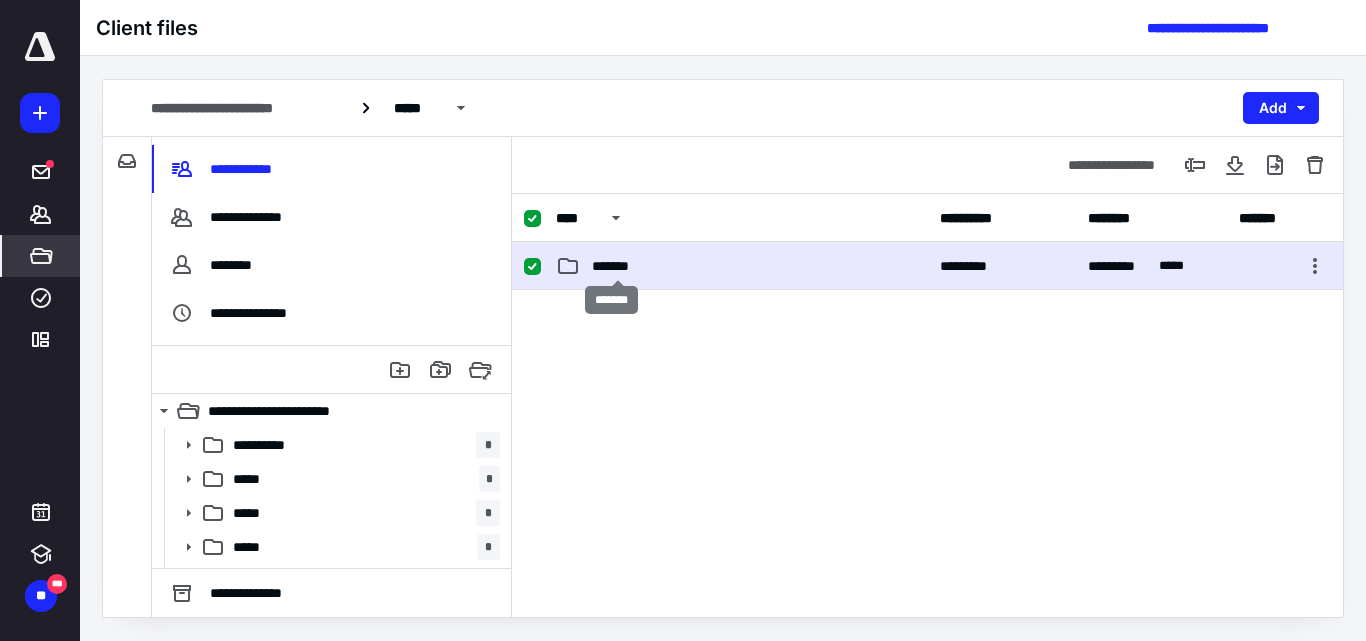 checkbox on "false" 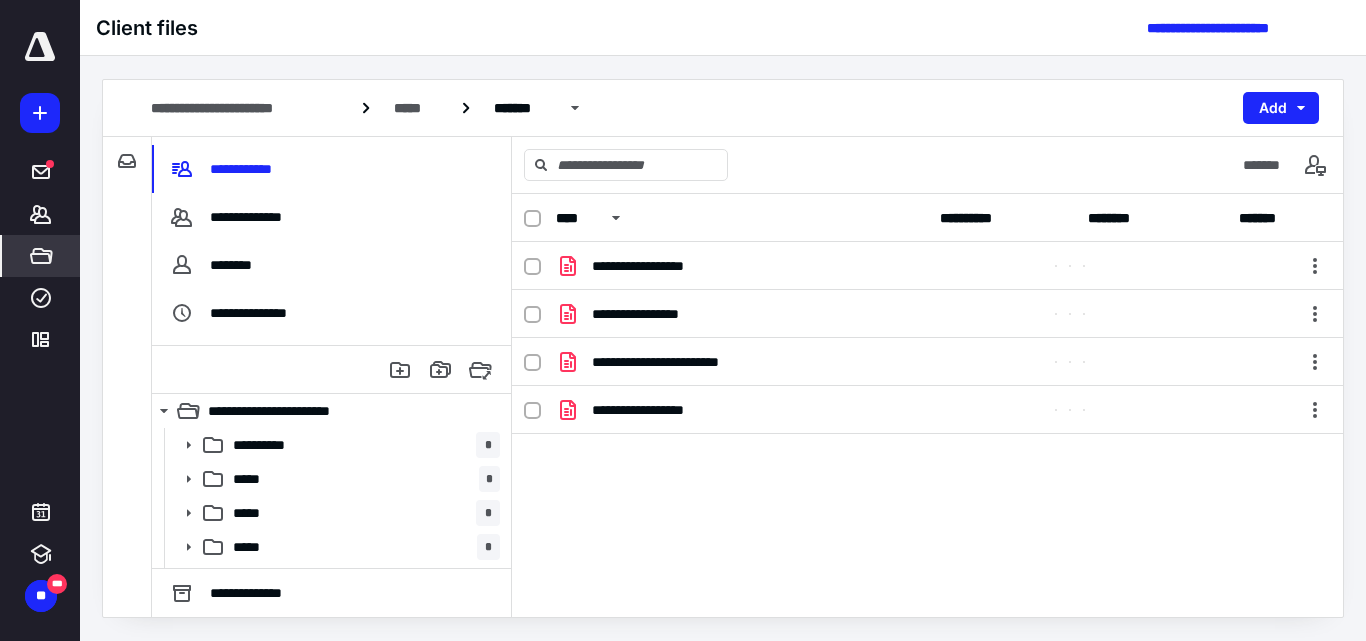 scroll, scrollTop: 0, scrollLeft: 0, axis: both 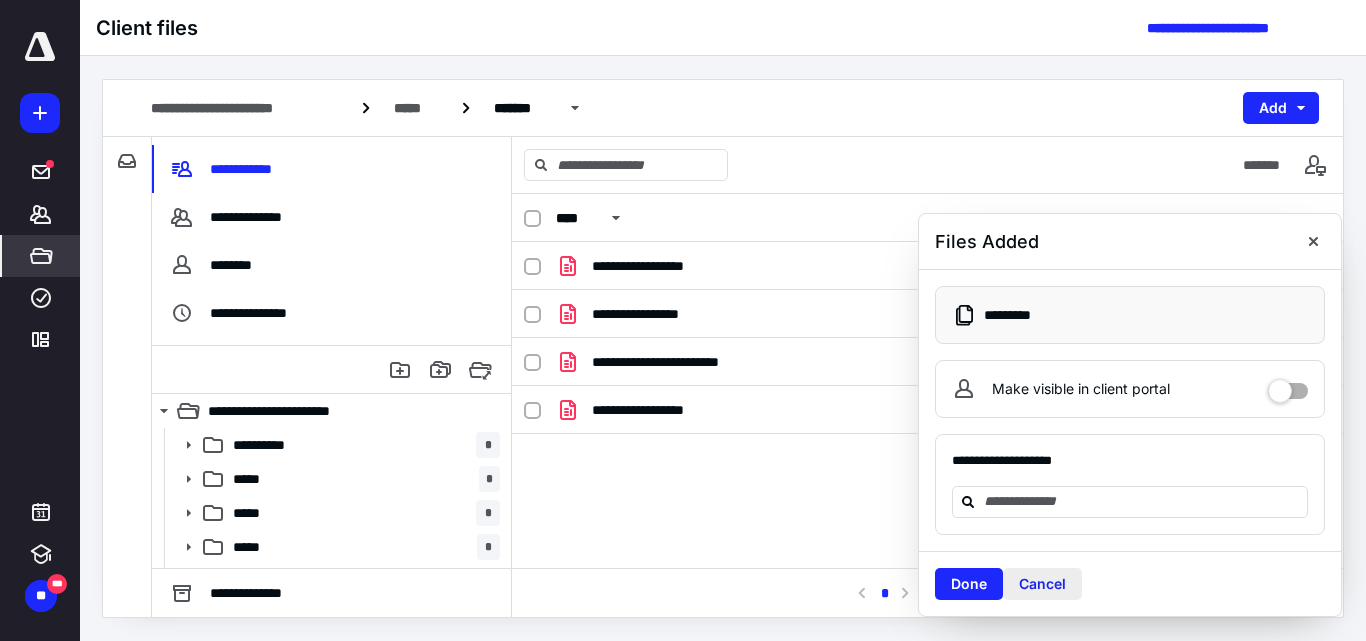 click on "Cancel" at bounding box center (1042, 584) 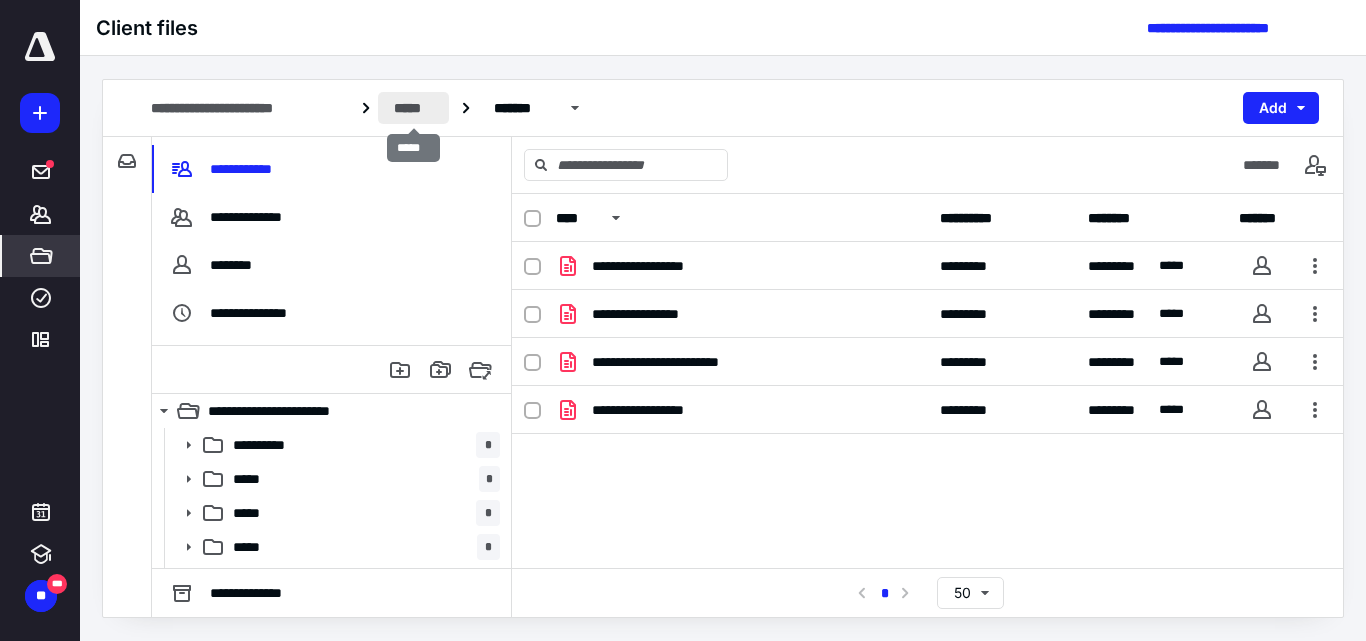 click on "*****" at bounding box center (413, 108) 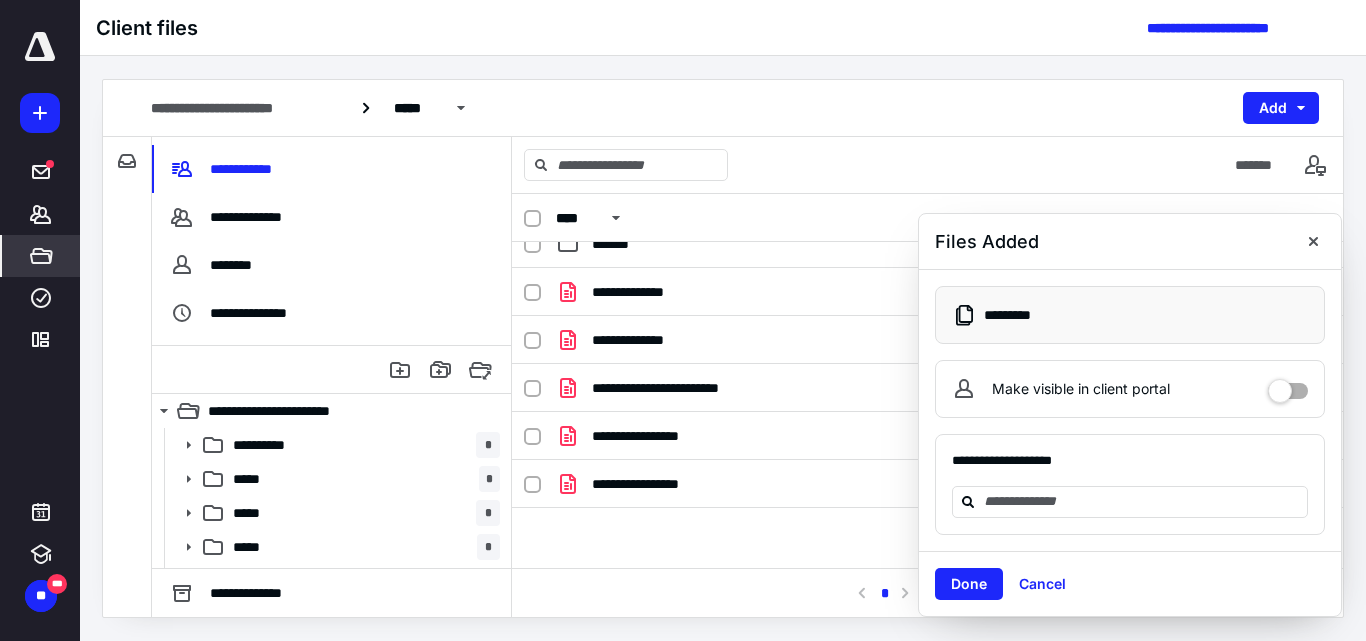 scroll, scrollTop: 0, scrollLeft: 0, axis: both 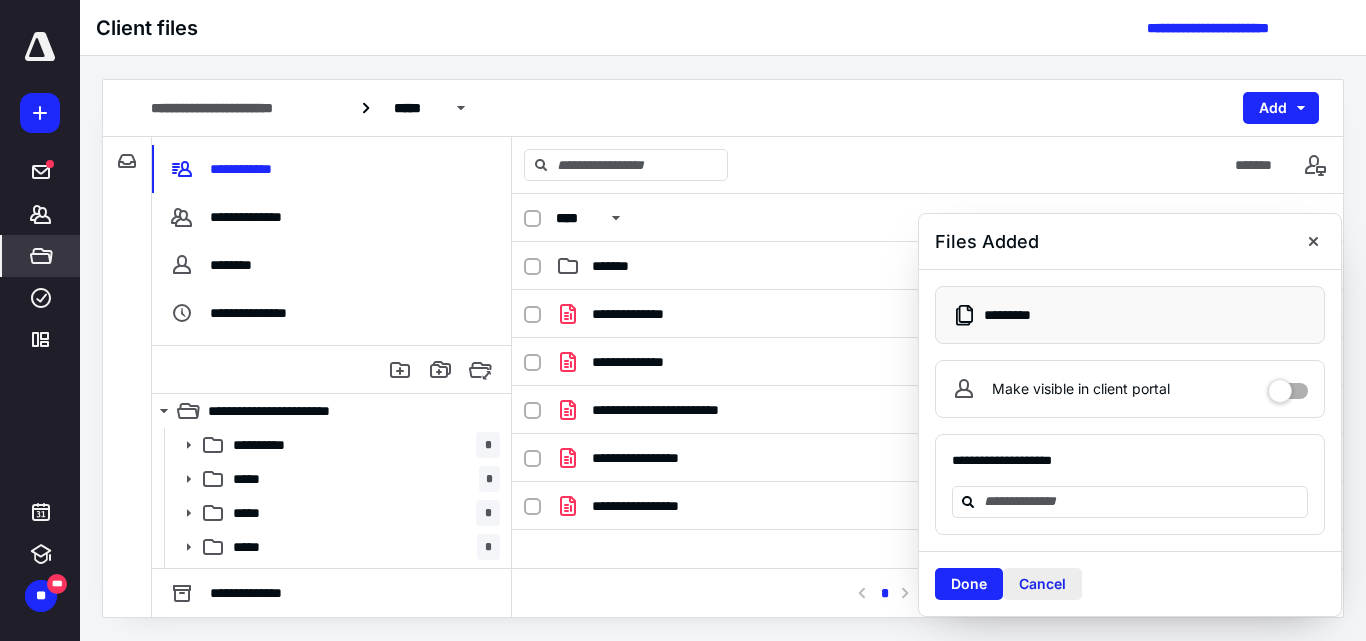click on "Cancel" at bounding box center [1042, 584] 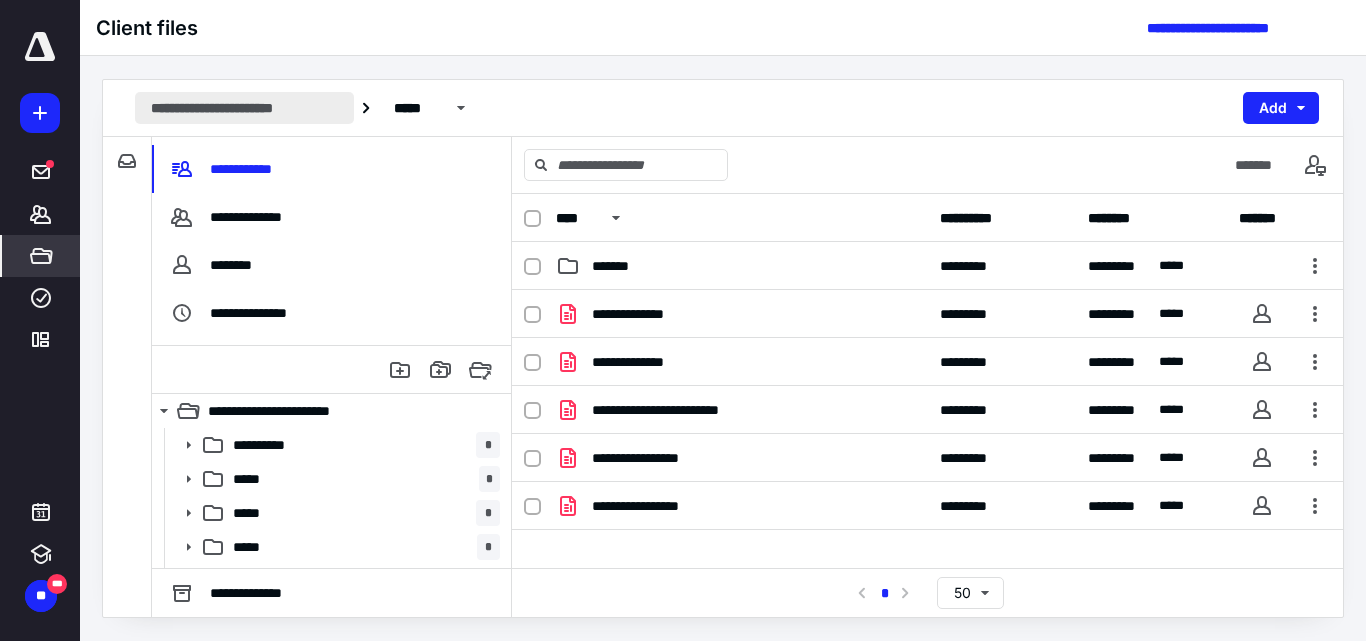 click on "**********" at bounding box center [244, 108] 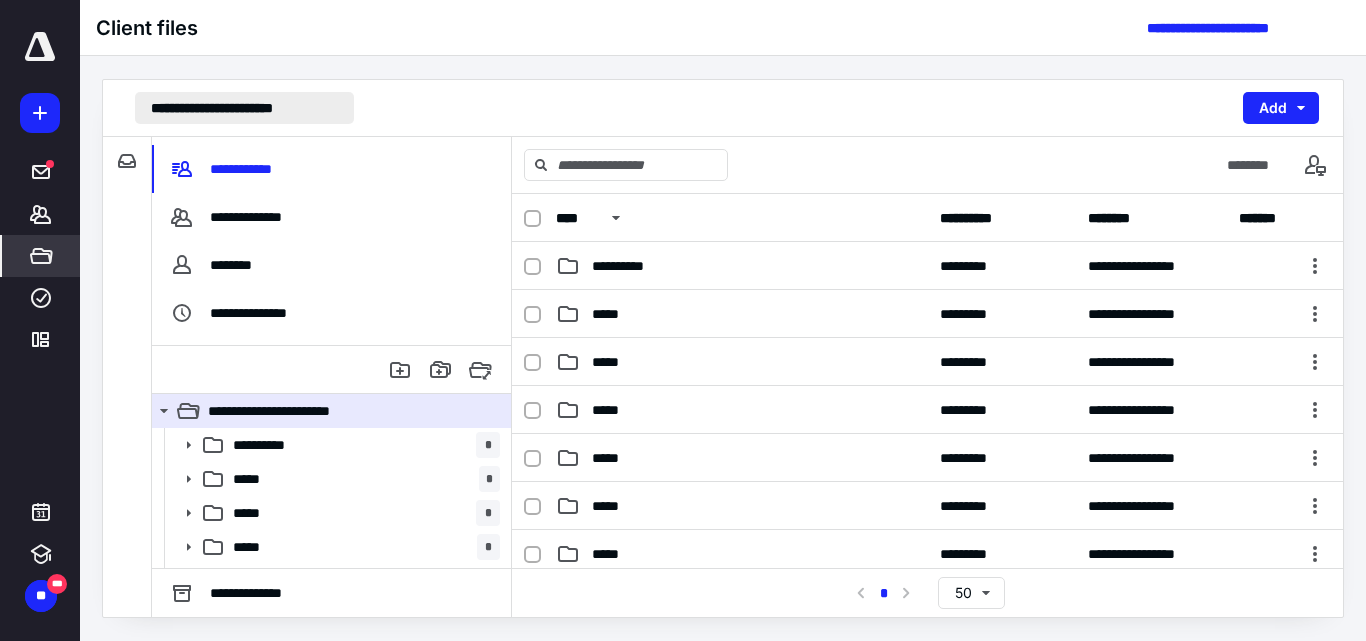 click on "**********" at bounding box center (244, 108) 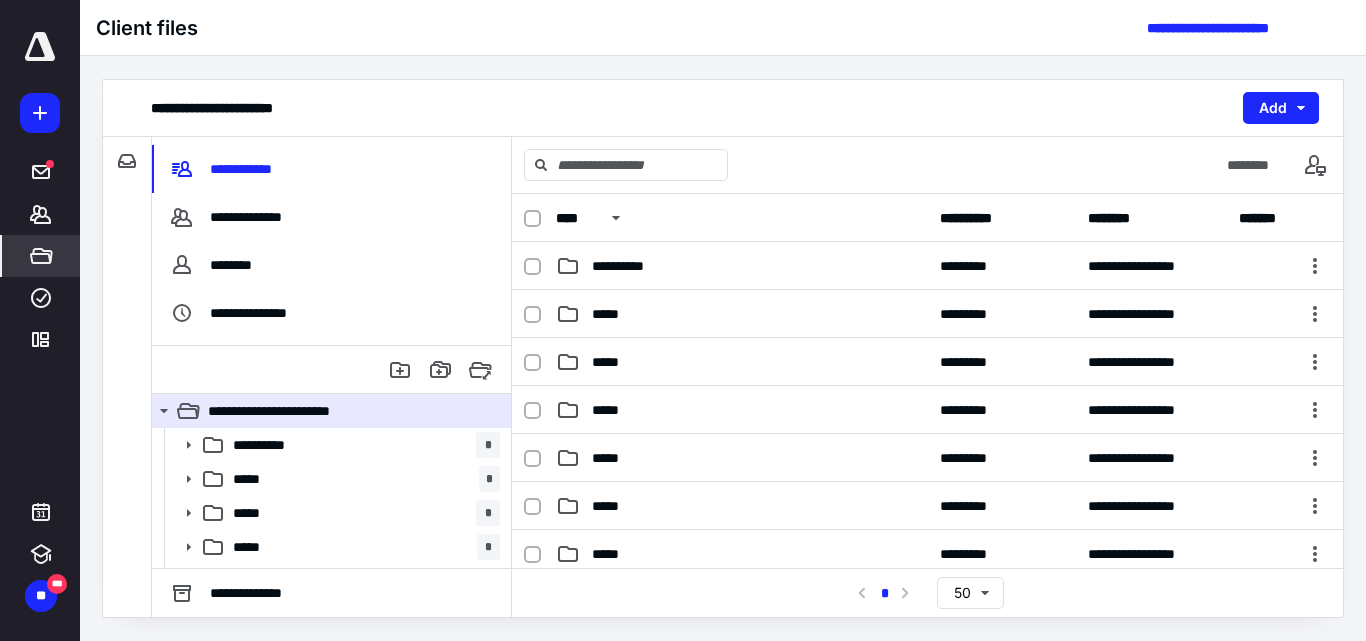 click 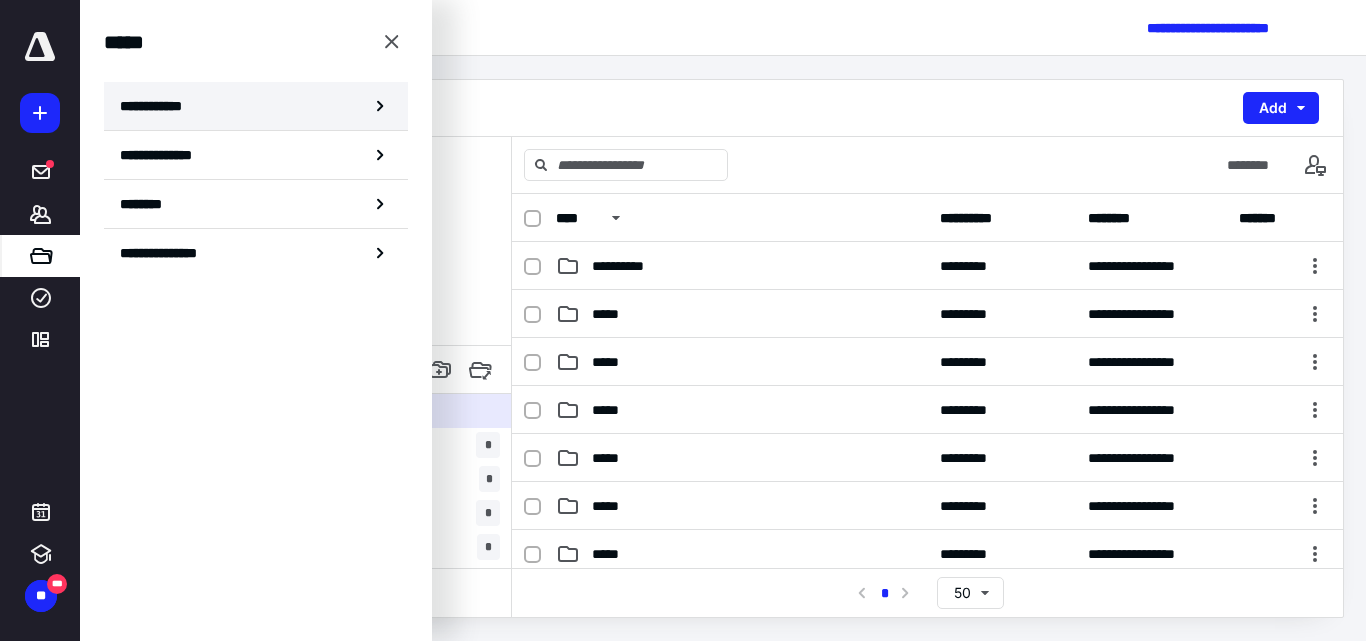 click on "**********" at bounding box center [157, 106] 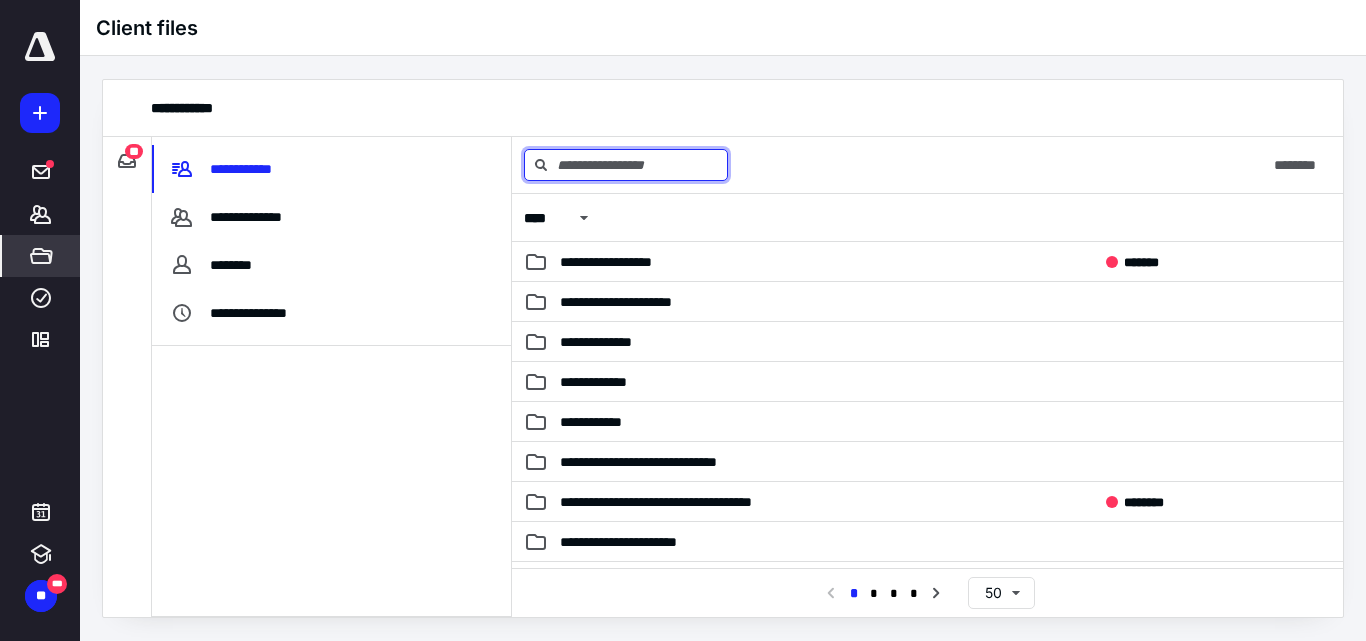 click at bounding box center [626, 165] 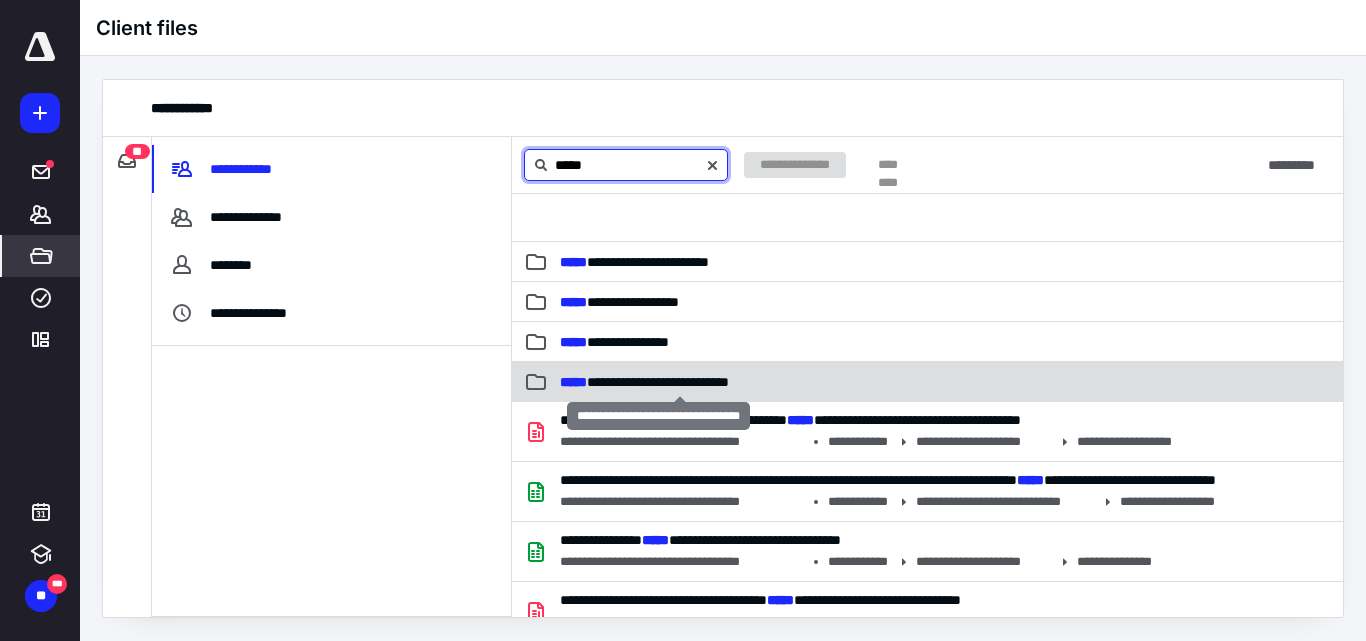 type on "*****" 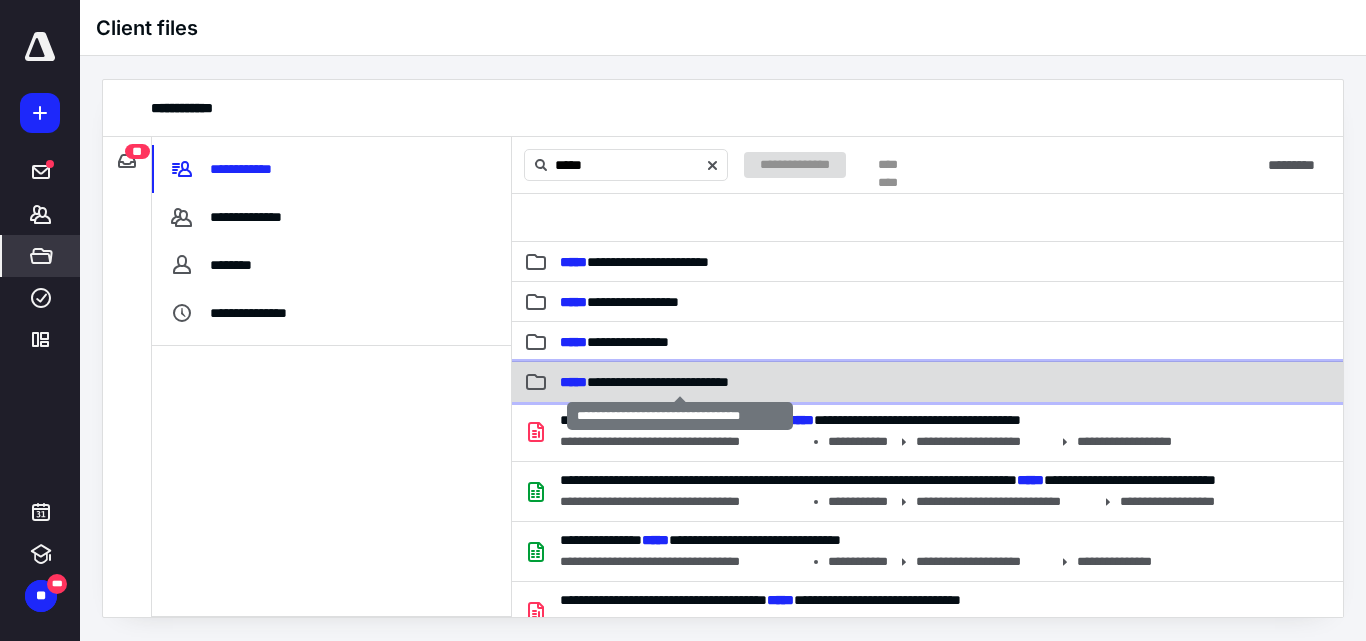 click on "**********" at bounding box center [644, 382] 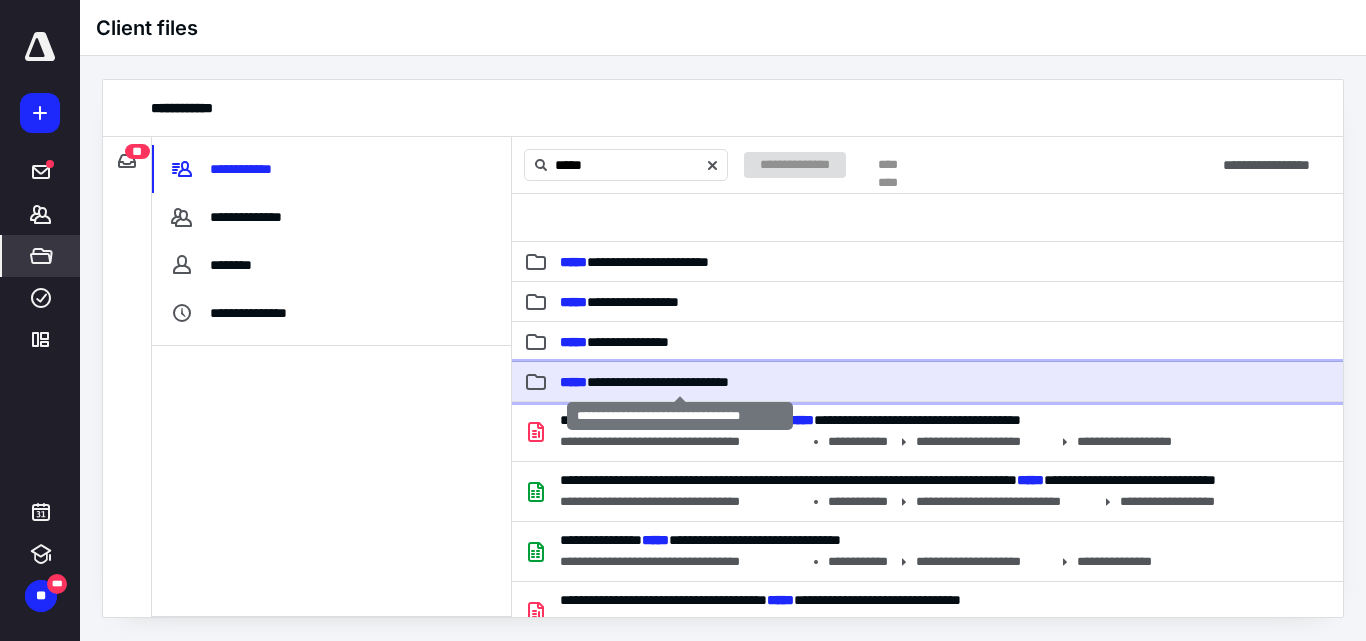click on "**********" at bounding box center [644, 382] 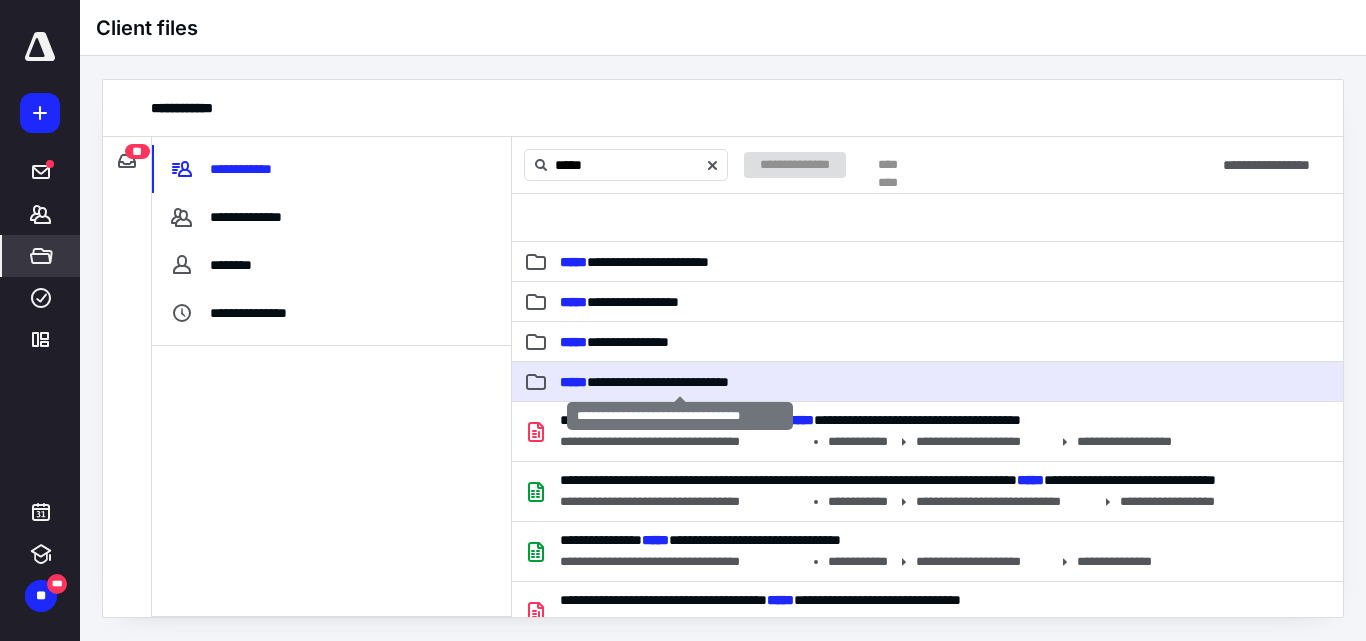 type 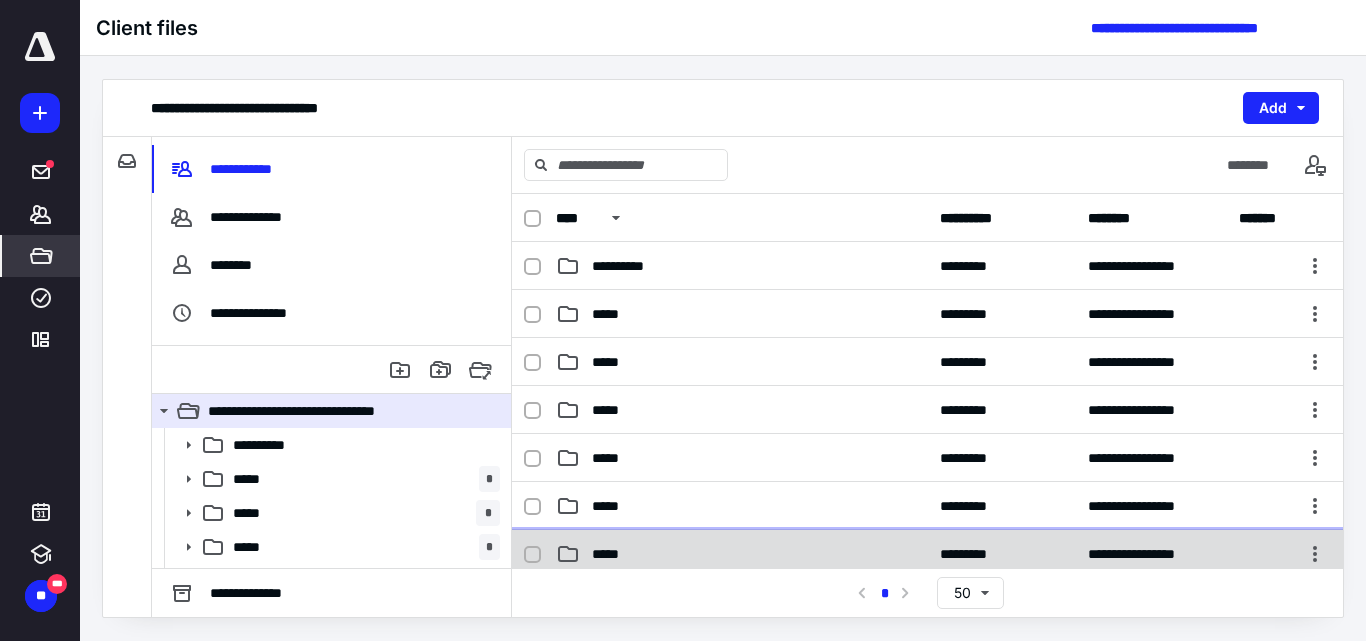 click on "*****" at bounding box center (611, 554) 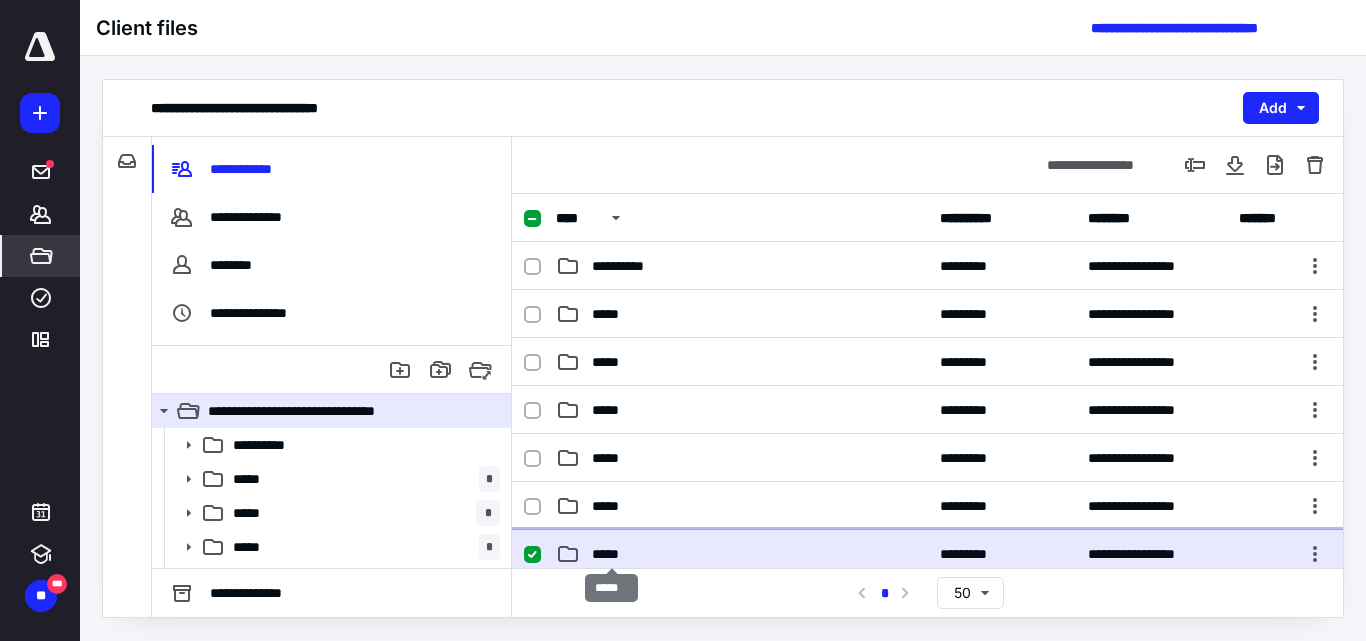 click on "*****" at bounding box center [611, 554] 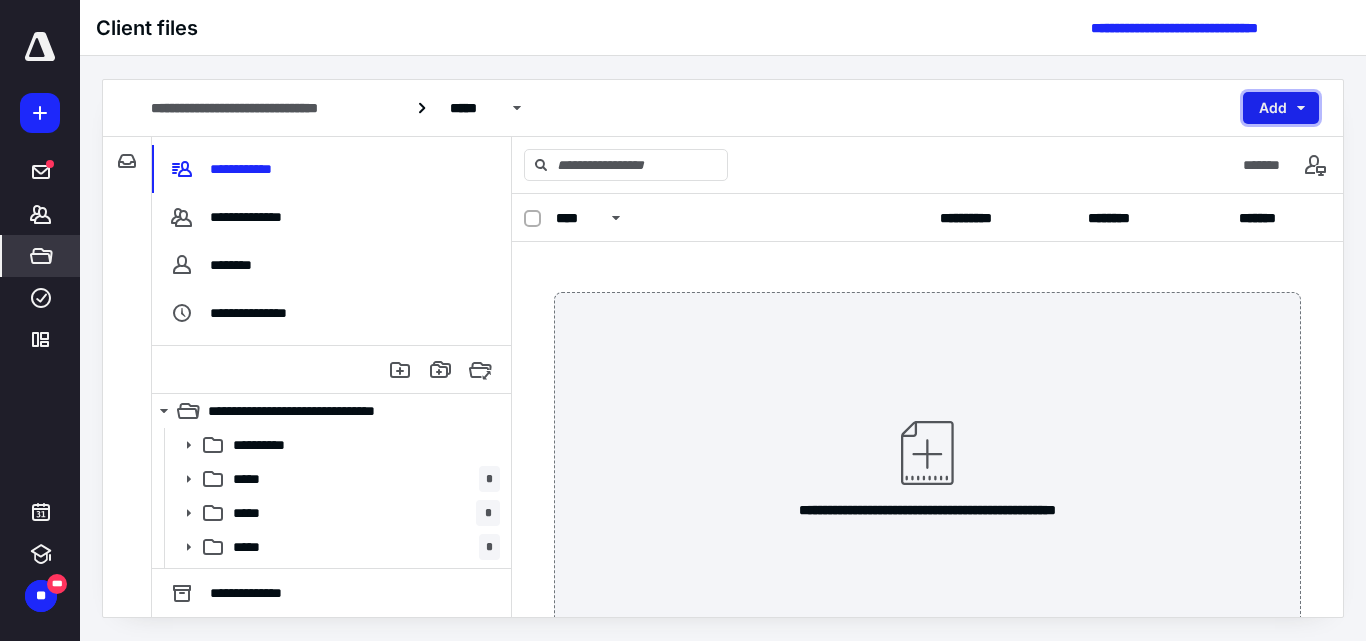 click on "Add" at bounding box center (1281, 108) 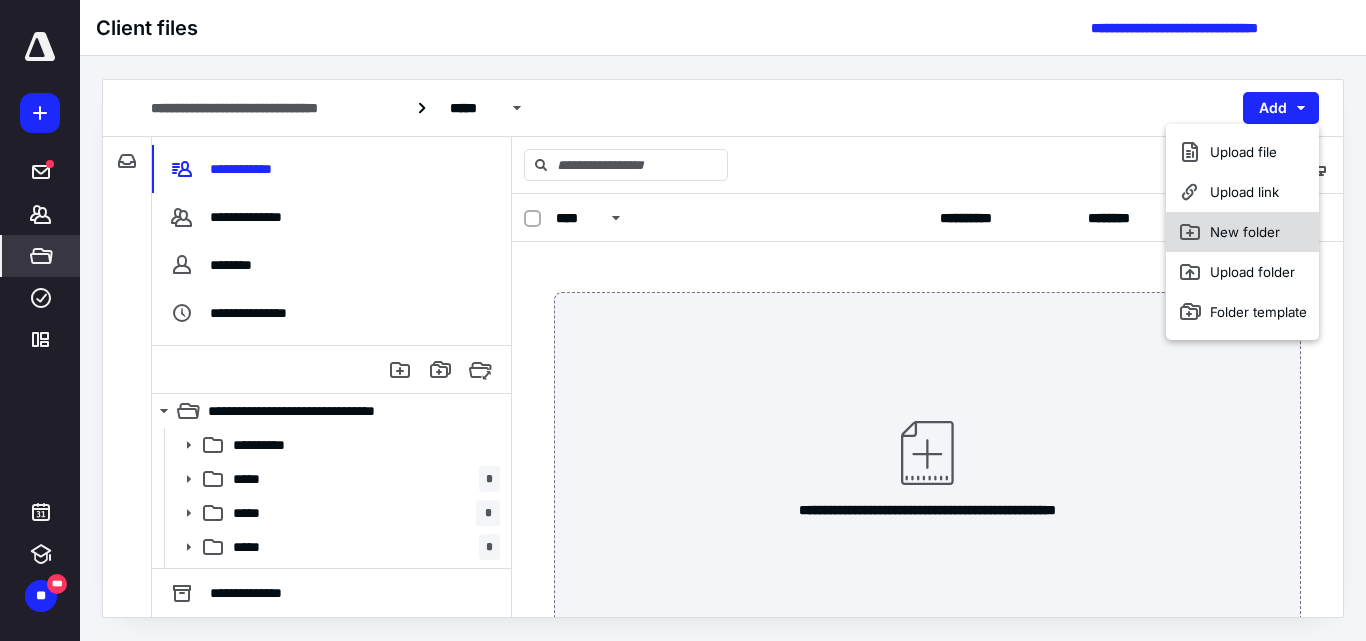 click on "New folder" at bounding box center [1242, 232] 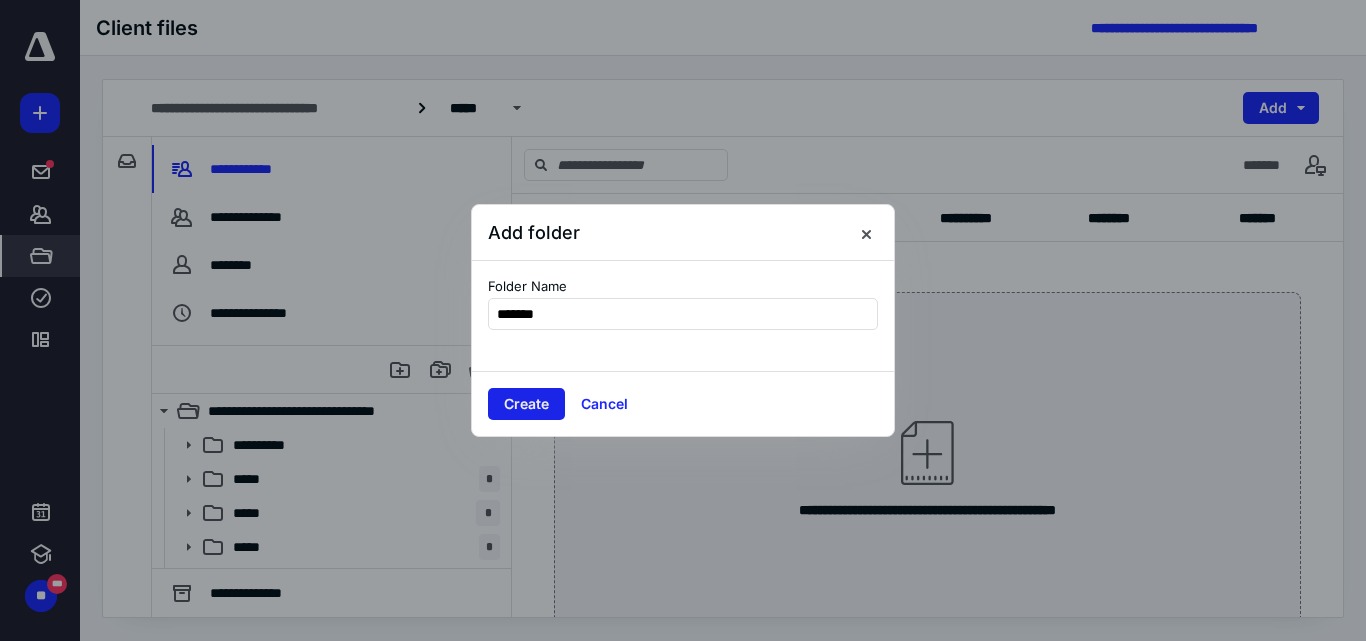 type on "*******" 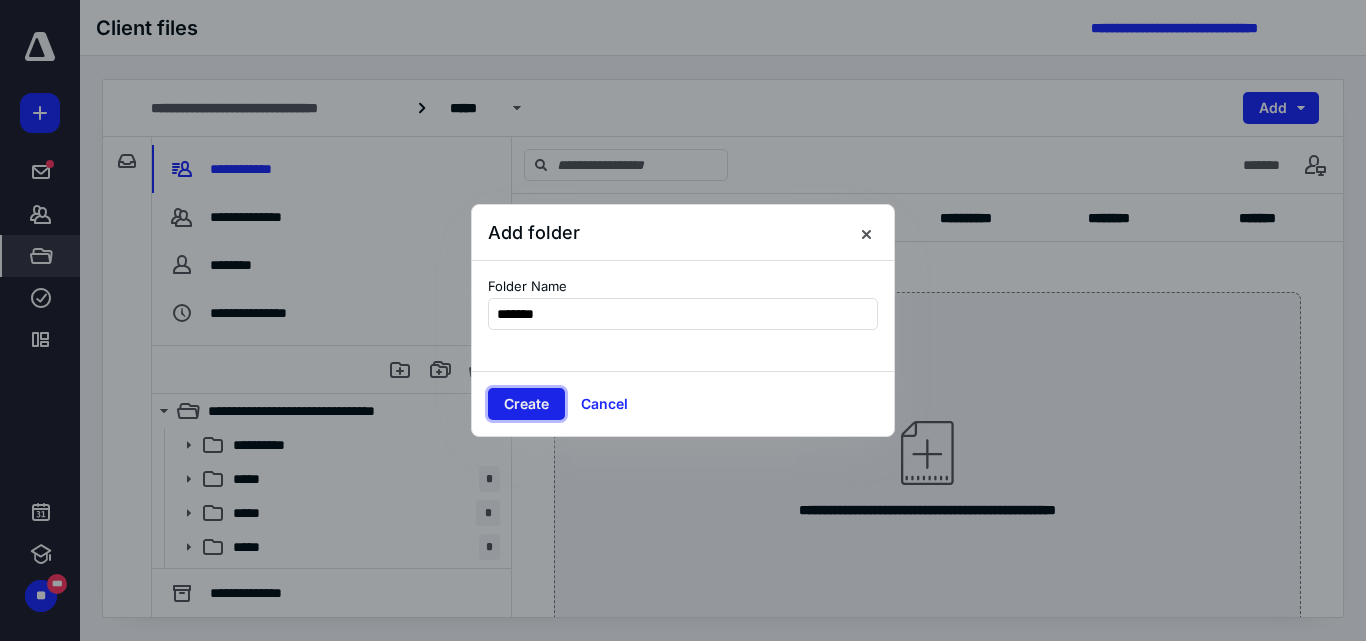 click on "Create" at bounding box center [526, 404] 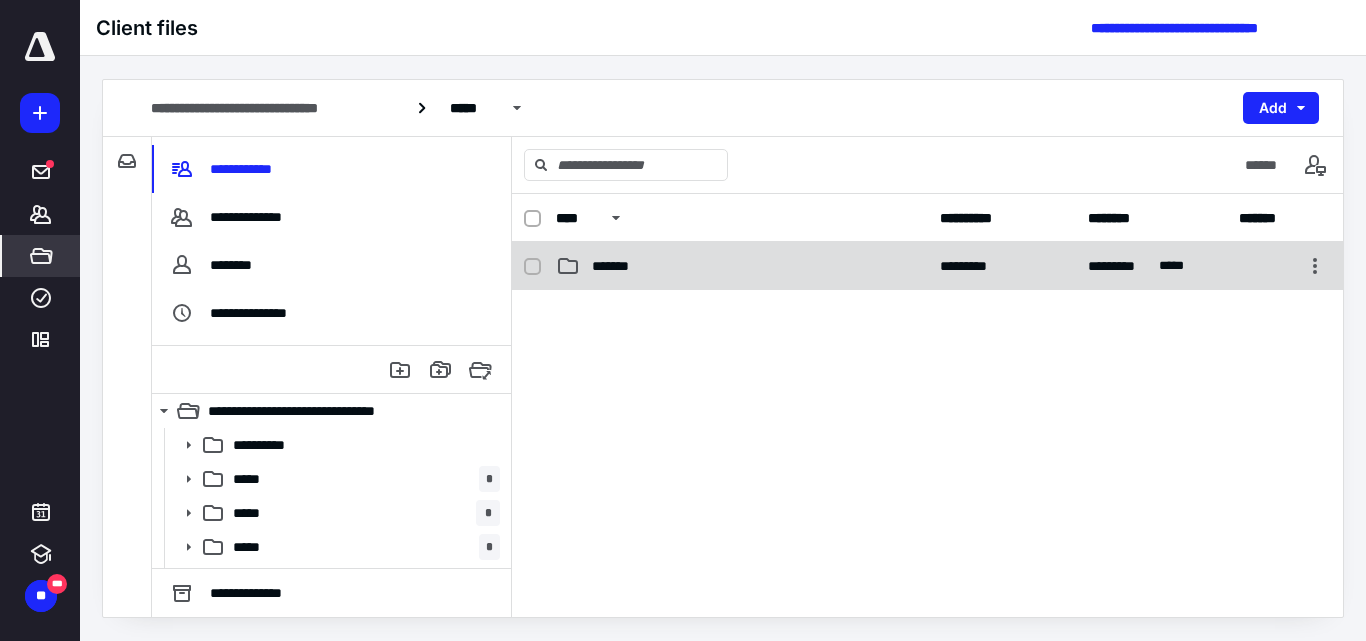 click on "*******" at bounding box center [617, 266] 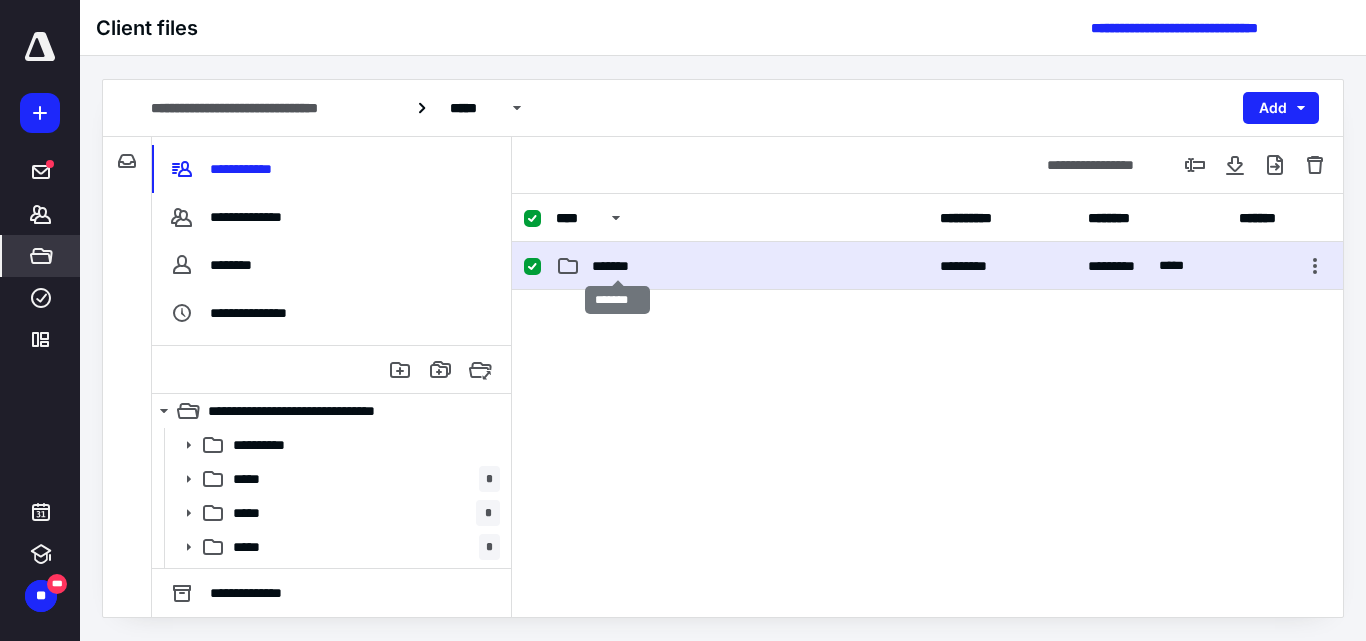 click on "*******" at bounding box center [617, 266] 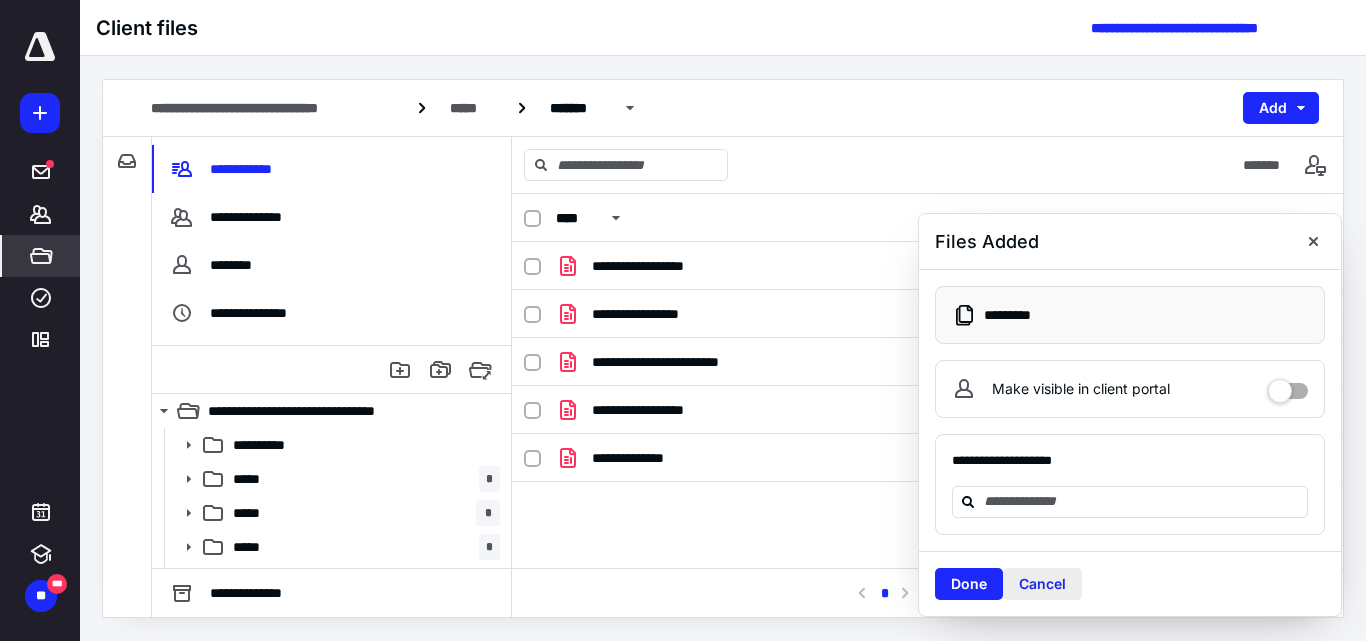click on "Cancel" at bounding box center (1042, 584) 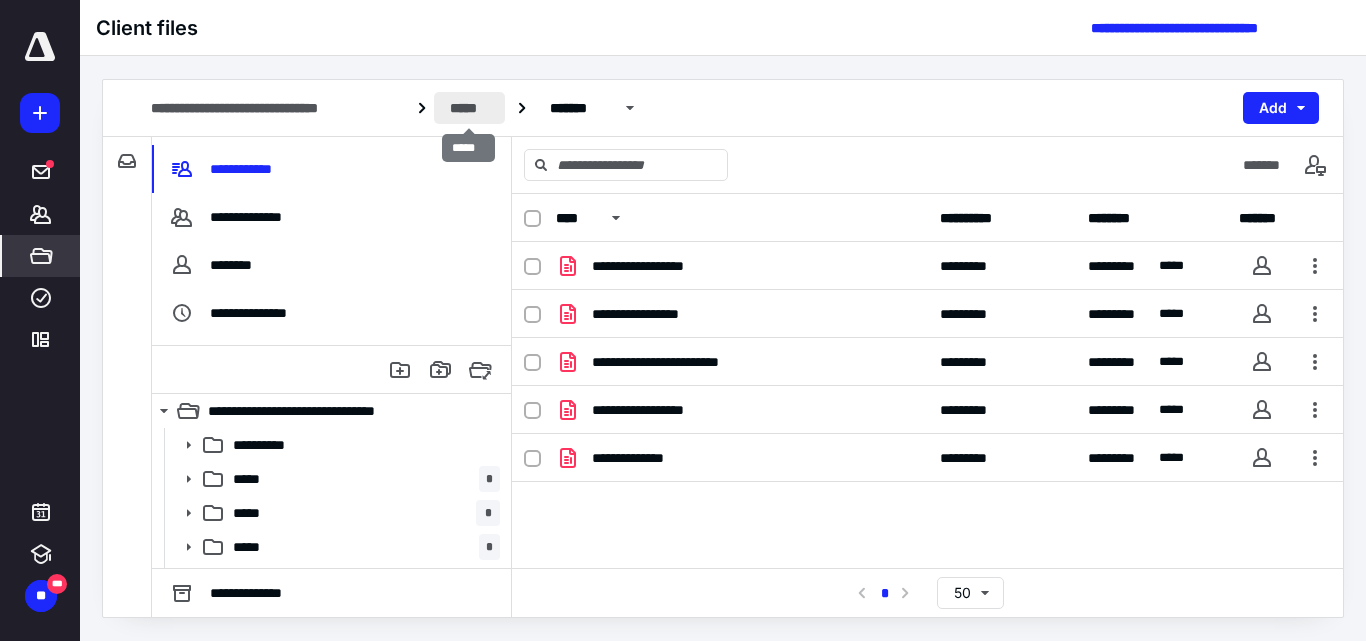 click on "*****" at bounding box center (469, 108) 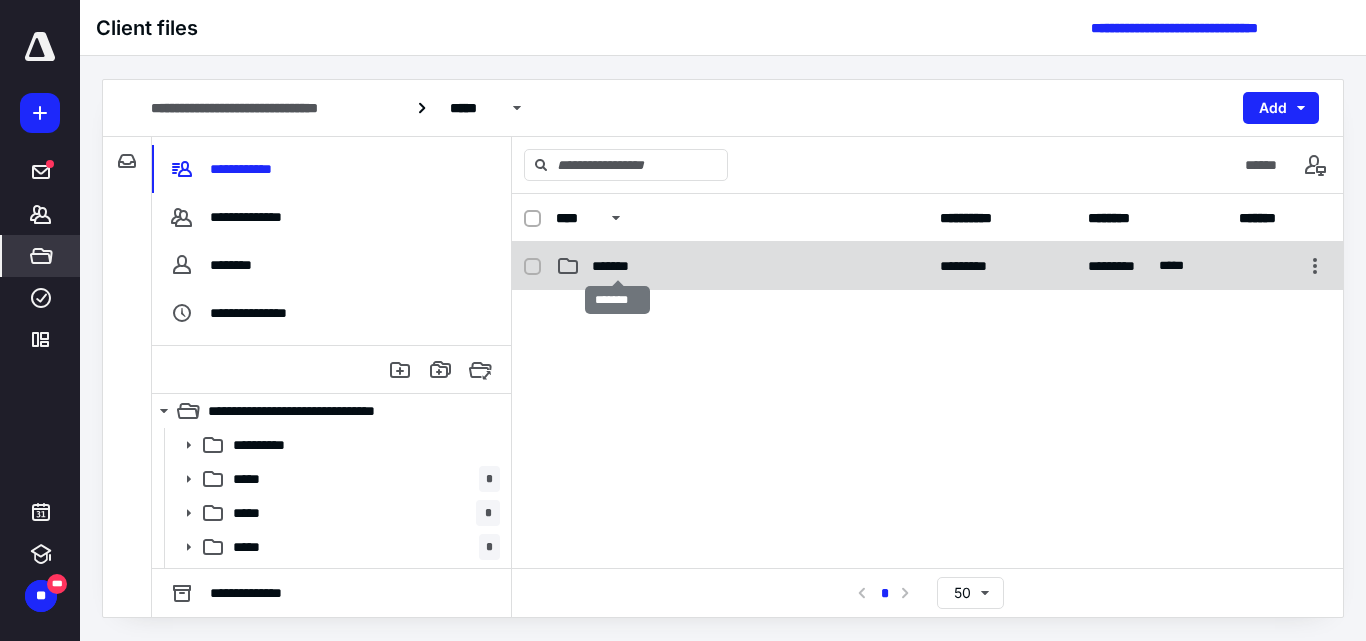 click on "*******" at bounding box center [617, 266] 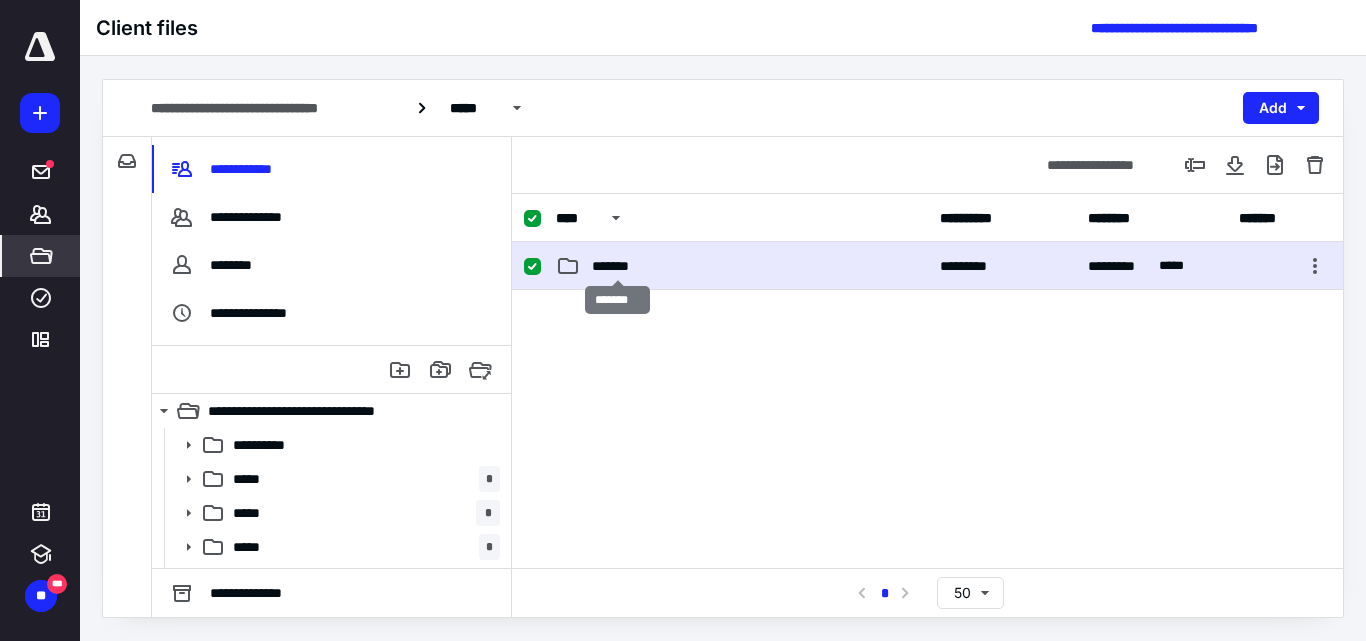 click on "*******" at bounding box center (617, 266) 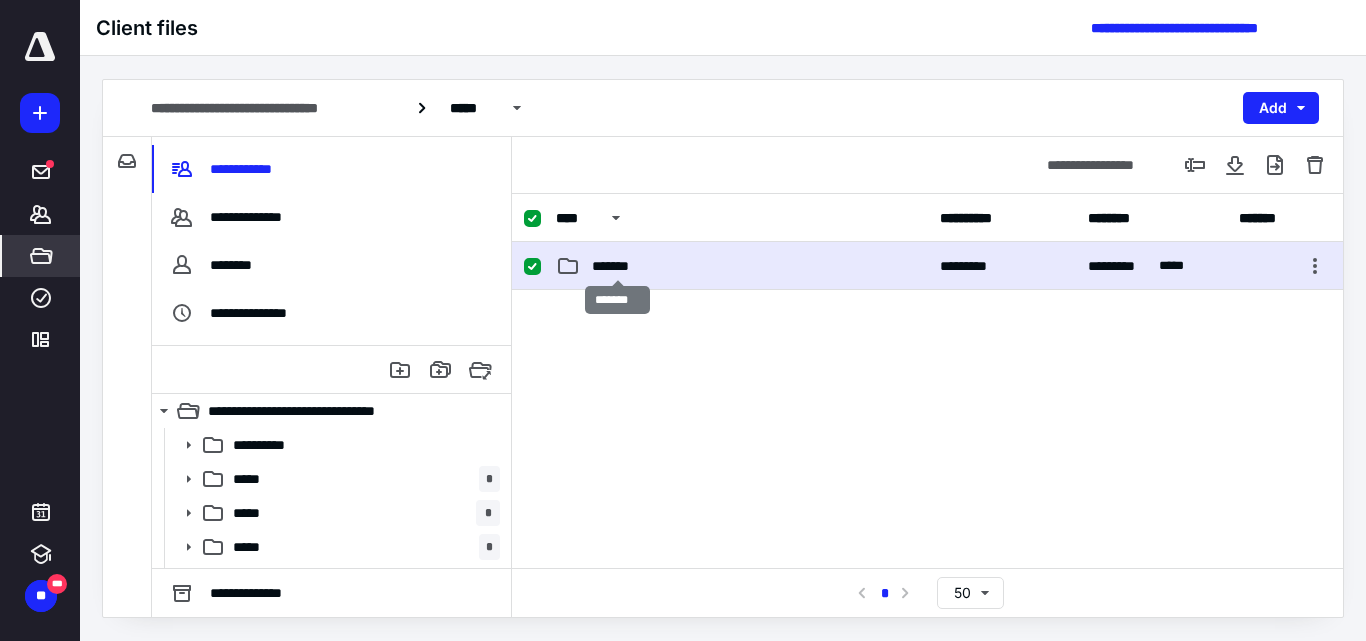 checkbox on "false" 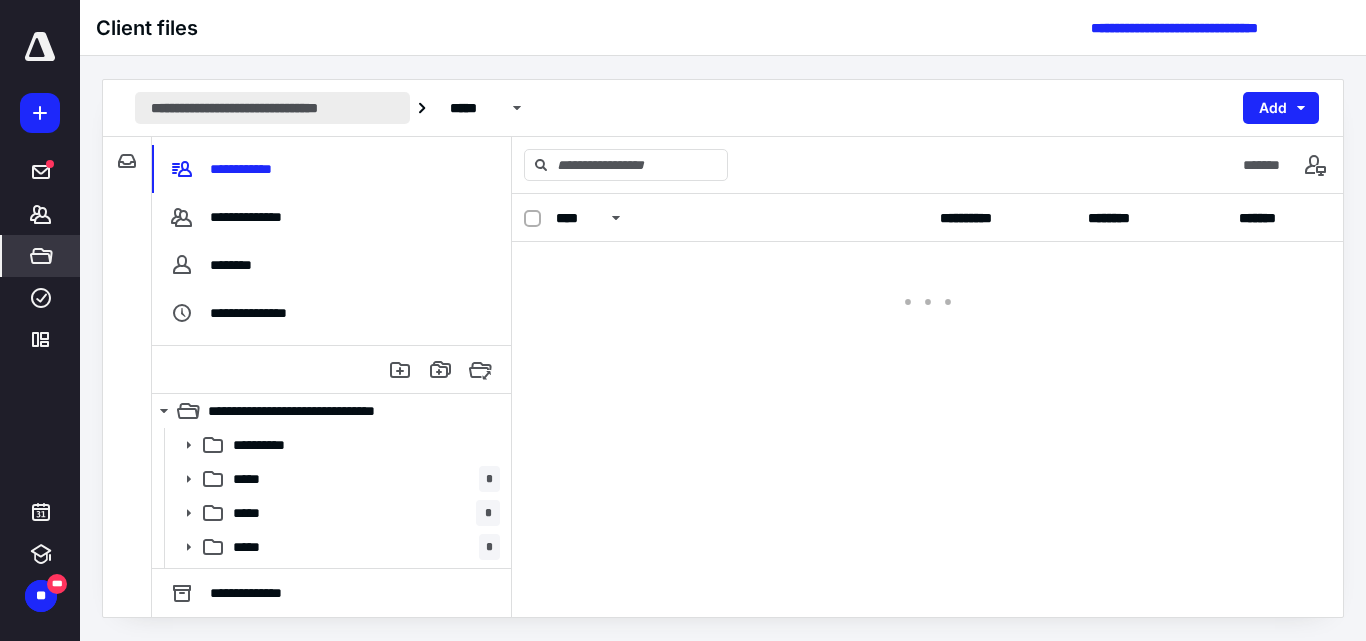 click on "**********" at bounding box center [272, 108] 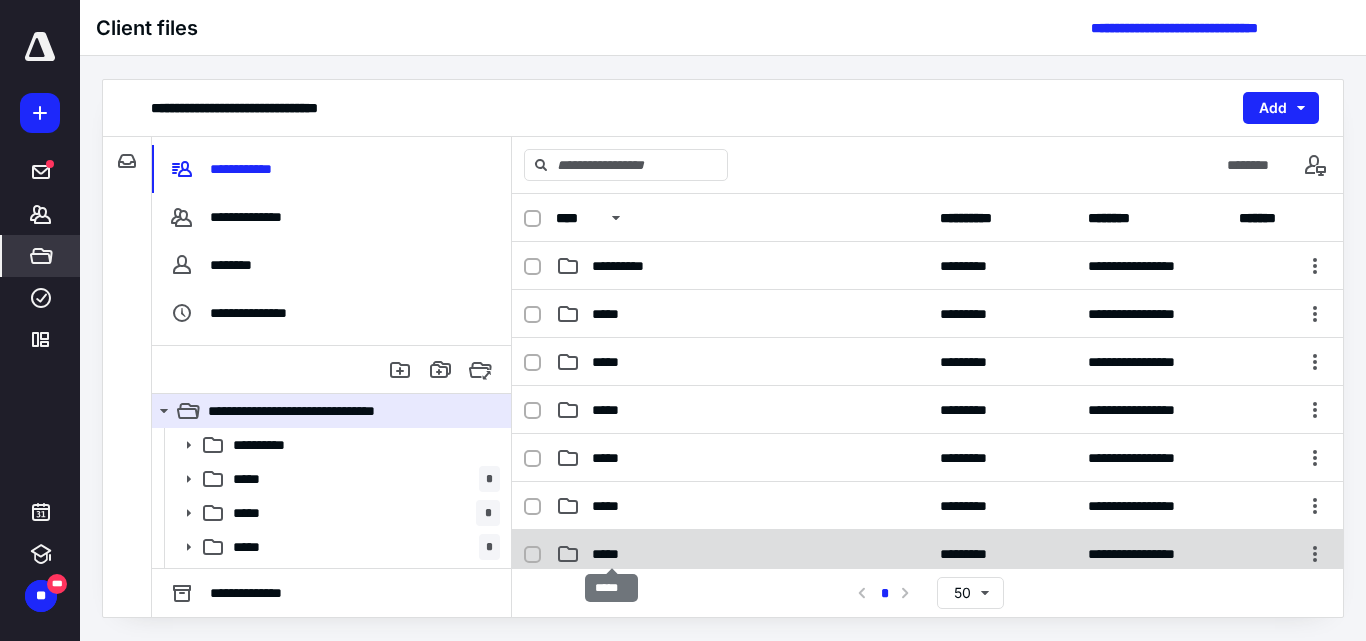 click on "*****" at bounding box center (611, 554) 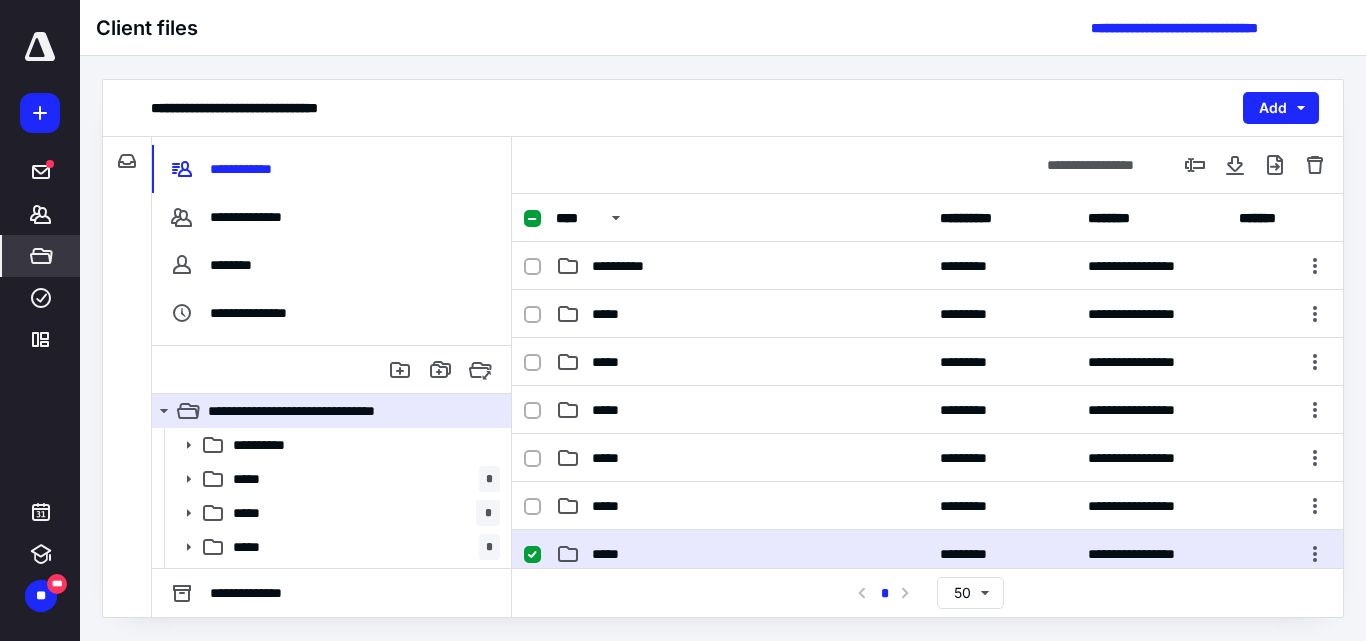 click on "*****" at bounding box center (611, 554) 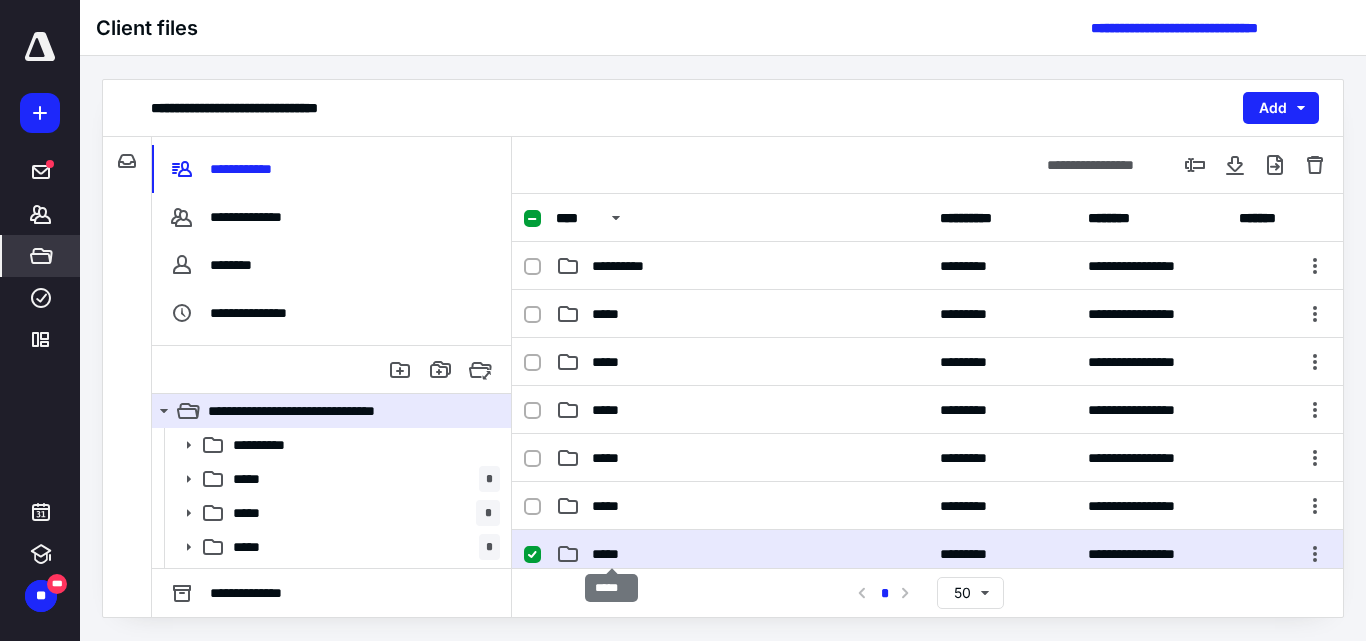 click on "*****" at bounding box center [611, 554] 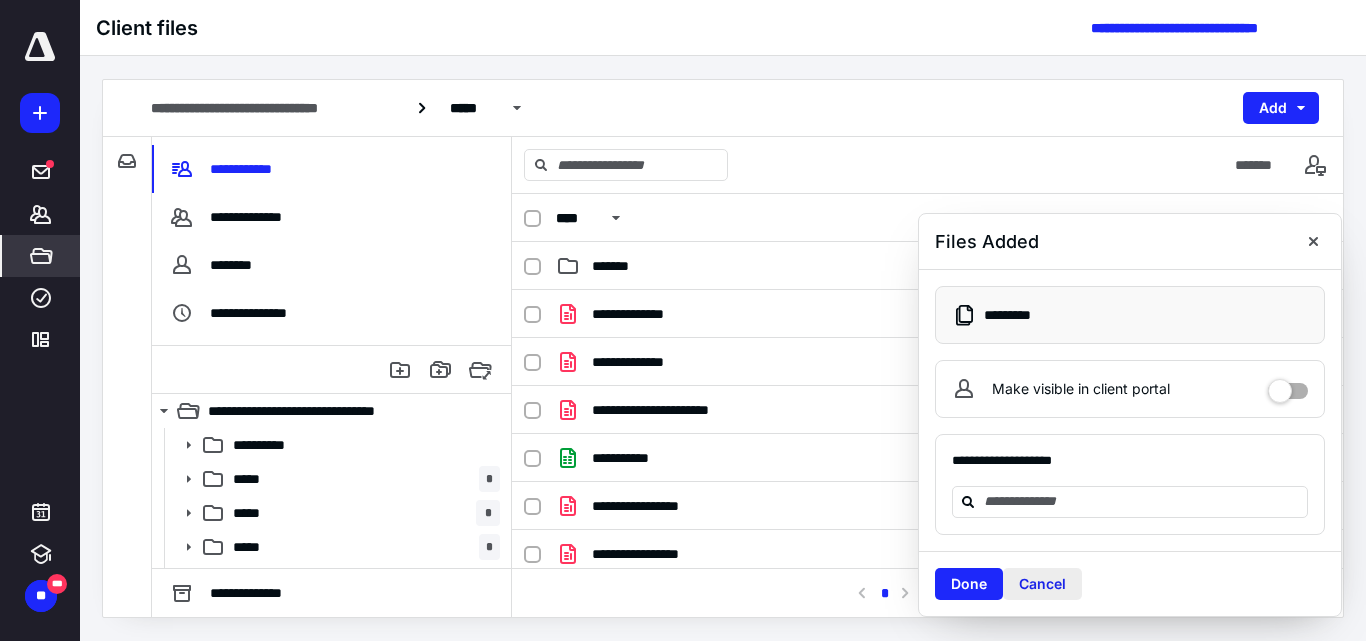 click on "Cancel" at bounding box center [1042, 584] 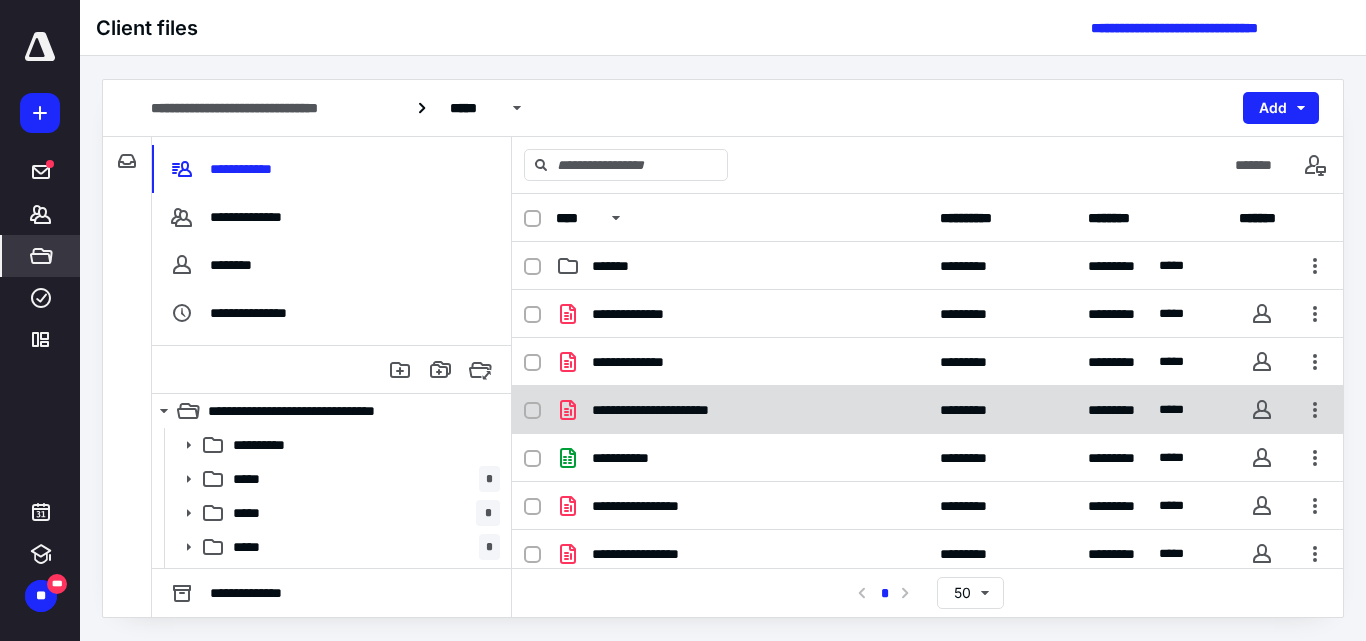 scroll, scrollTop: 22, scrollLeft: 0, axis: vertical 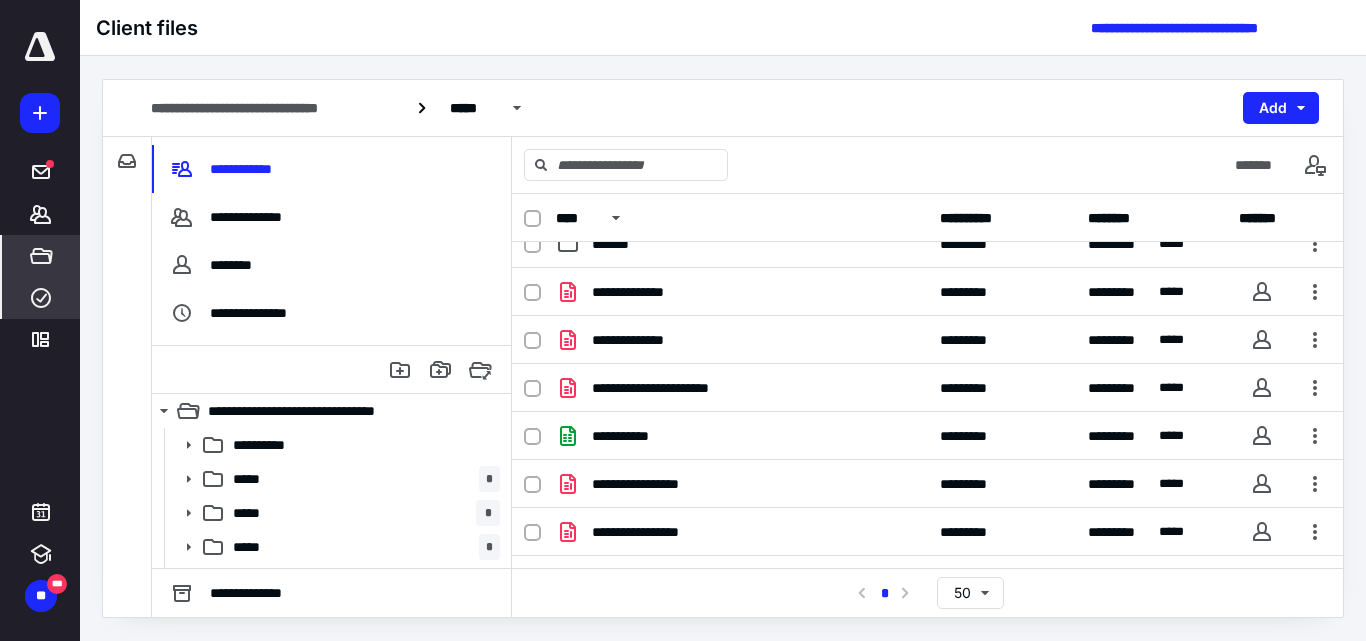 click 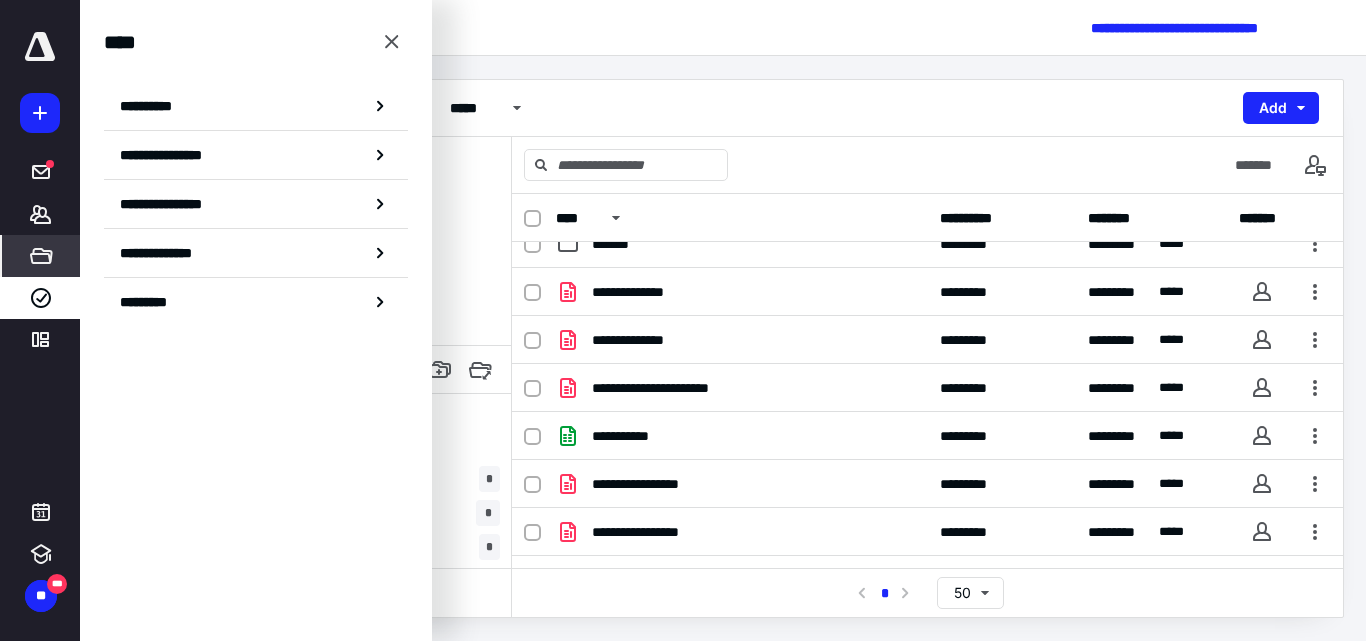 click 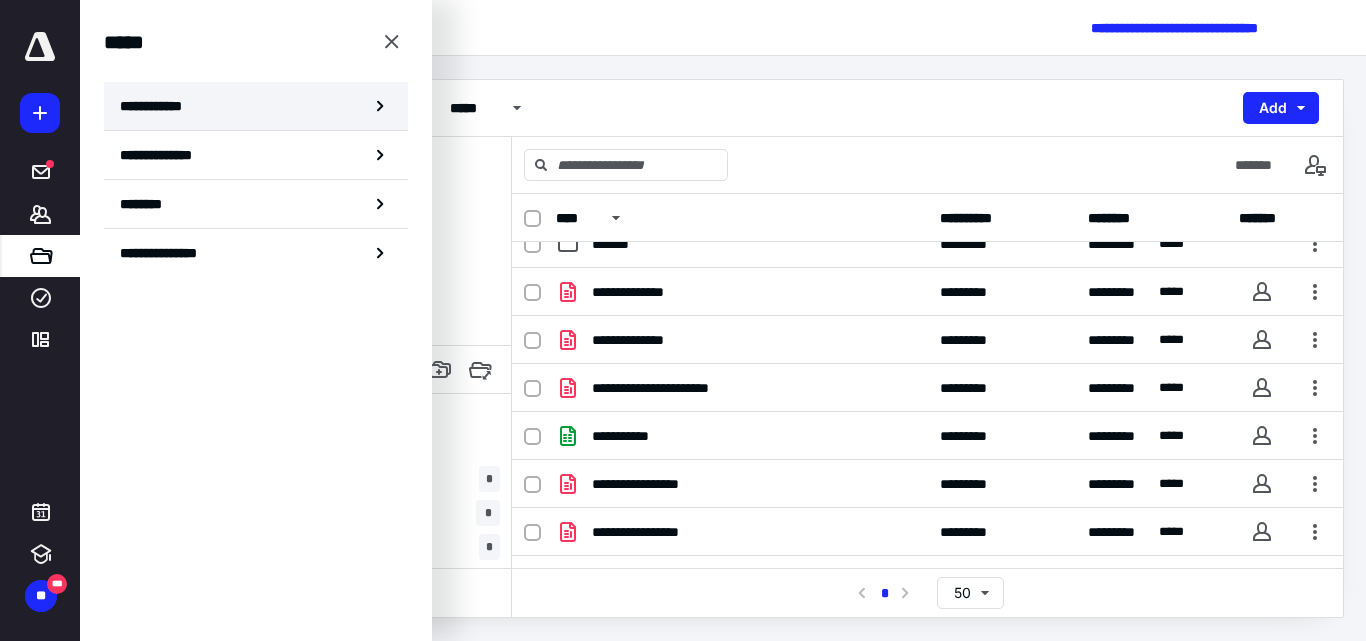 click on "**********" at bounding box center (157, 106) 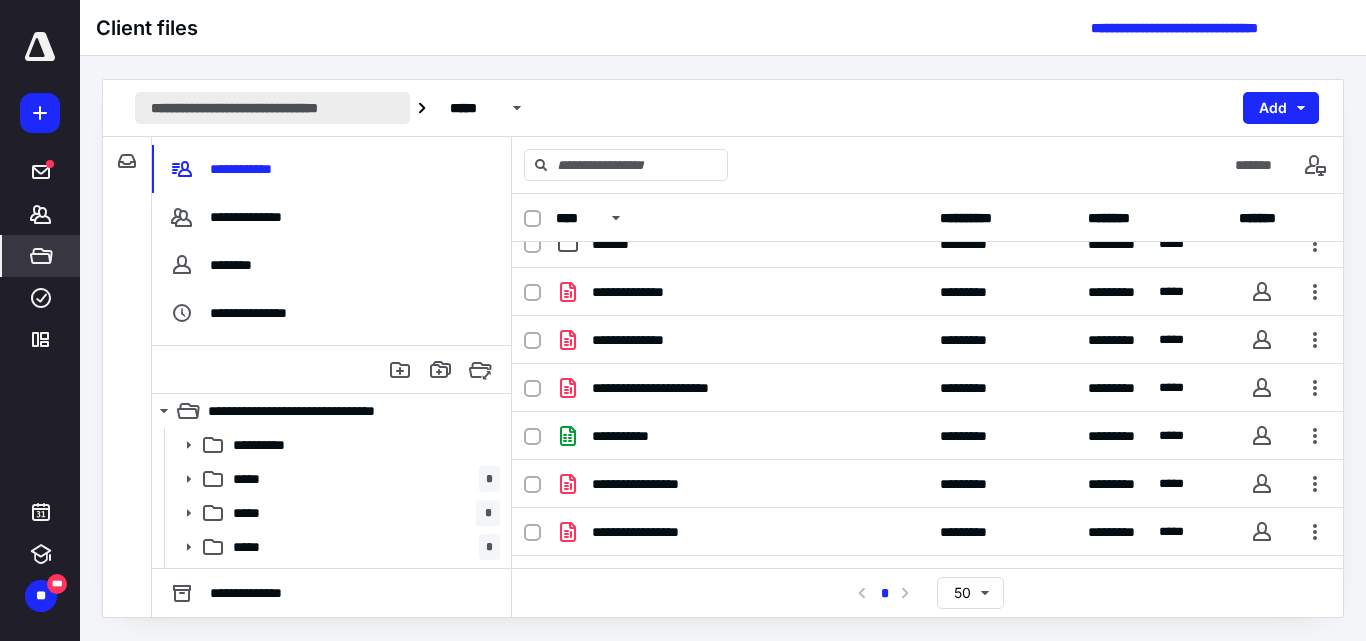 scroll, scrollTop: 0, scrollLeft: 0, axis: both 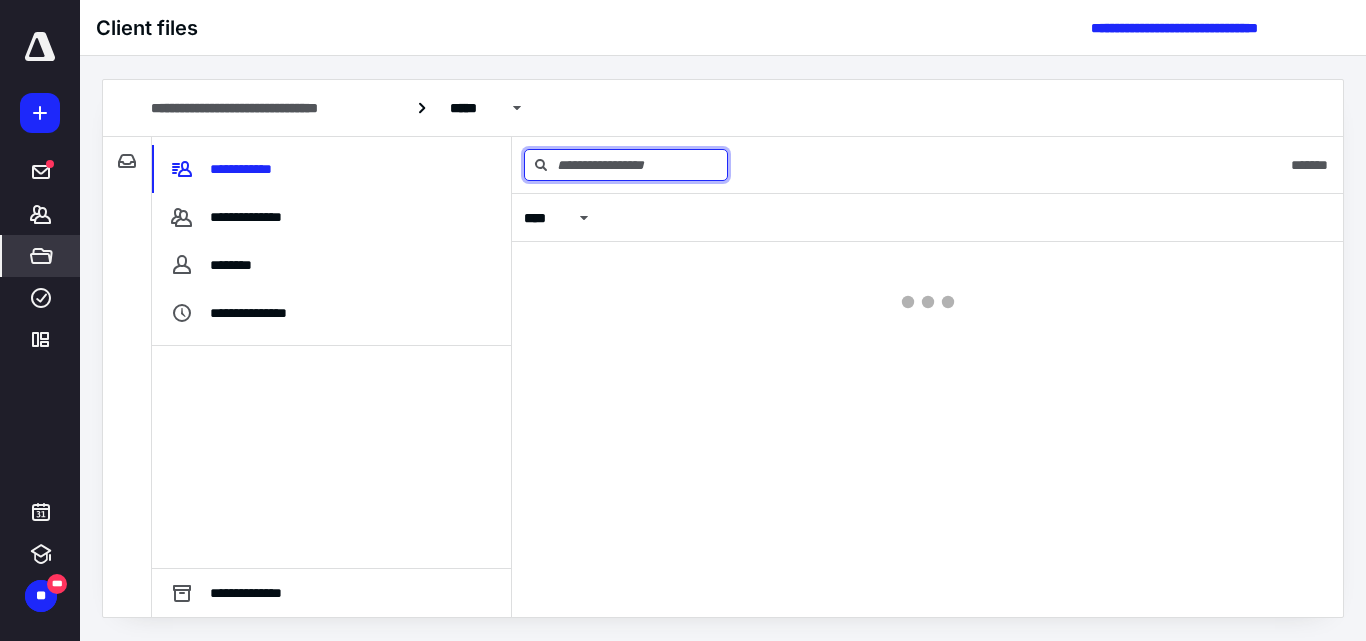 click at bounding box center [626, 165] 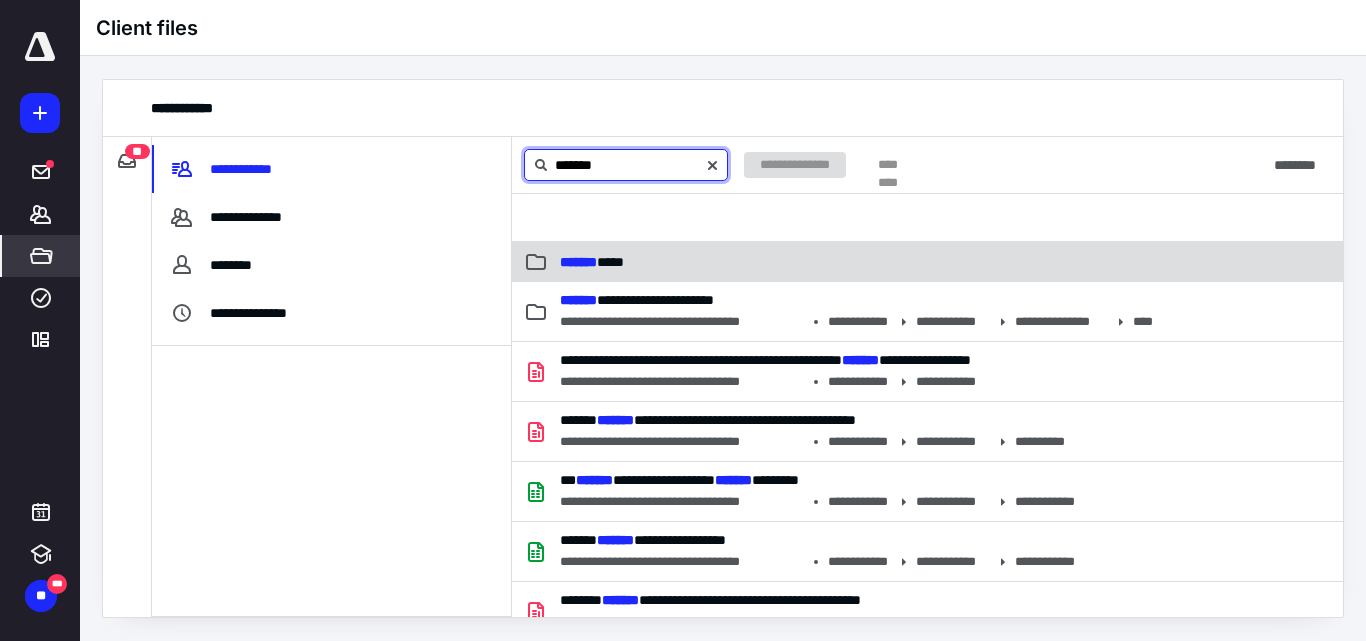 type on "*******" 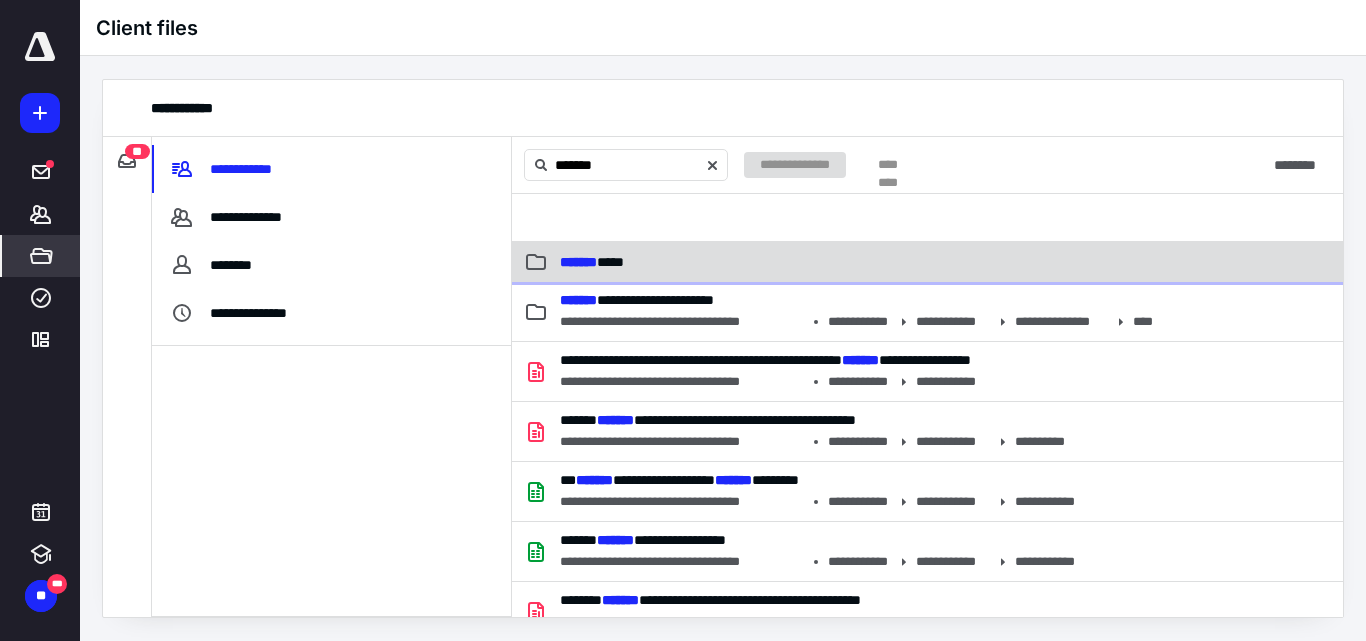 click on "*******" at bounding box center [578, 262] 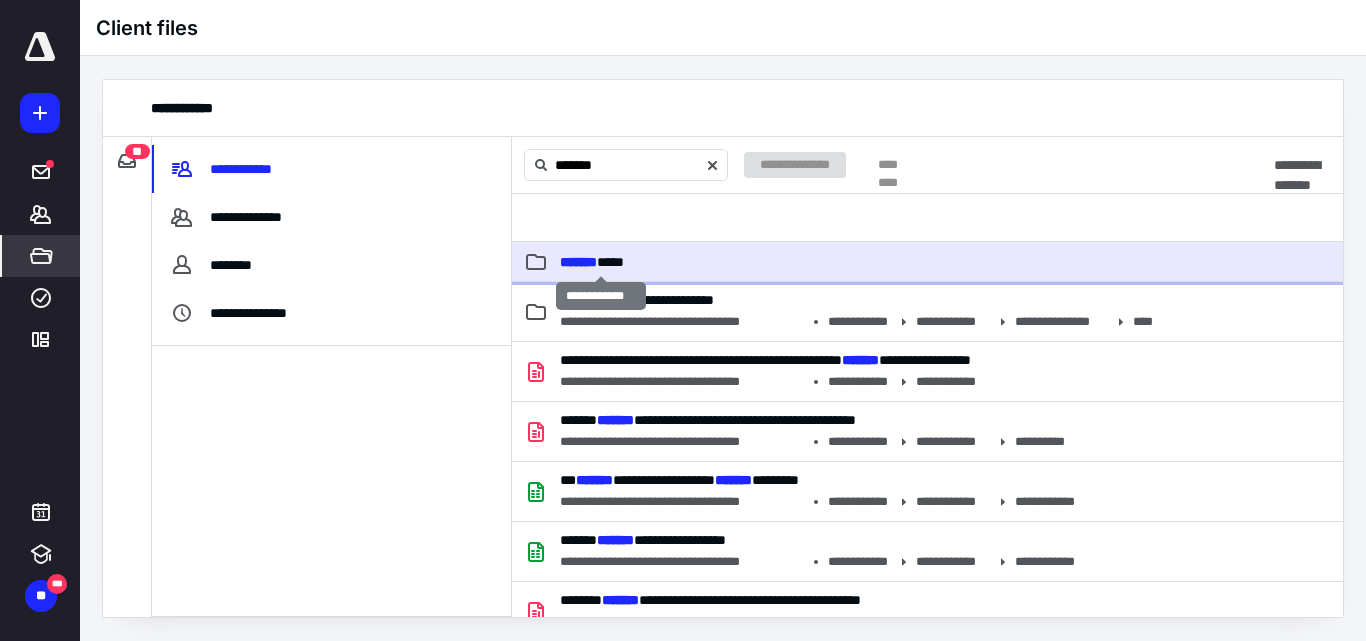 click on "*******" at bounding box center (578, 262) 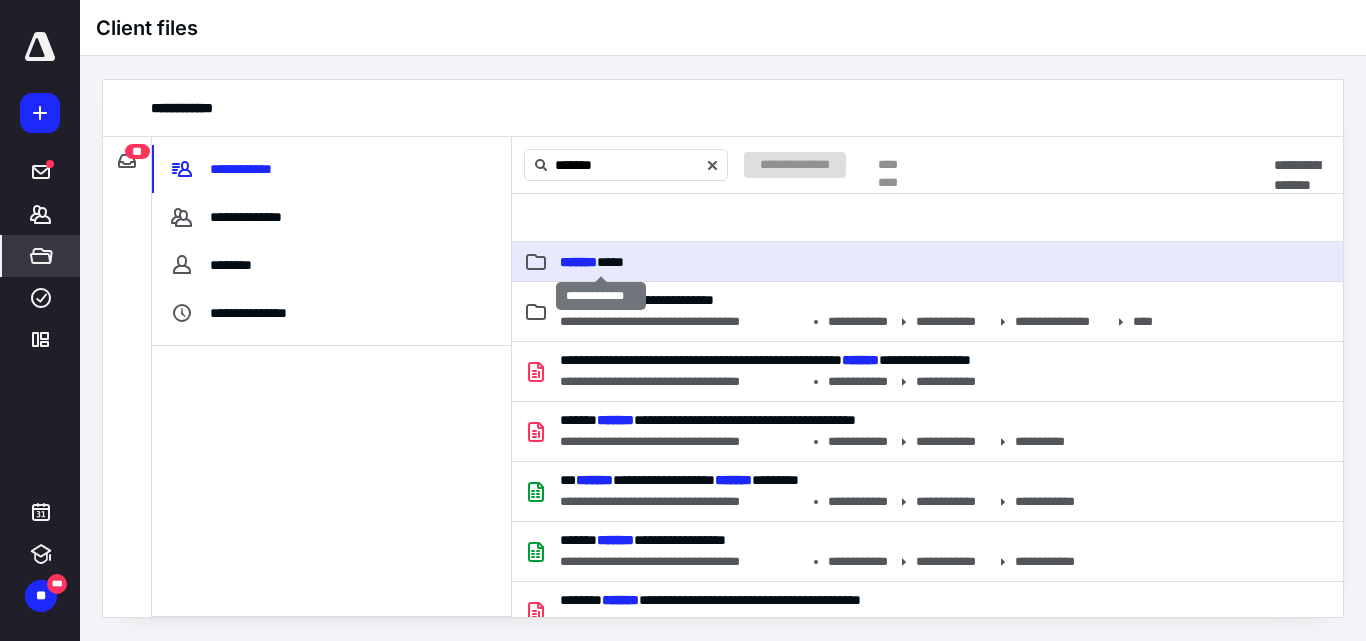type 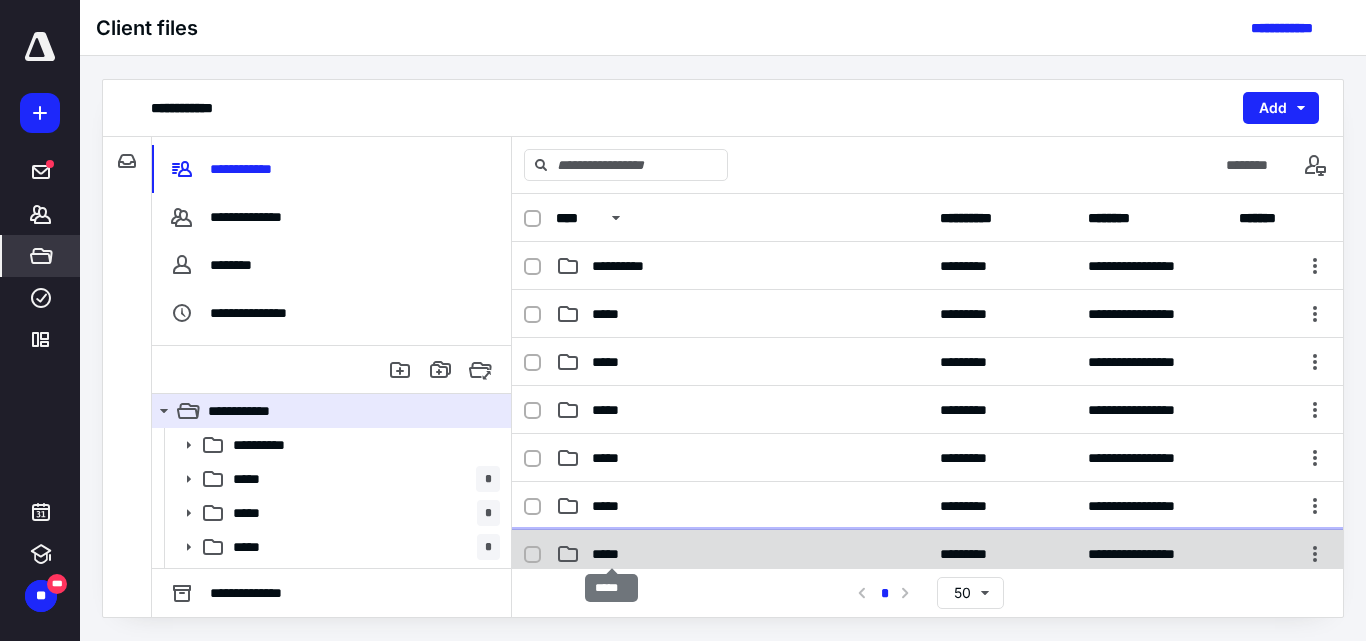 click on "*****" at bounding box center [611, 554] 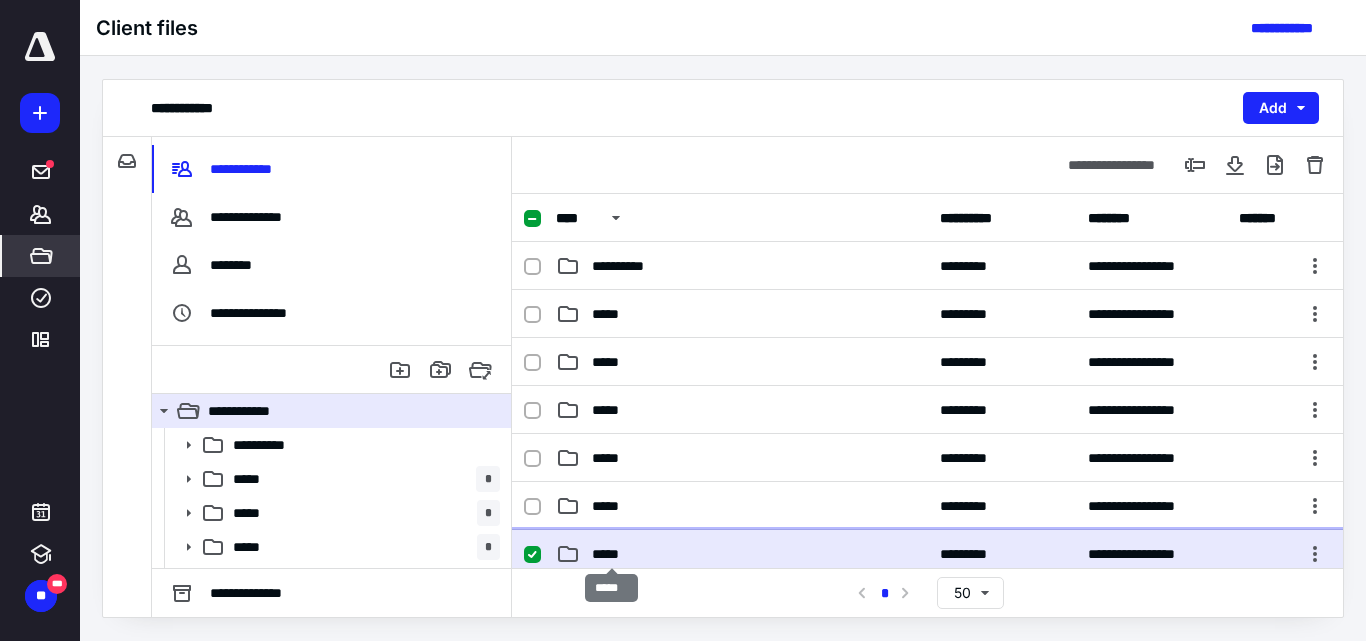 click on "*****" at bounding box center (611, 554) 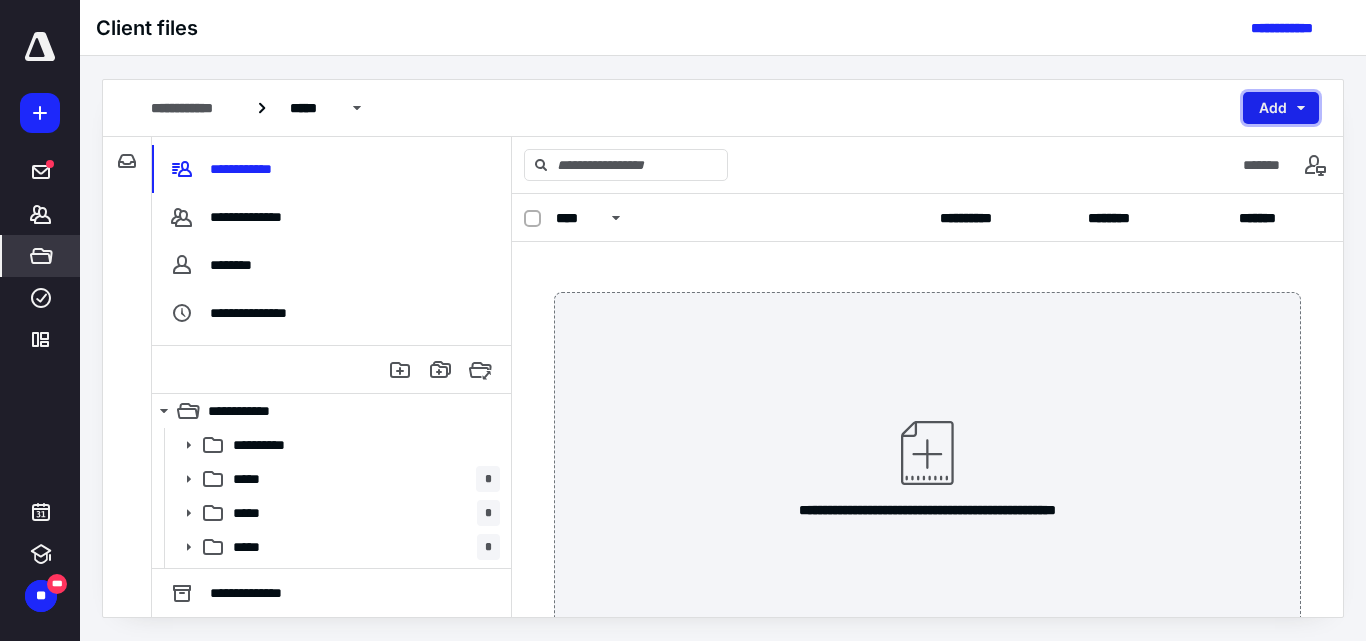 click on "Add" at bounding box center [1281, 108] 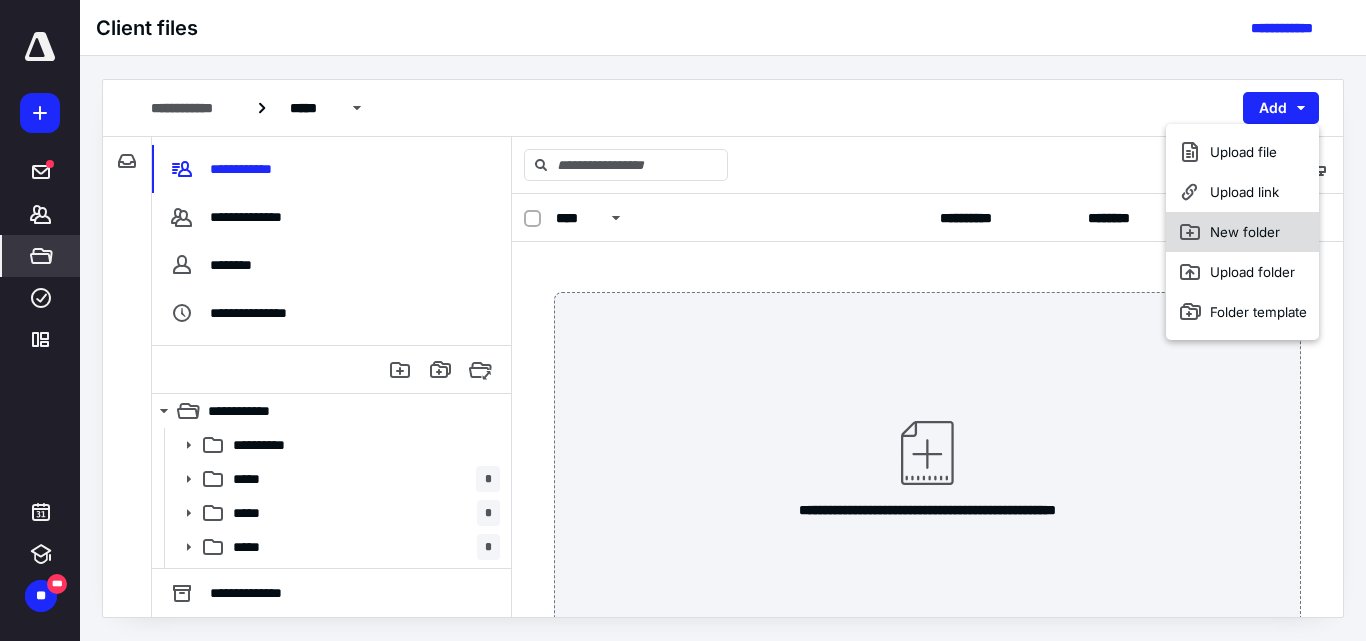 click on "New folder" at bounding box center [1242, 232] 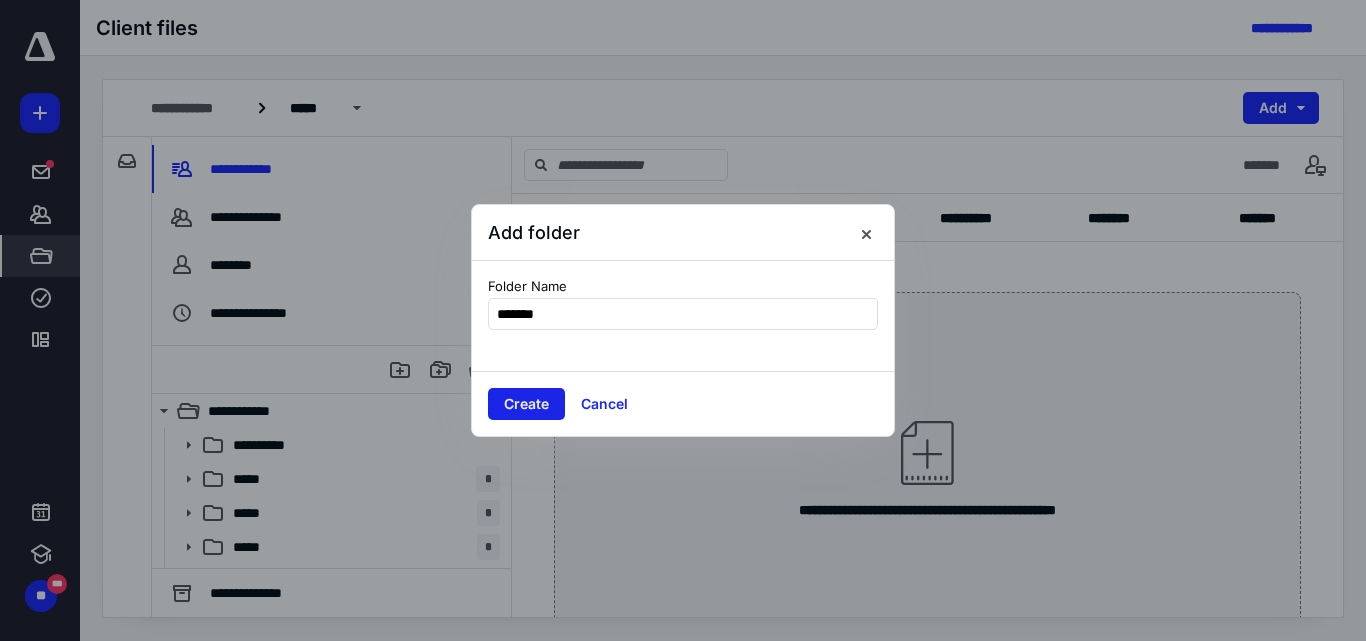 type on "*******" 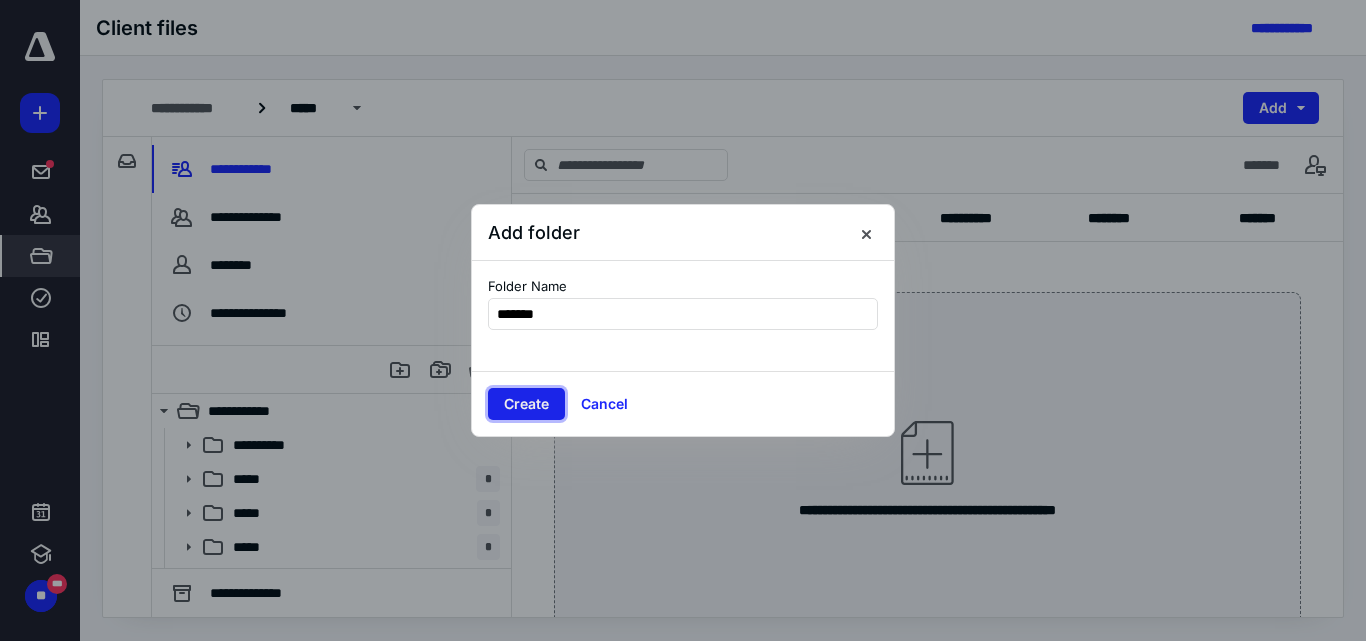 click on "Create" at bounding box center [526, 404] 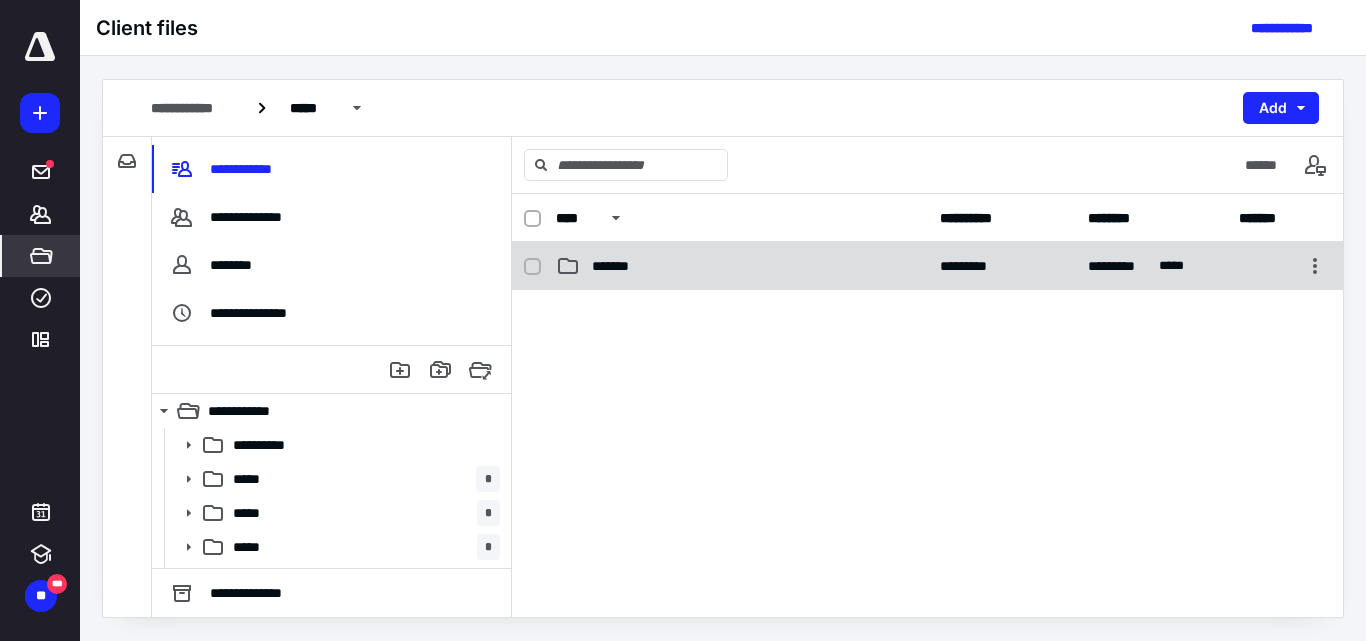 click on "*******" at bounding box center (617, 266) 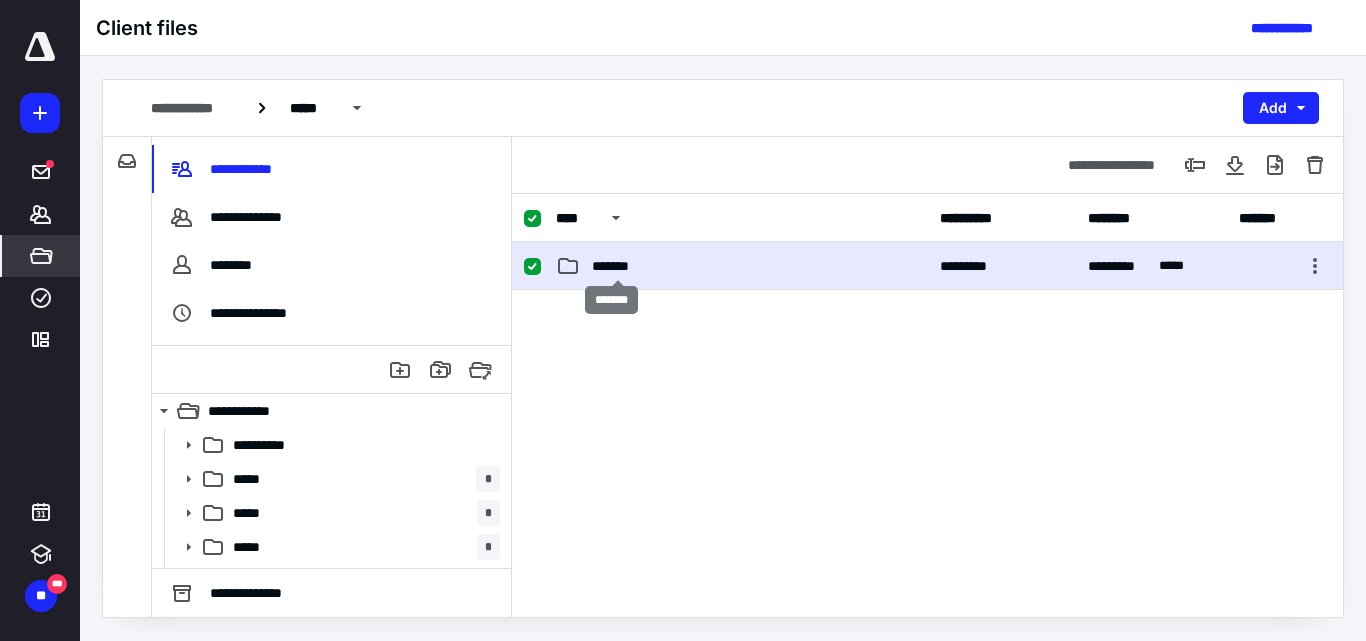 click on "*******" at bounding box center (617, 266) 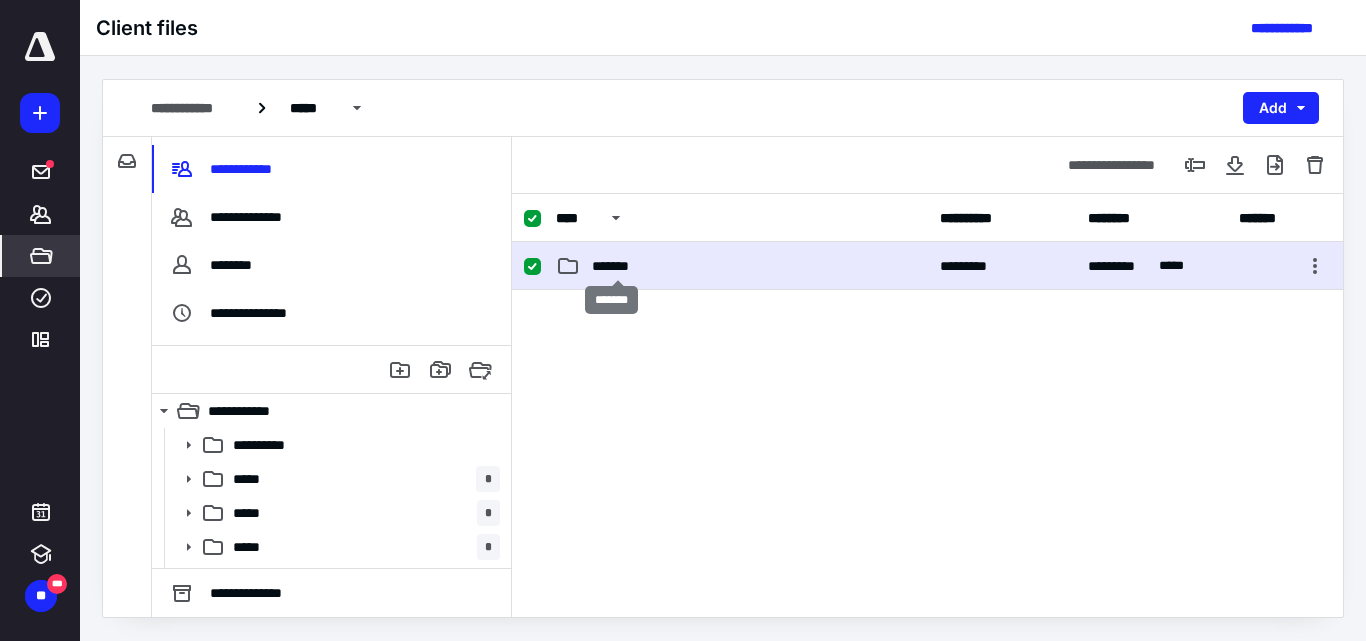 checkbox on "false" 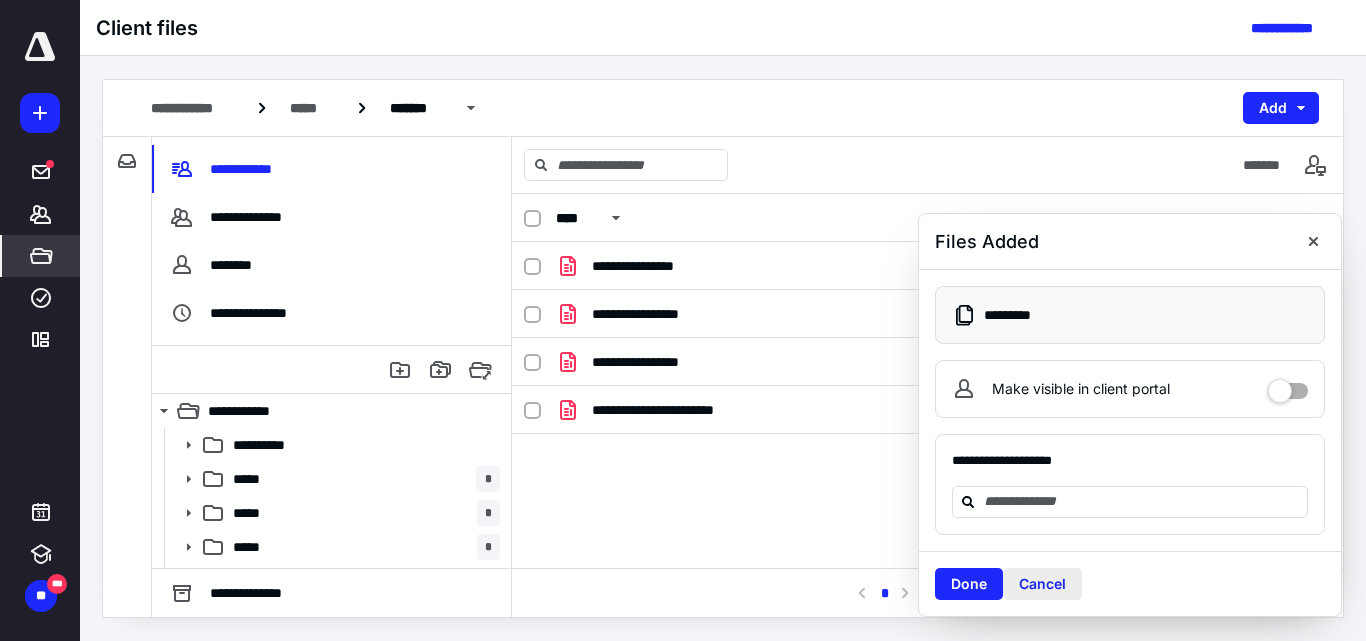 click on "Cancel" at bounding box center (1042, 584) 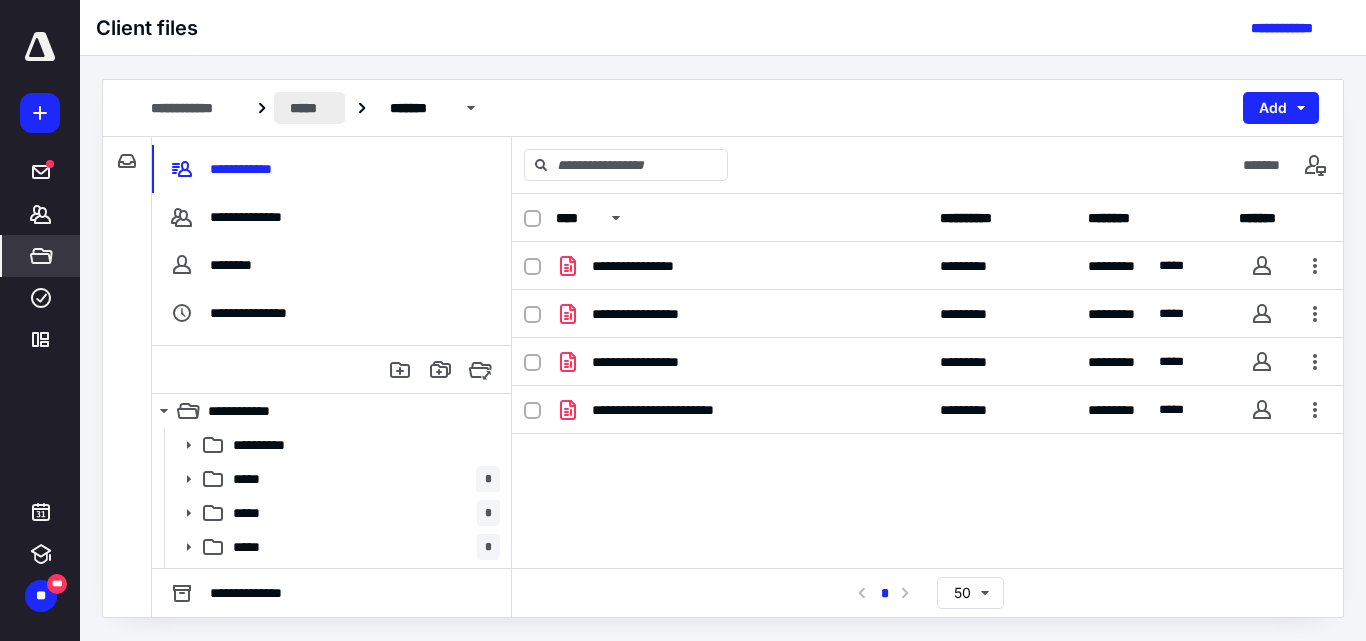 click on "*****" at bounding box center (309, 108) 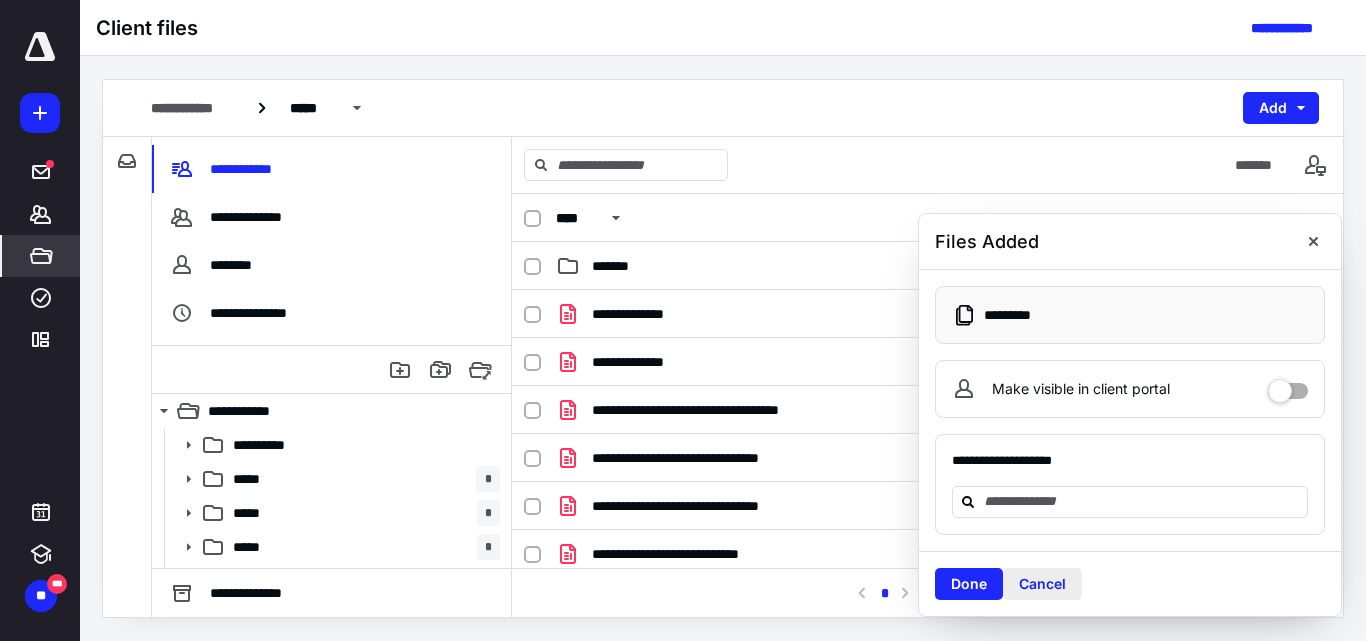 click on "Cancel" at bounding box center (1042, 584) 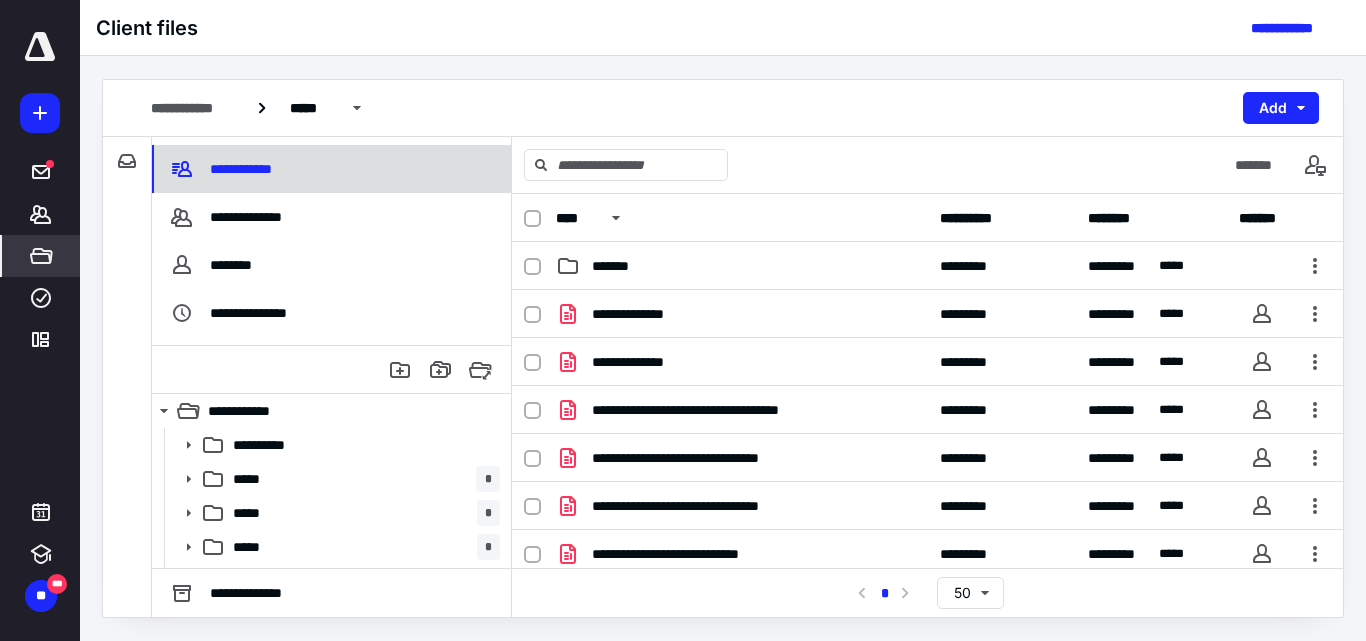 click on "**********" at bounding box center [244, 169] 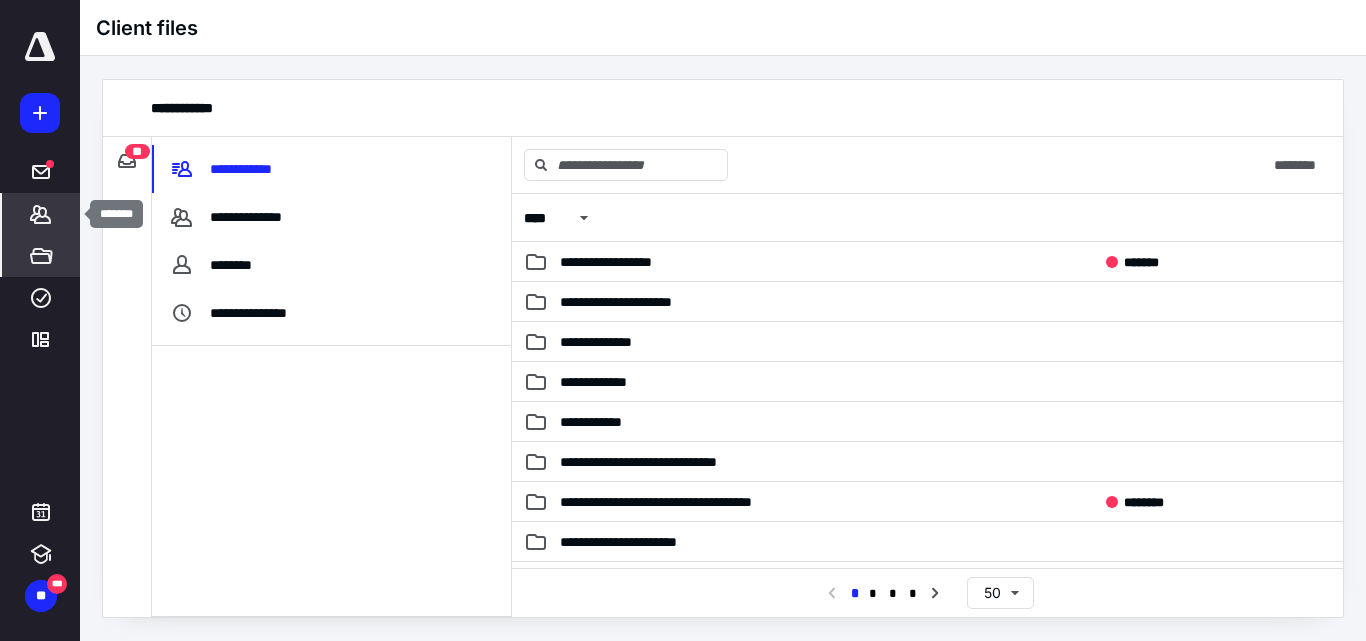 click 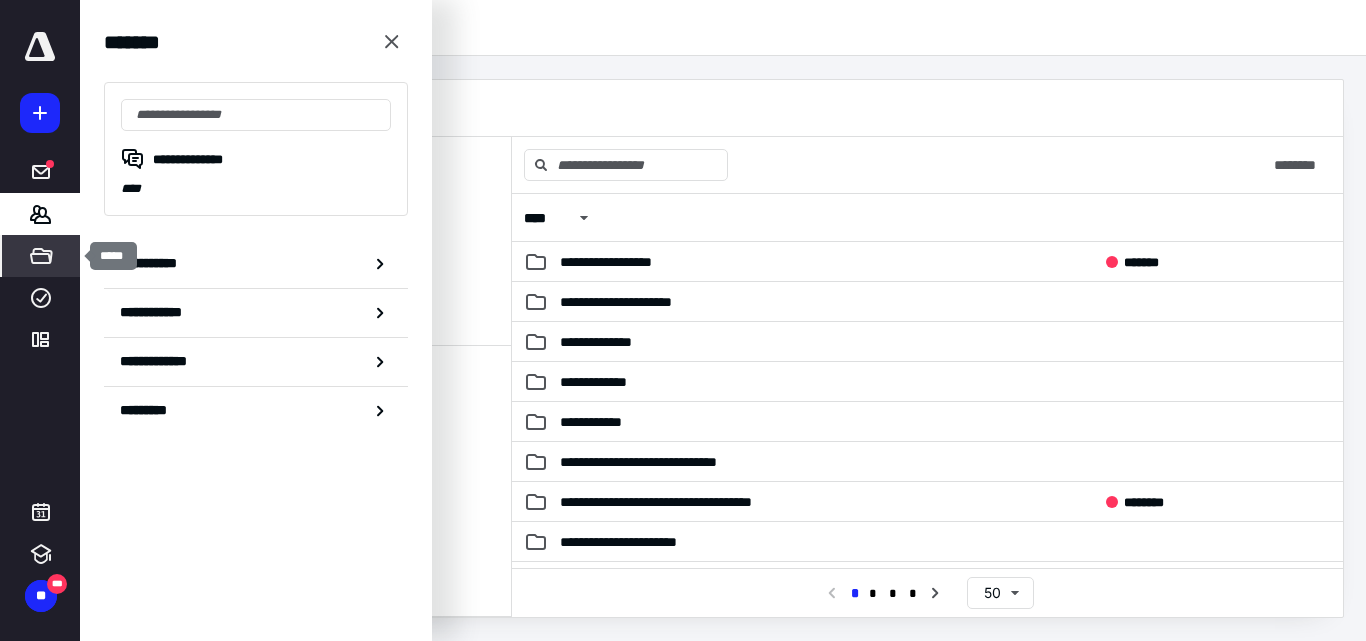 click 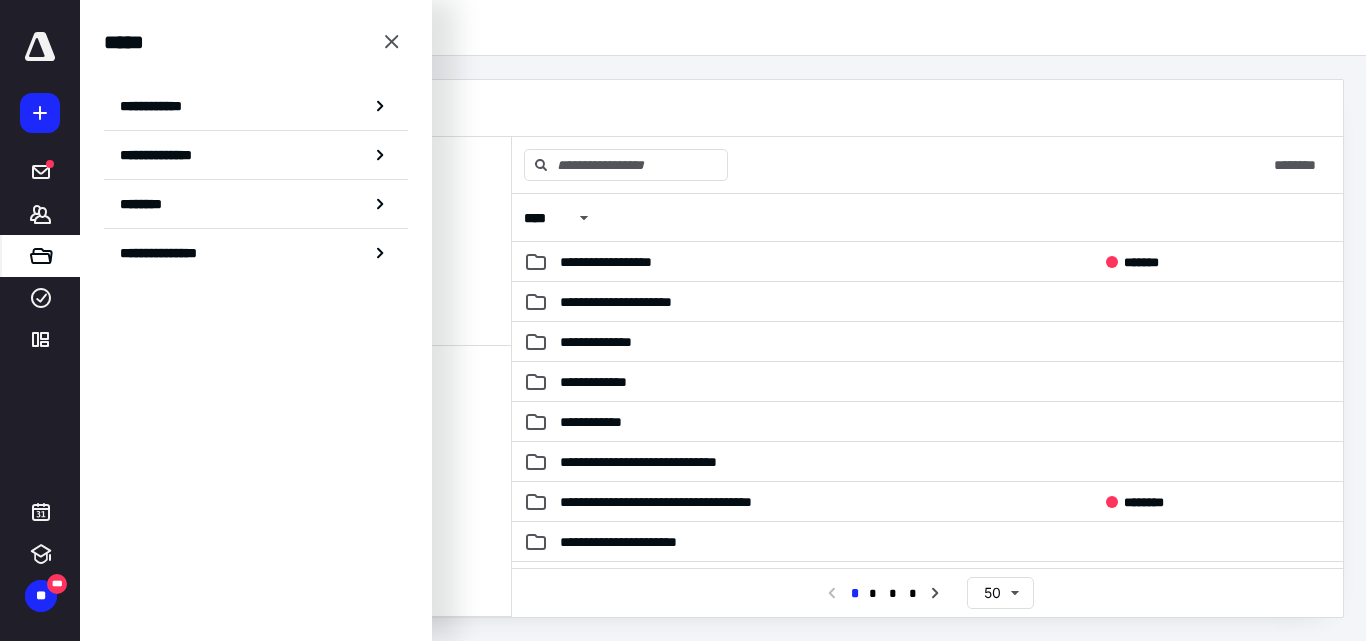 click on "**********" at bounding box center [157, 106] 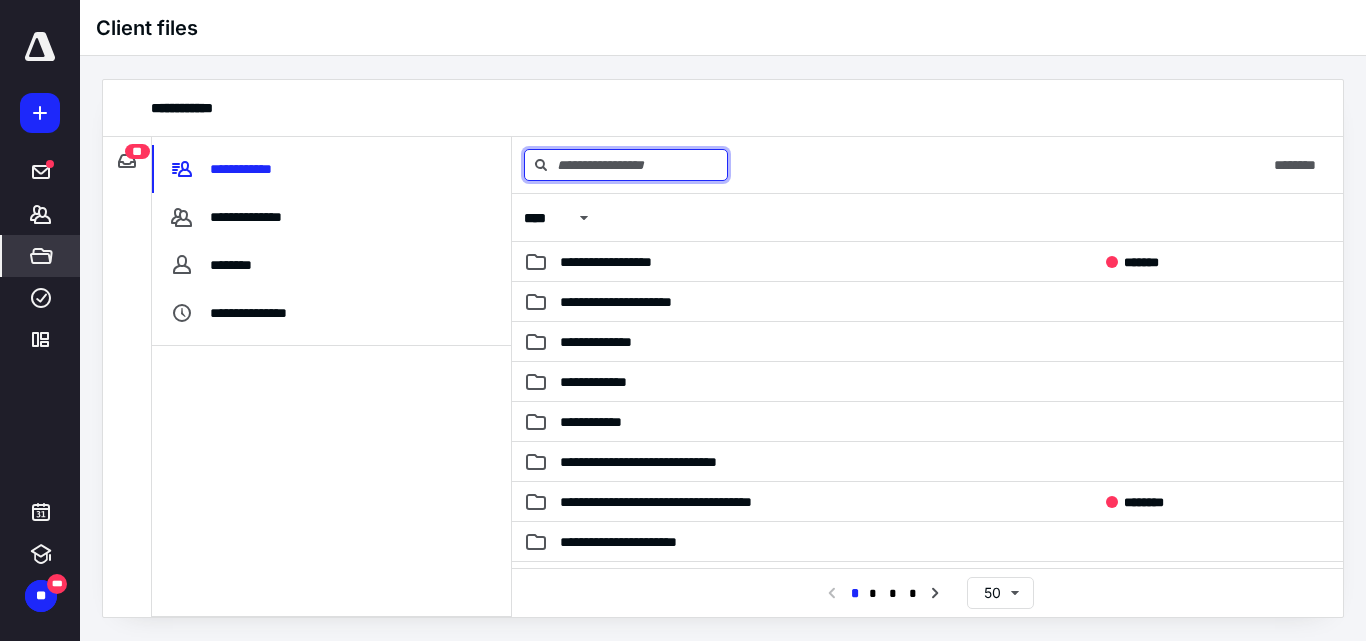 click at bounding box center [626, 165] 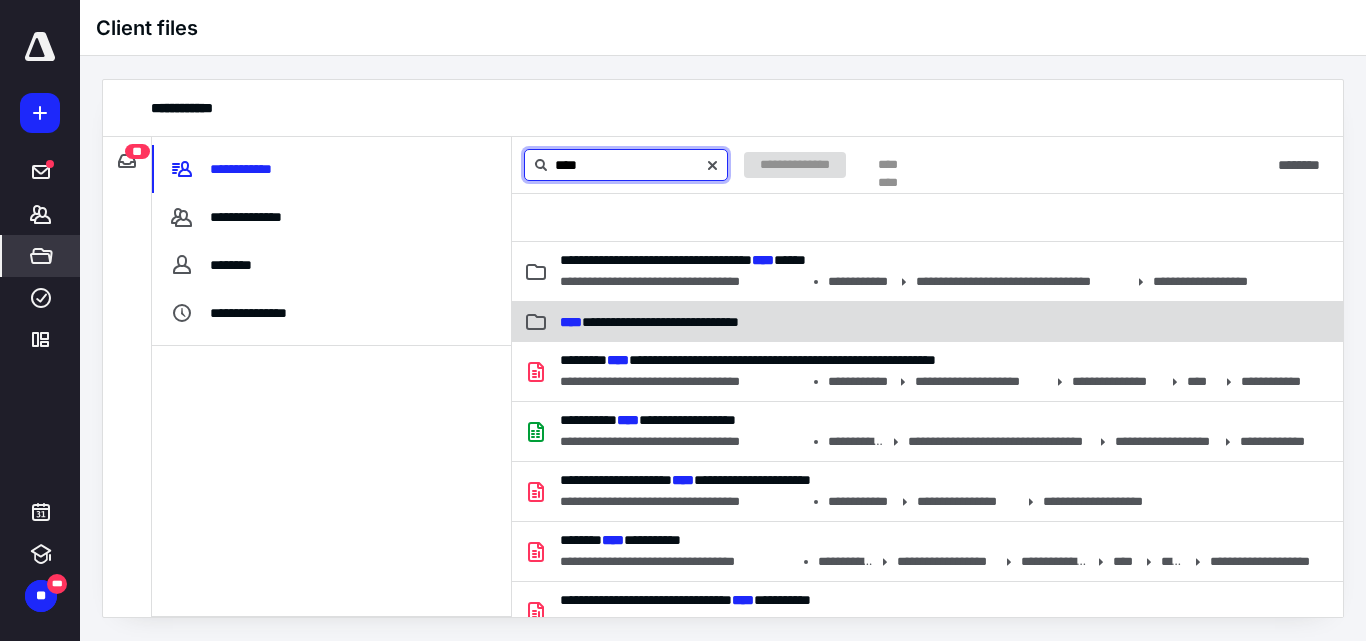 type on "****" 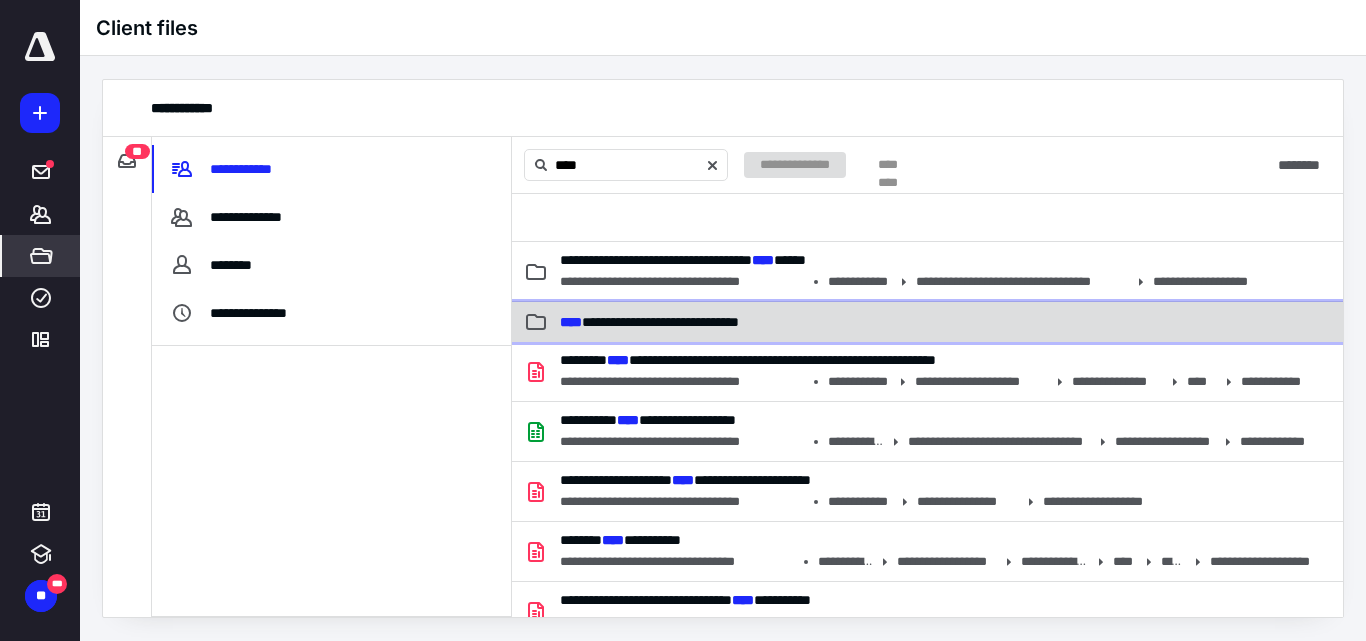click on "**********" at bounding box center [649, 322] 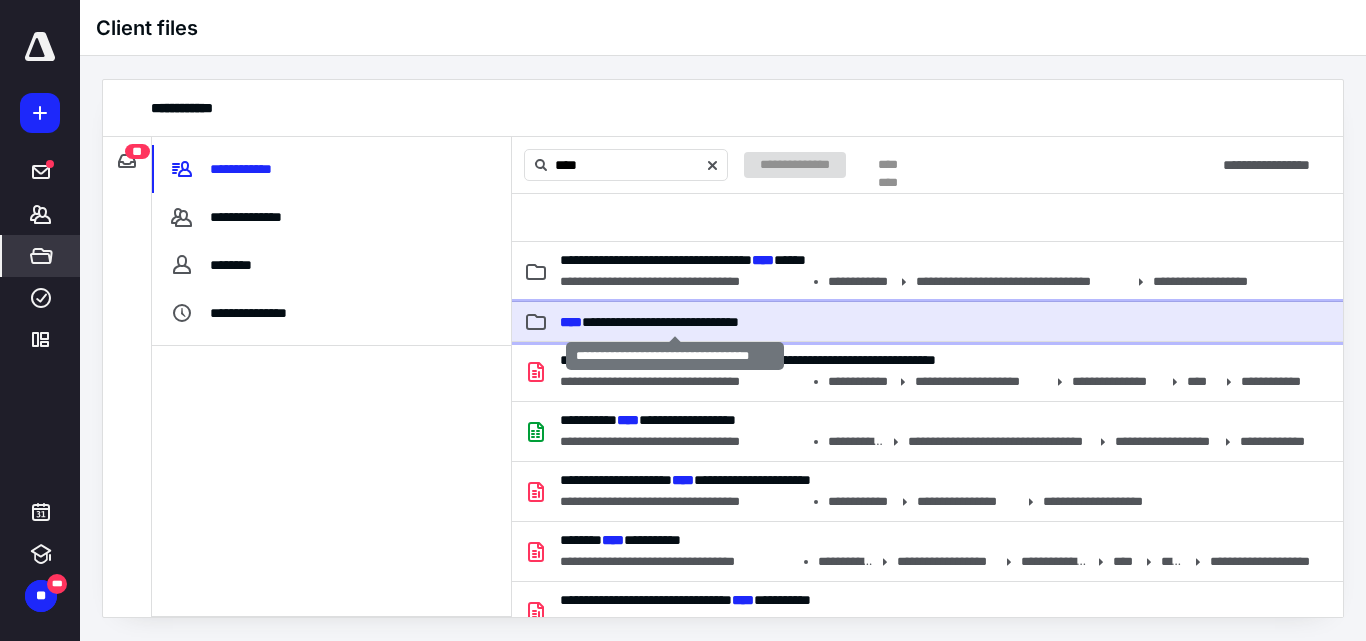 click on "**********" at bounding box center [649, 322] 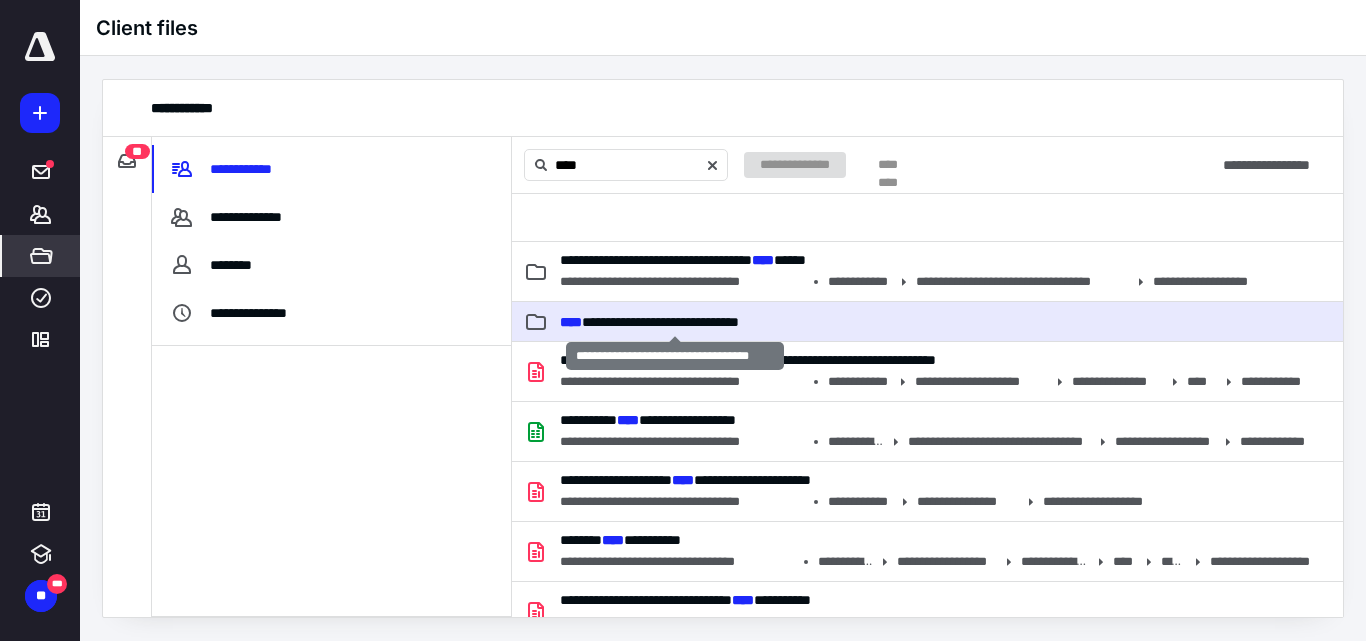 type 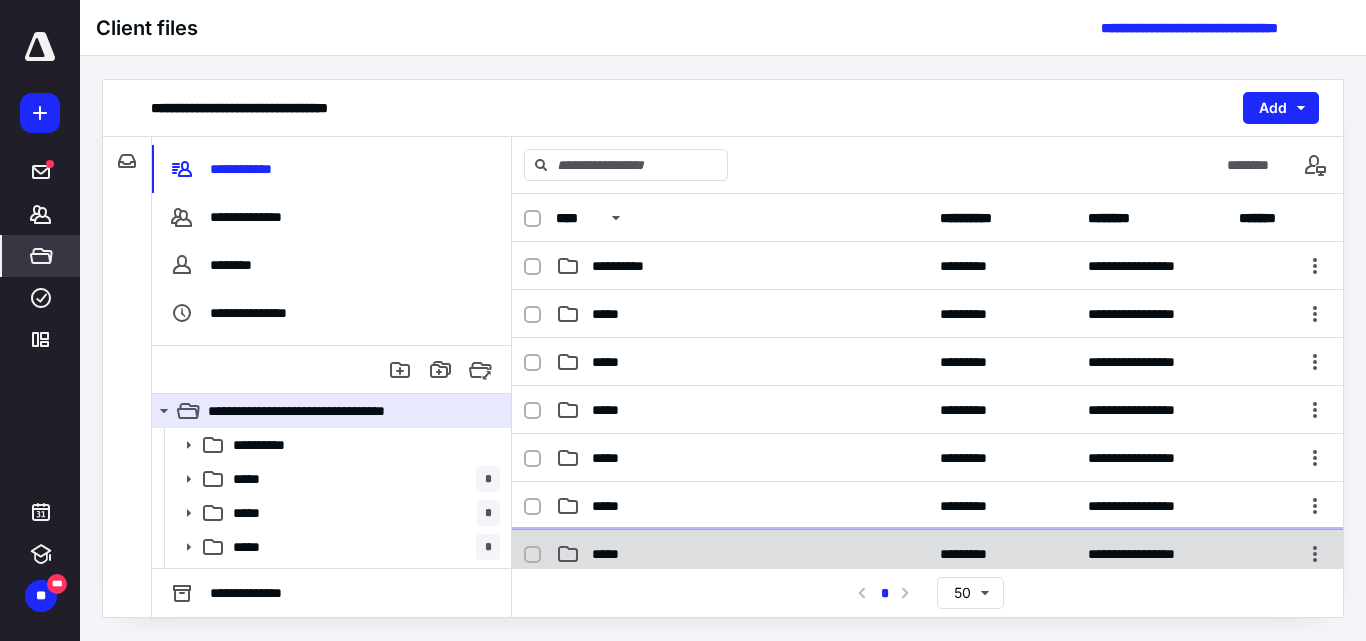 click on "*****" at bounding box center [611, 554] 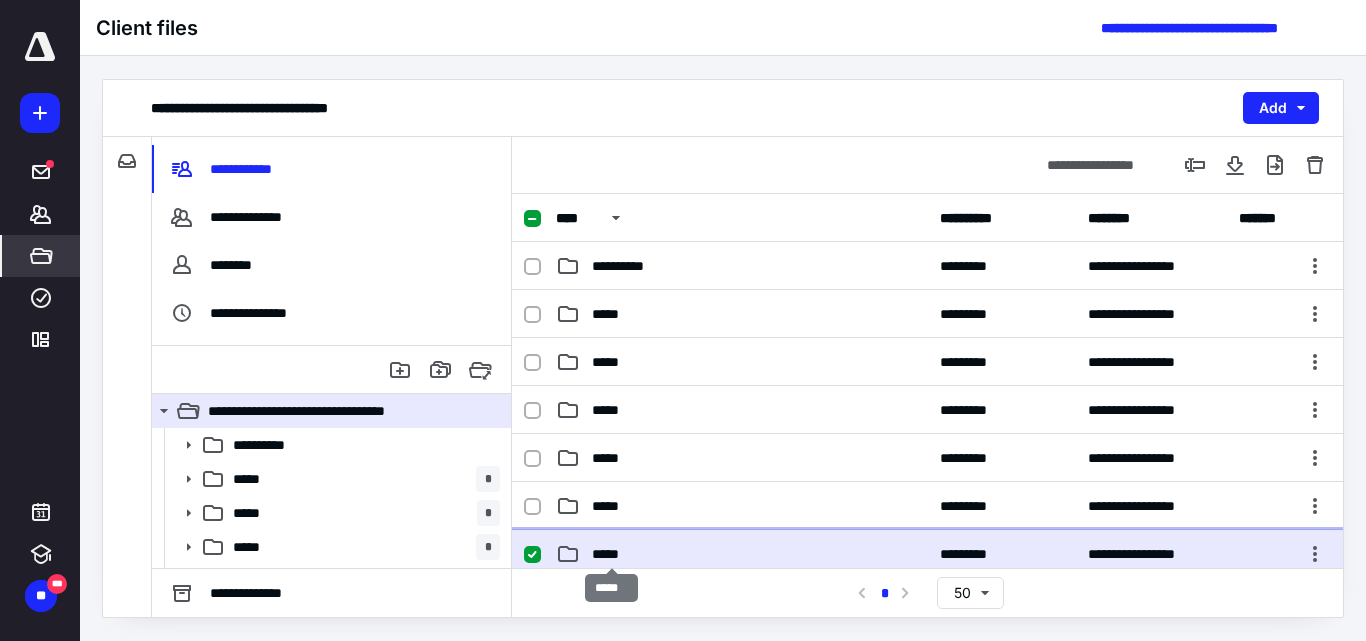 click on "*****" at bounding box center (611, 554) 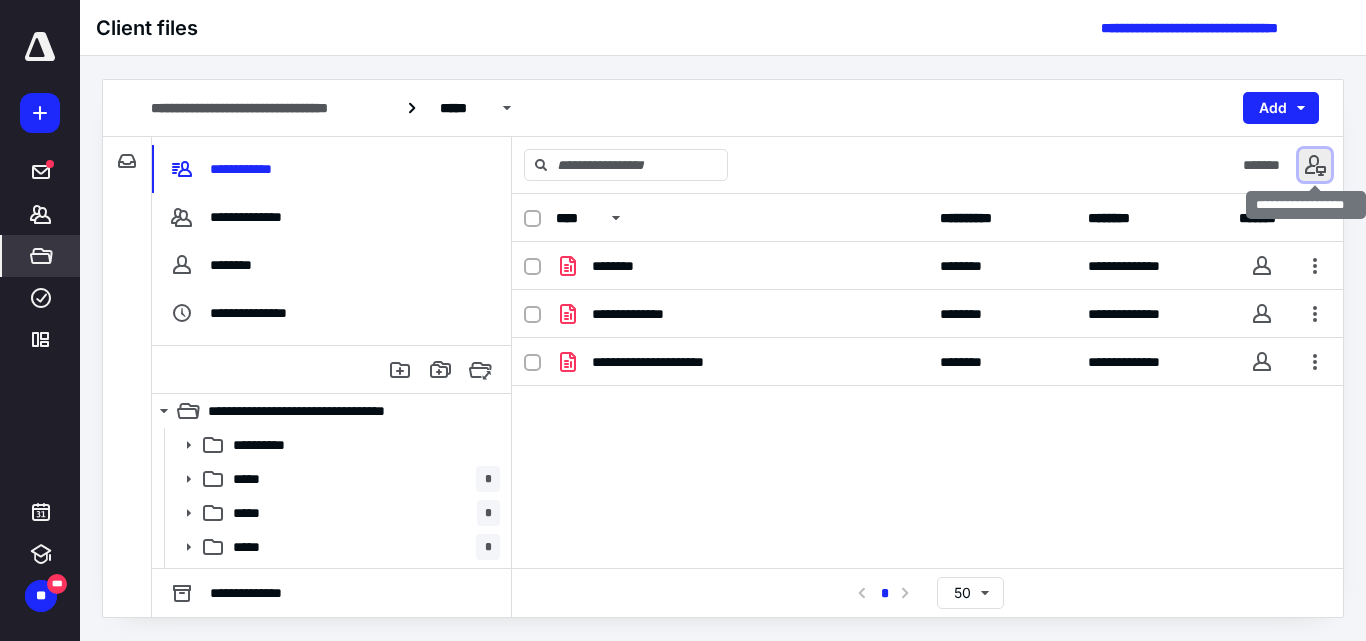 click at bounding box center (1315, 165) 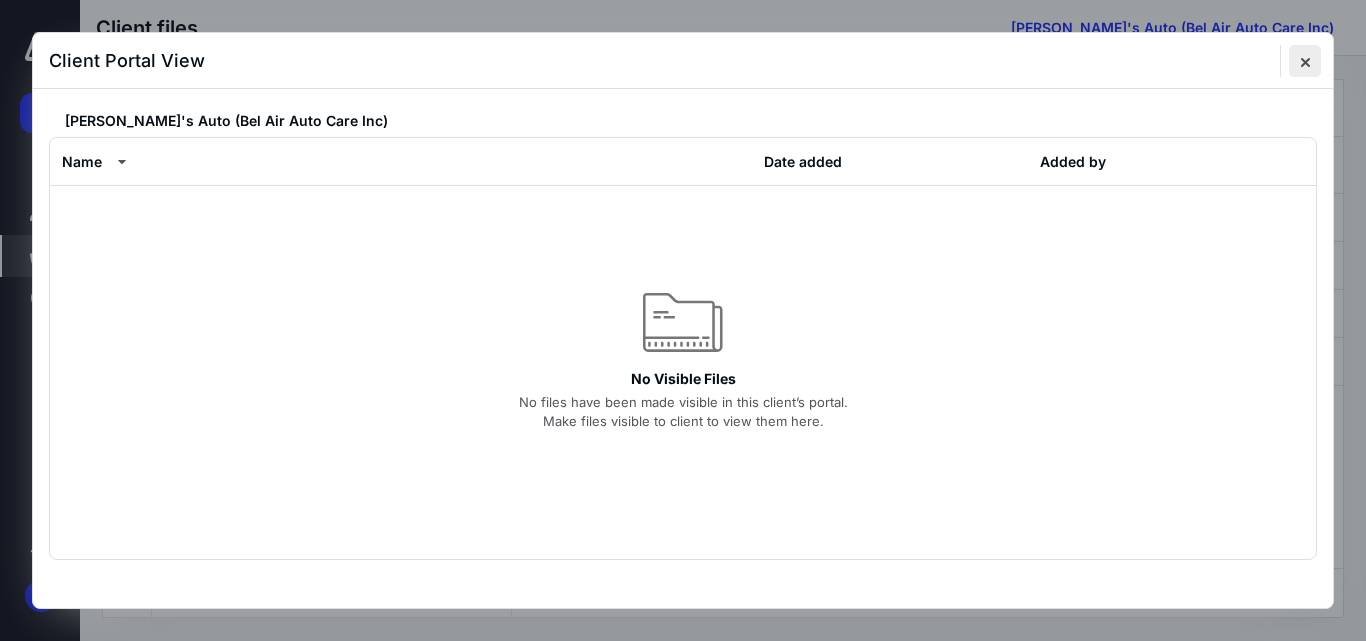 click at bounding box center (1305, 61) 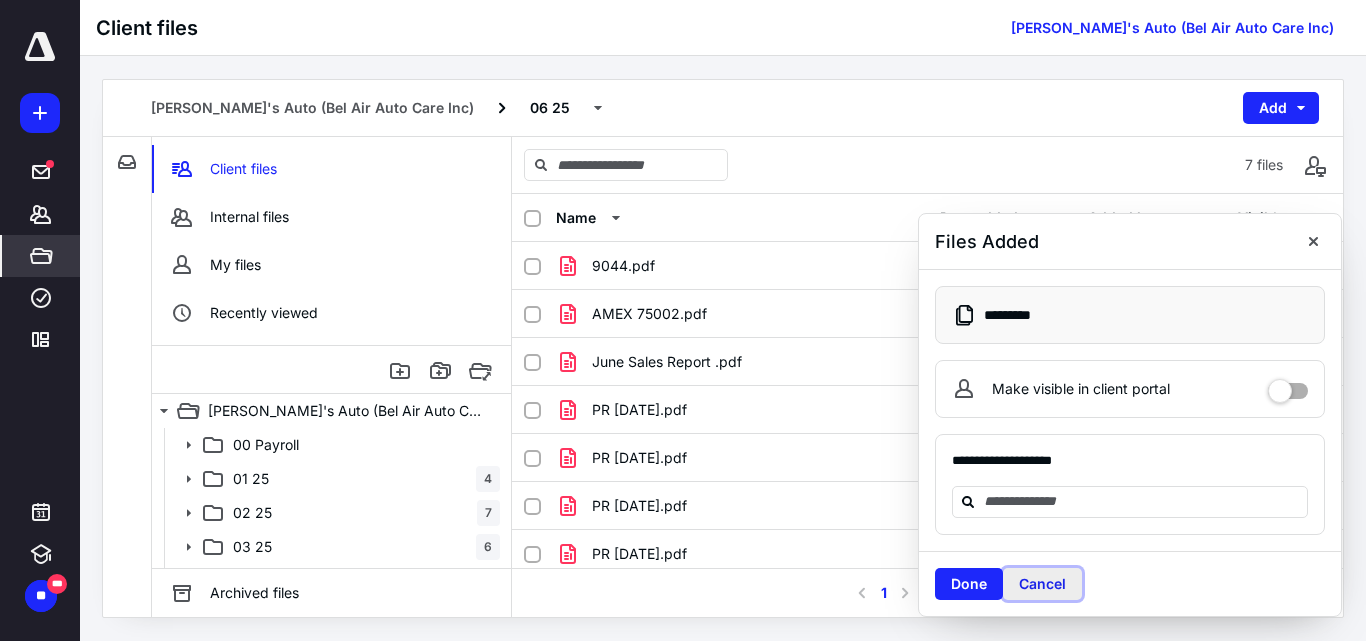 click on "Cancel" at bounding box center [1042, 584] 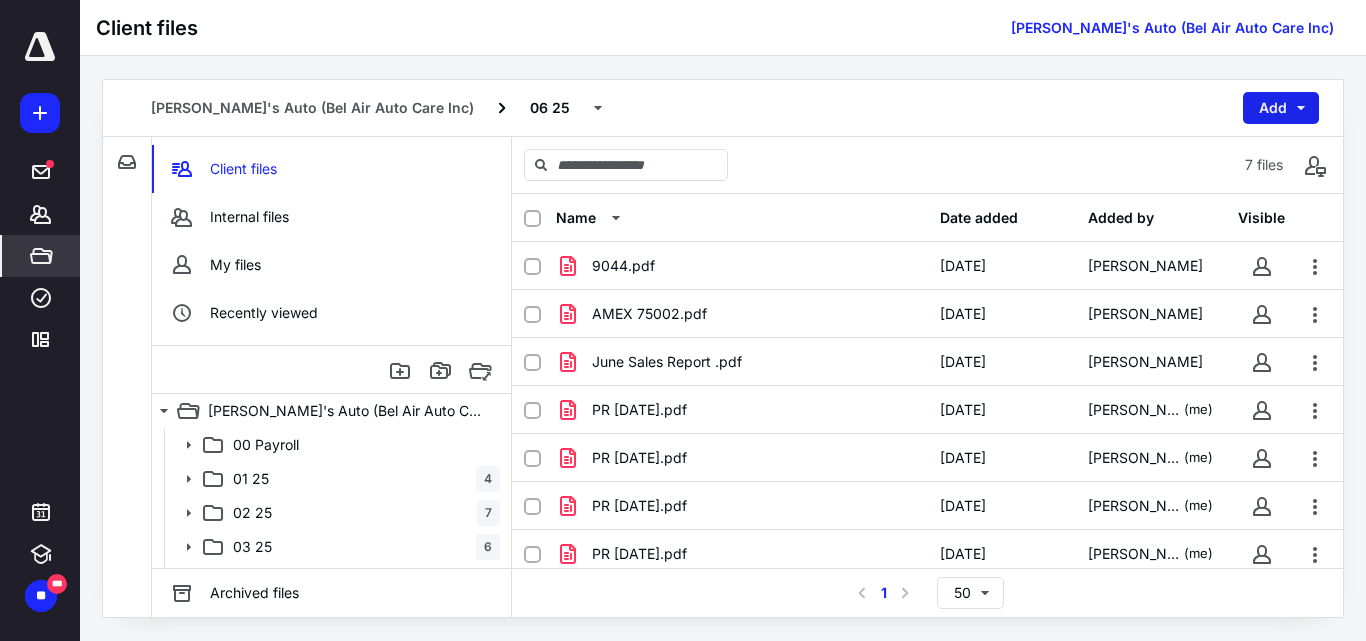 click on "Add" at bounding box center [1281, 108] 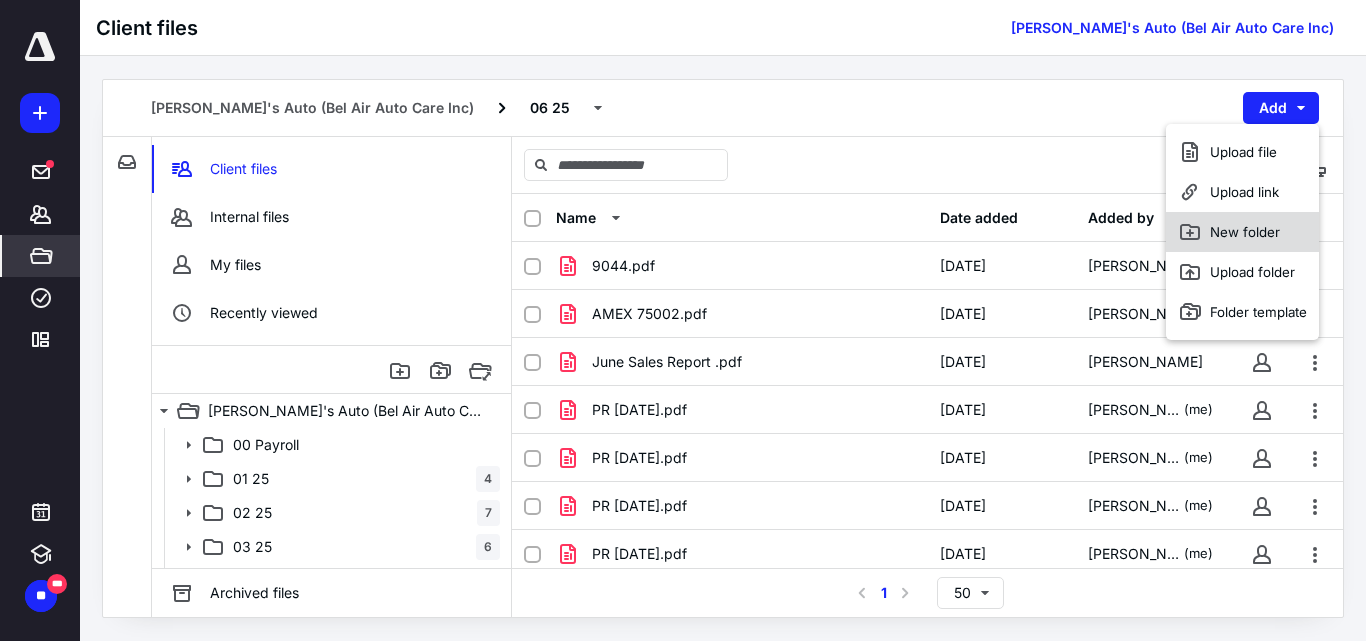 click on "New folder" at bounding box center (1242, 232) 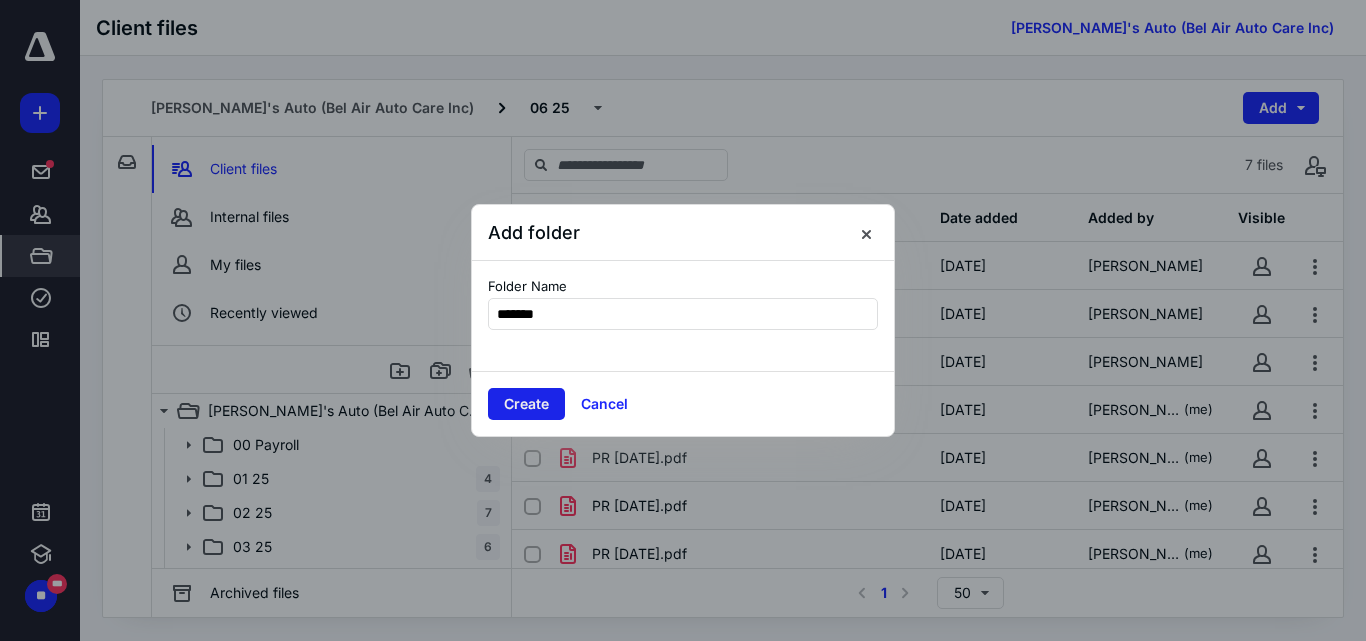 type on "*******" 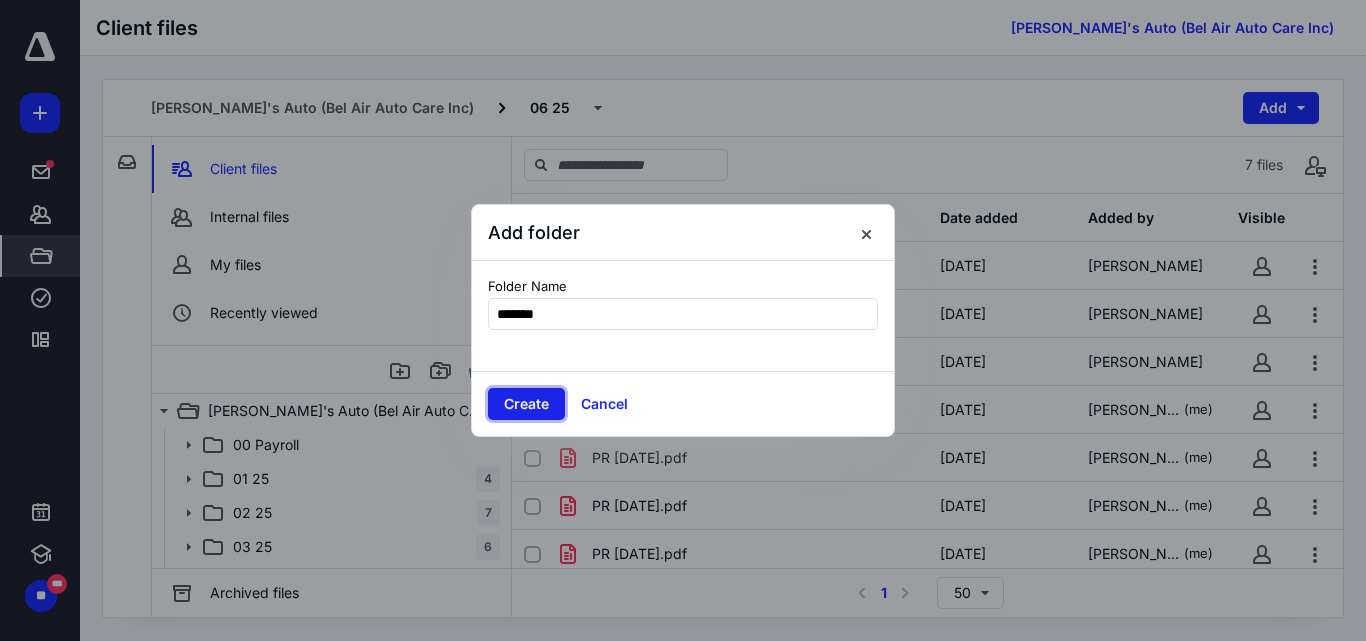 click on "Create" at bounding box center [526, 404] 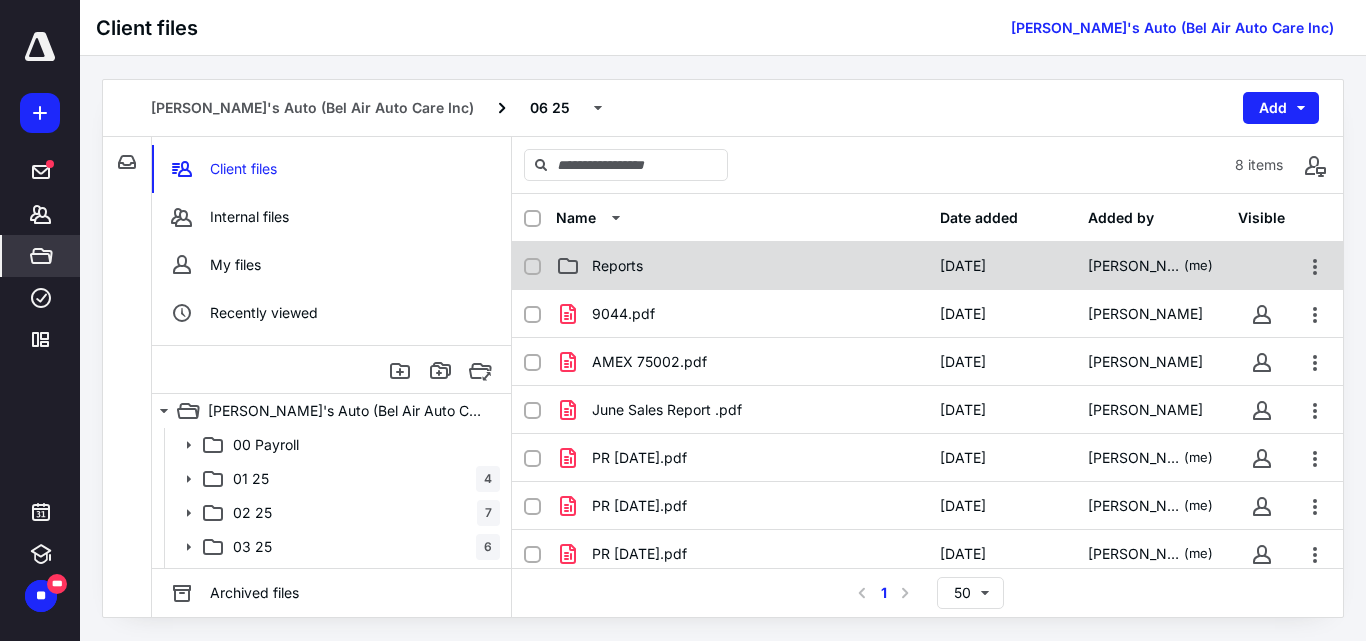 click on "Reports" at bounding box center (617, 266) 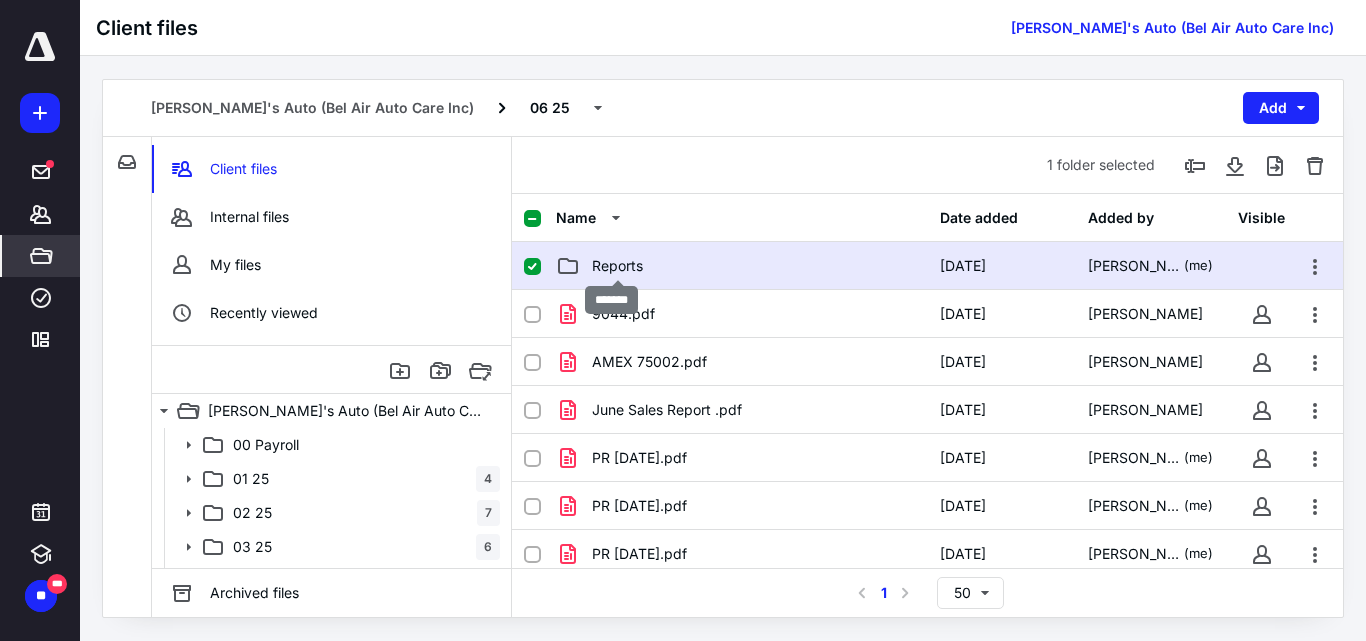 click on "Reports" at bounding box center [617, 266] 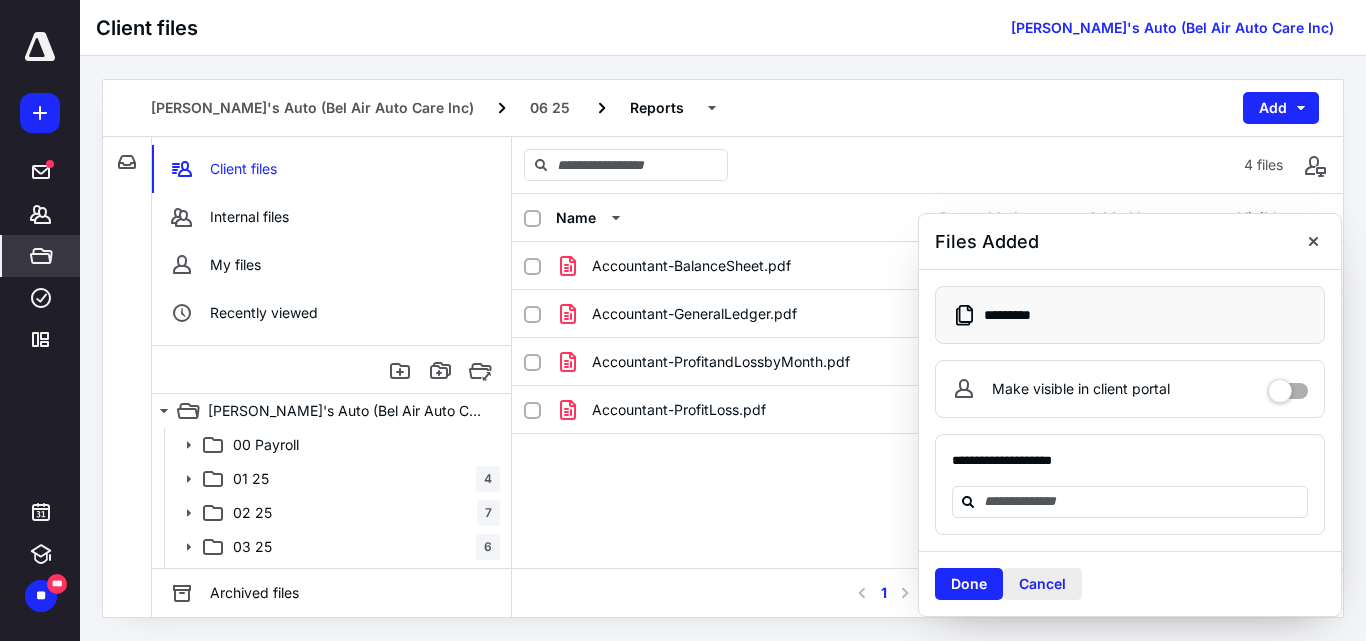 click on "Cancel" at bounding box center (1042, 584) 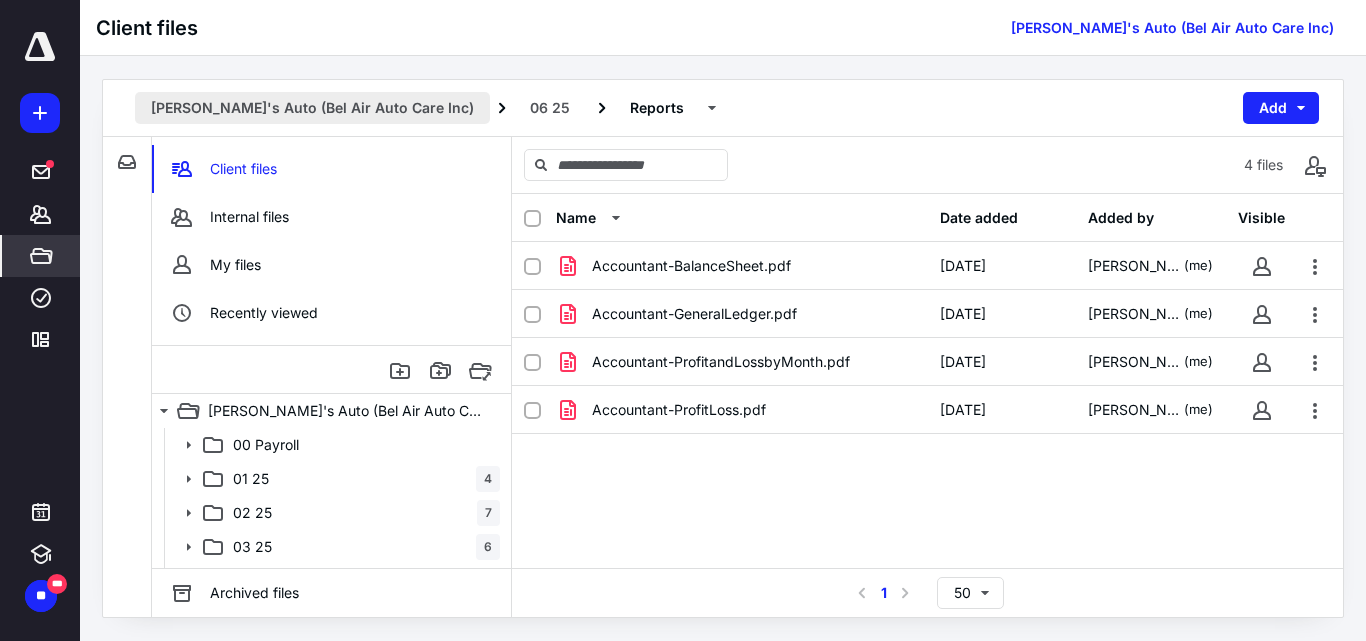 click on "[PERSON_NAME]'s Auto (Bel Air Auto Care Inc)" at bounding box center [312, 108] 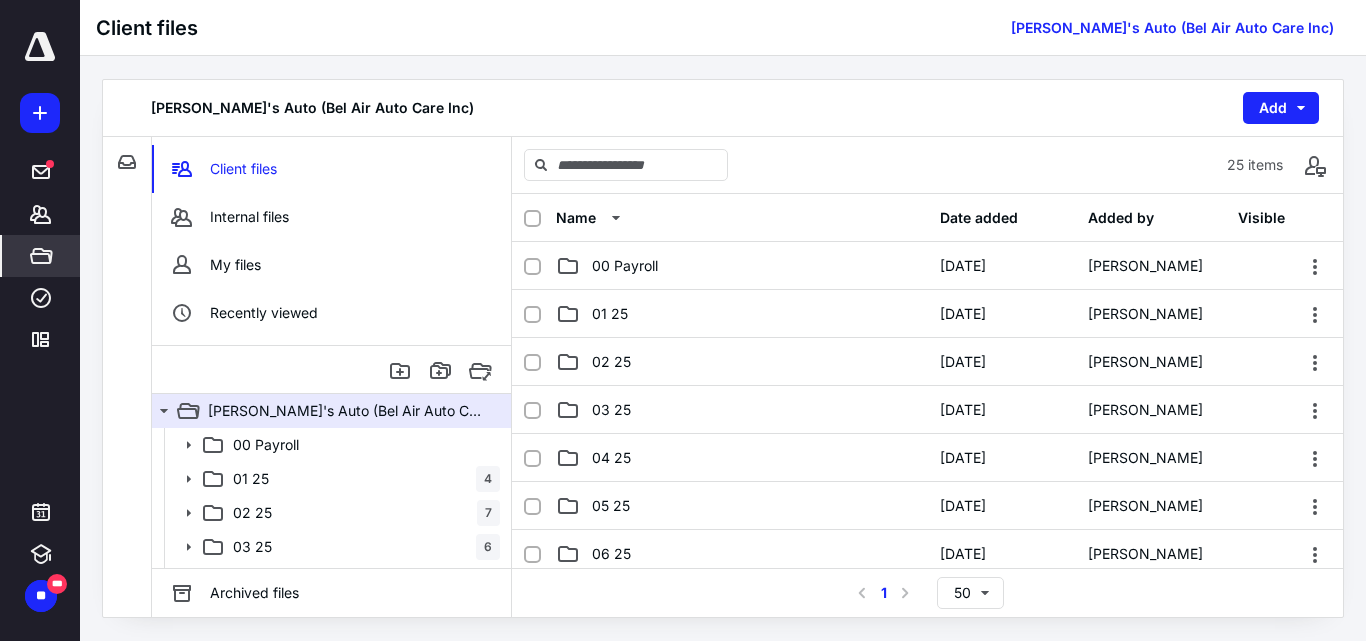 scroll, scrollTop: 500, scrollLeft: 0, axis: vertical 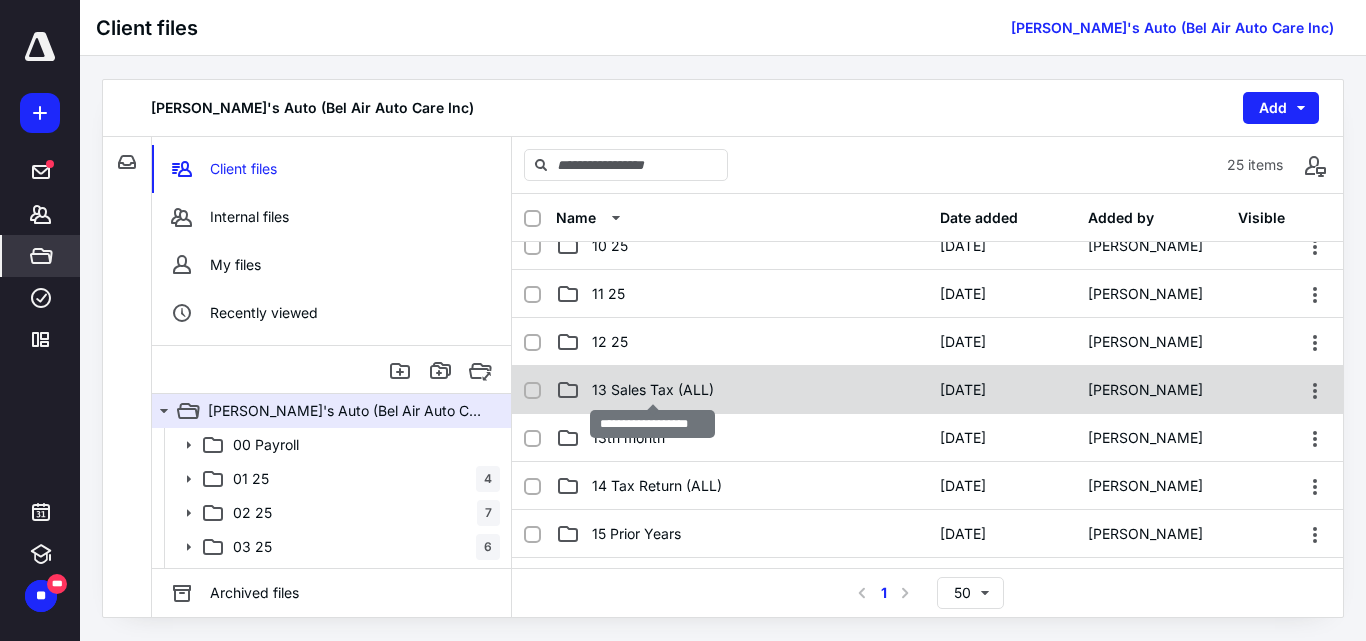 click on "13 Sales Tax (ALL)" at bounding box center [653, 390] 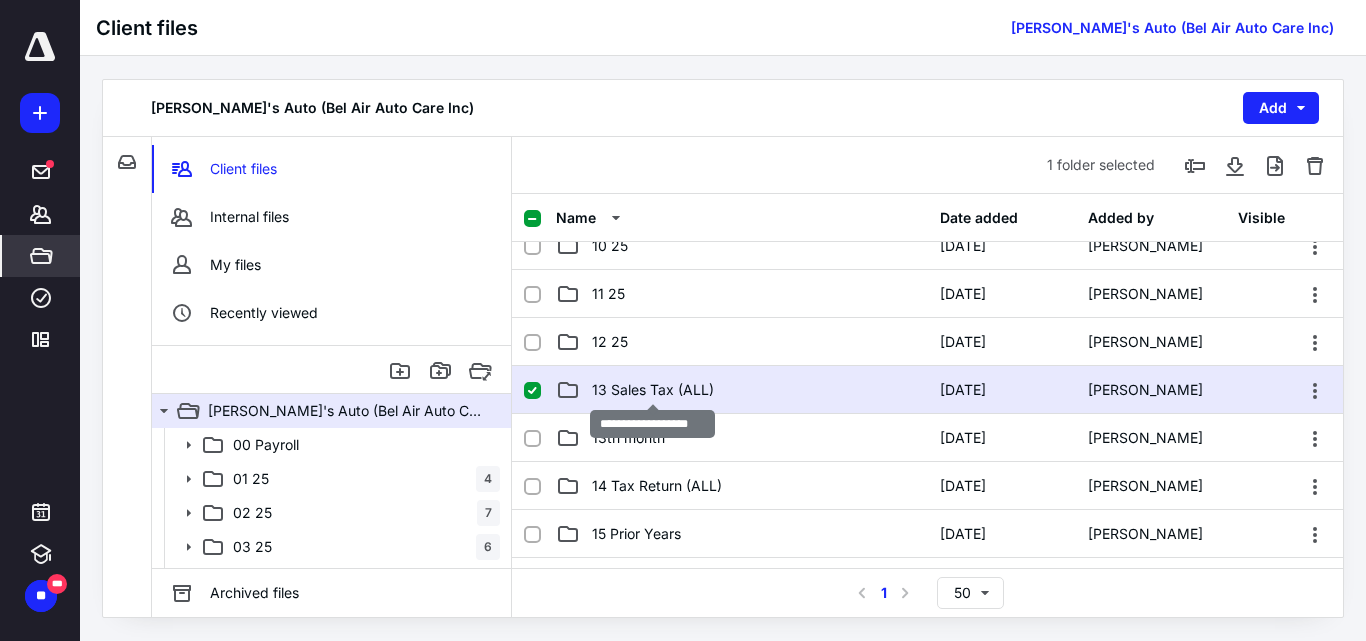 click on "13 Sales Tax (ALL)" at bounding box center (653, 390) 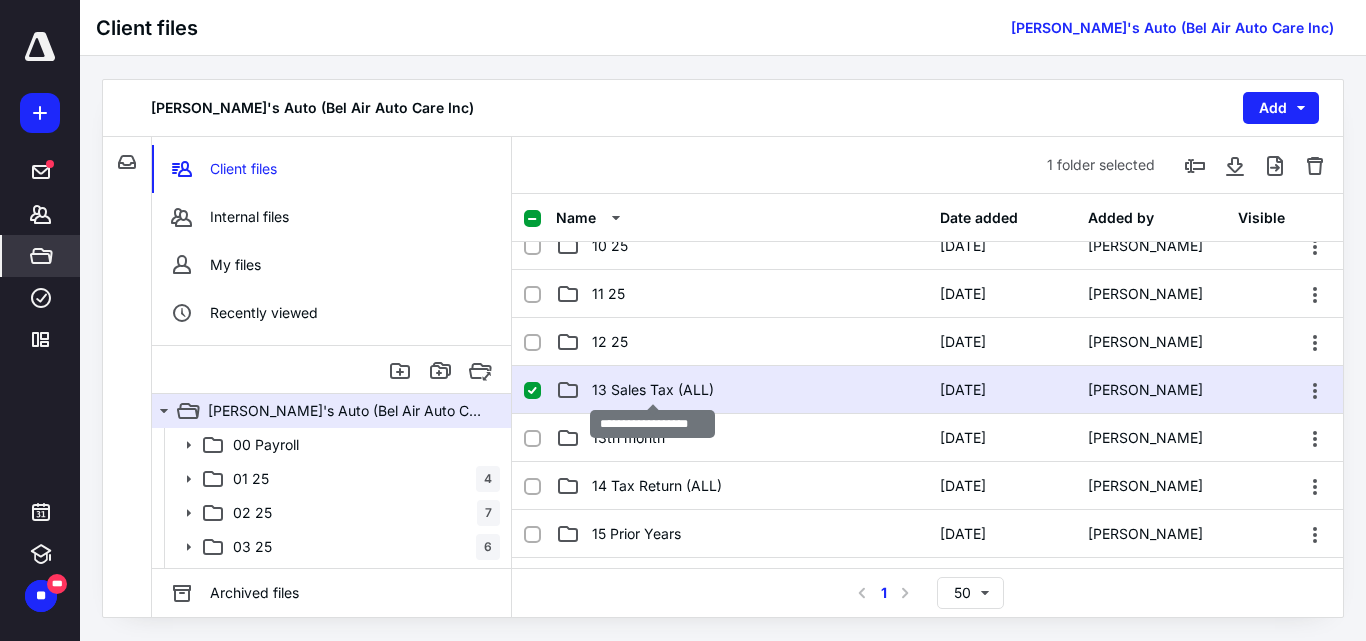 scroll, scrollTop: 0, scrollLeft: 0, axis: both 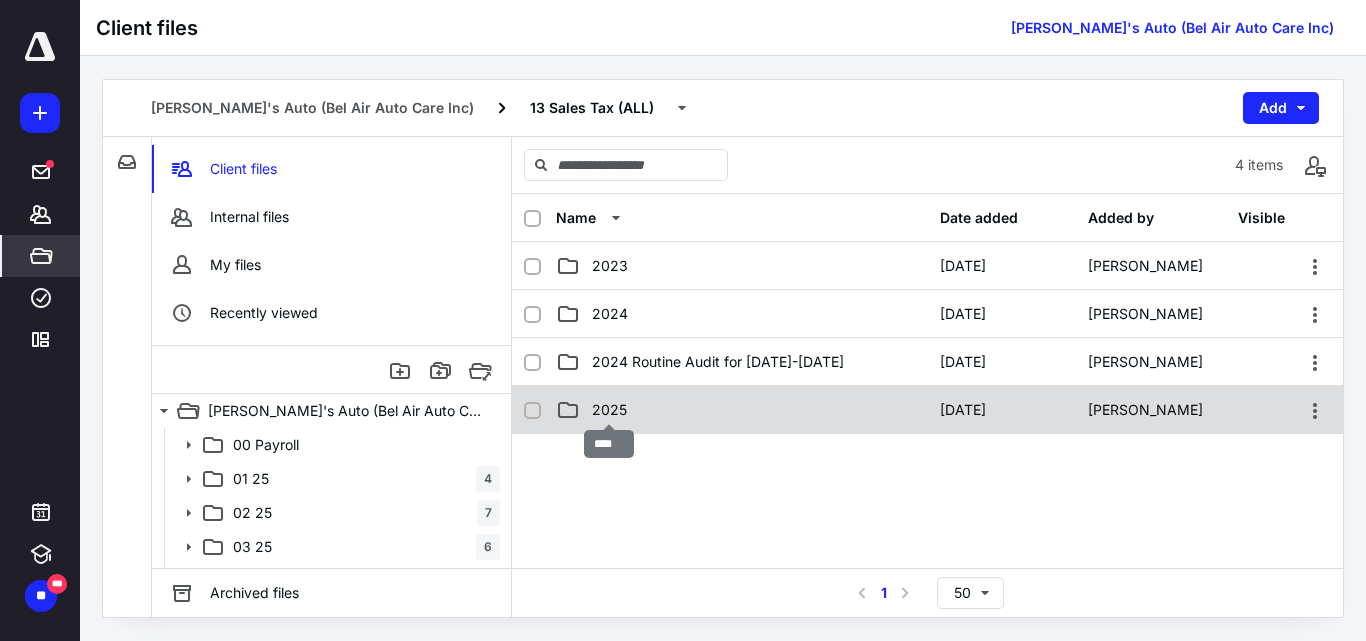click on "2025" at bounding box center [609, 410] 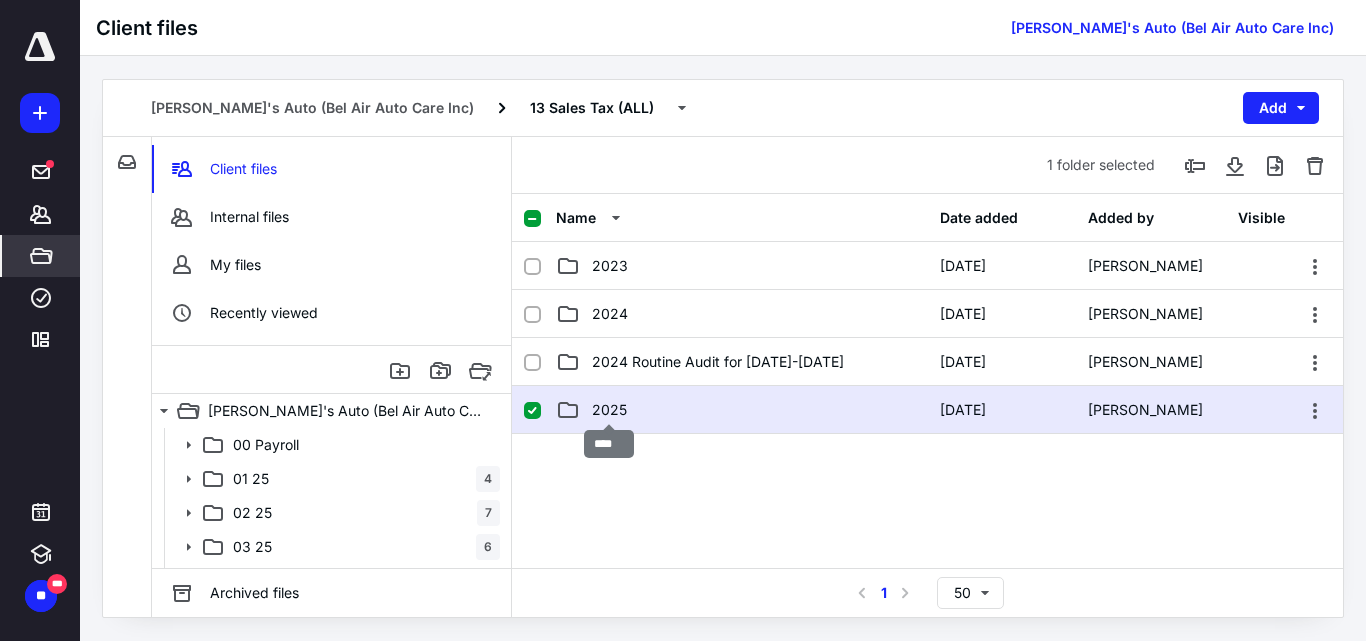 click on "2025" at bounding box center [609, 410] 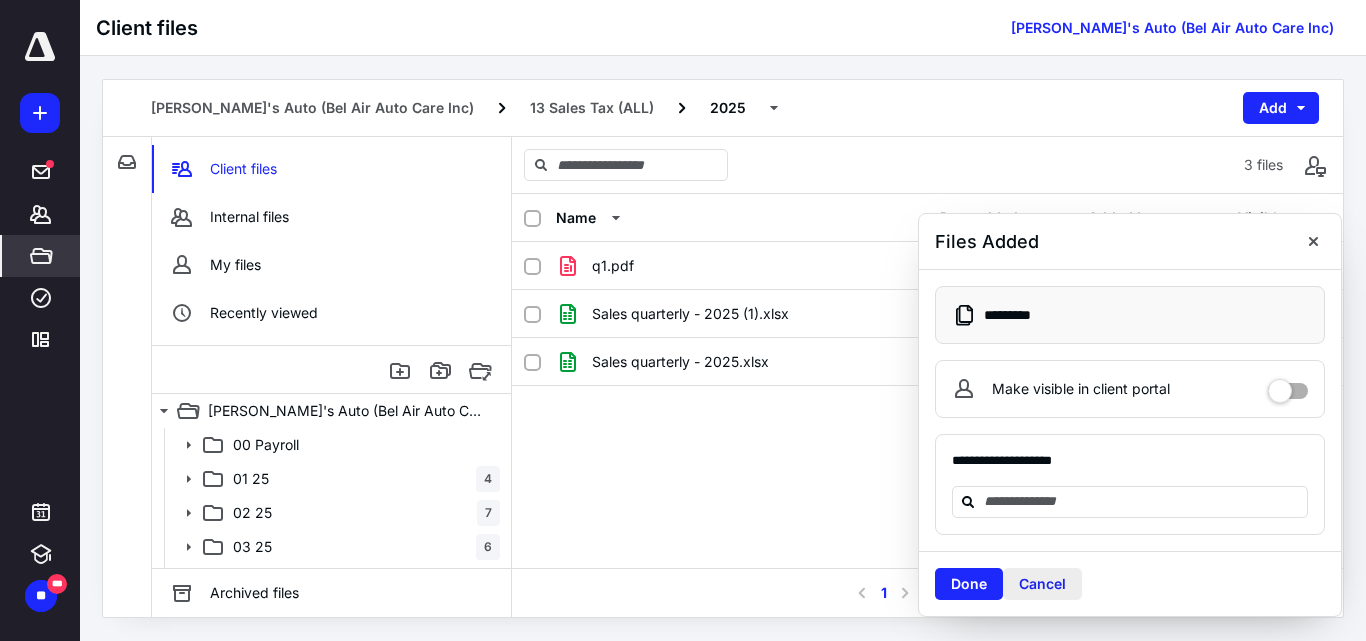 click on "Cancel" at bounding box center (1042, 584) 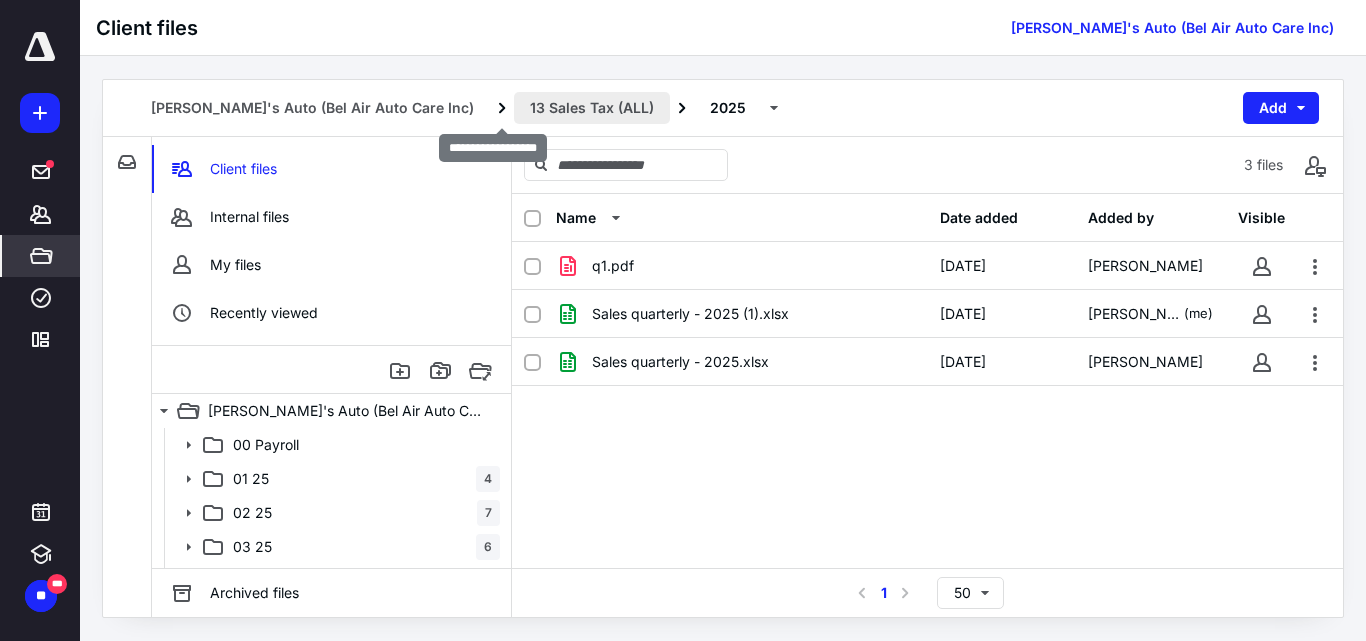 click on "13 Sales Tax (ALL)" at bounding box center (592, 108) 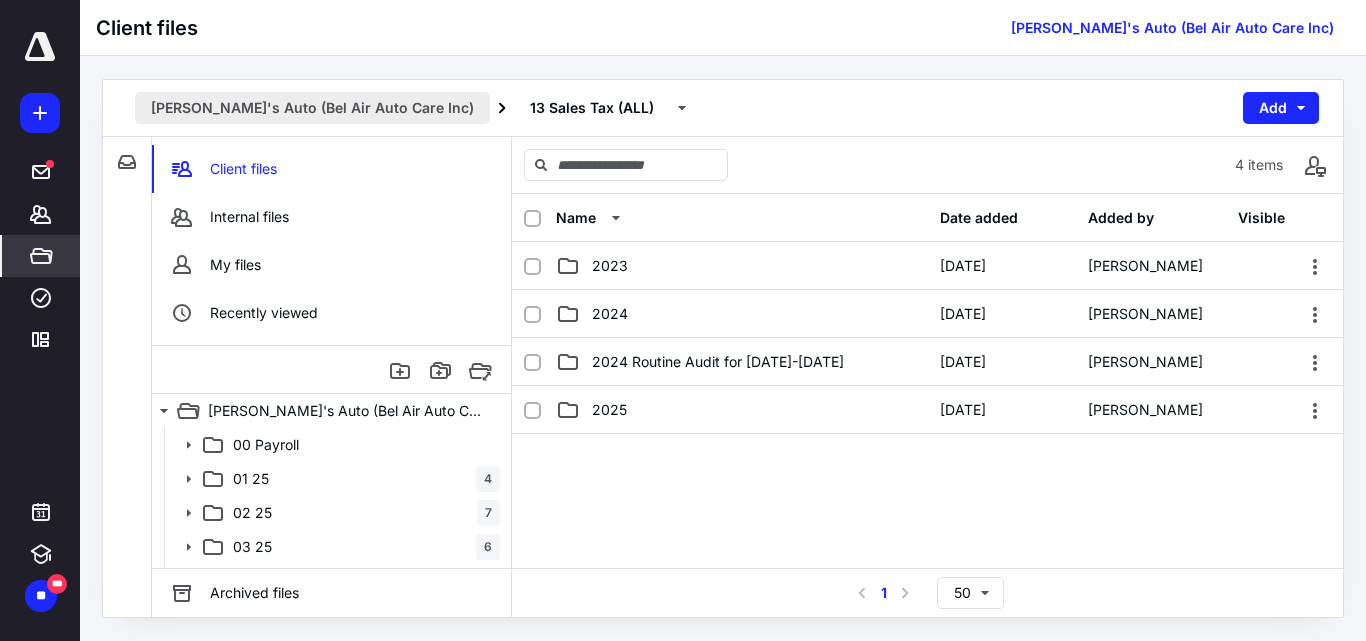 click on "[PERSON_NAME]'s Auto (Bel Air Auto Care Inc)" at bounding box center (312, 108) 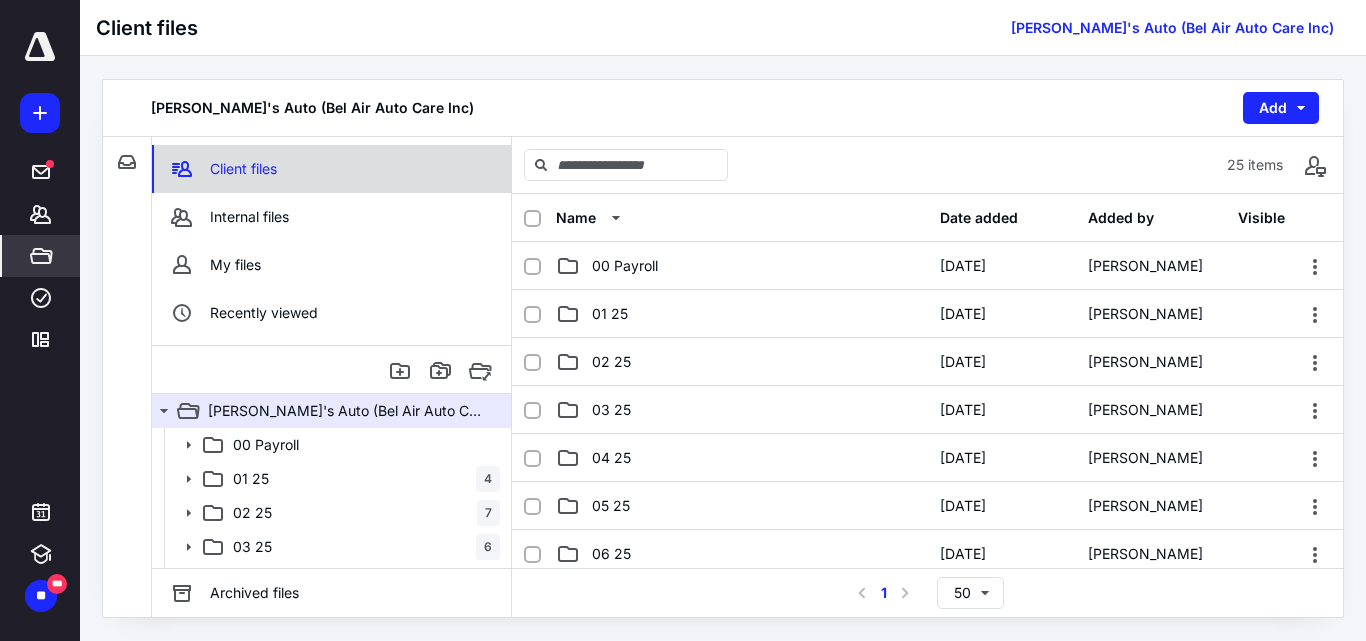 click on "Client files" at bounding box center [243, 169] 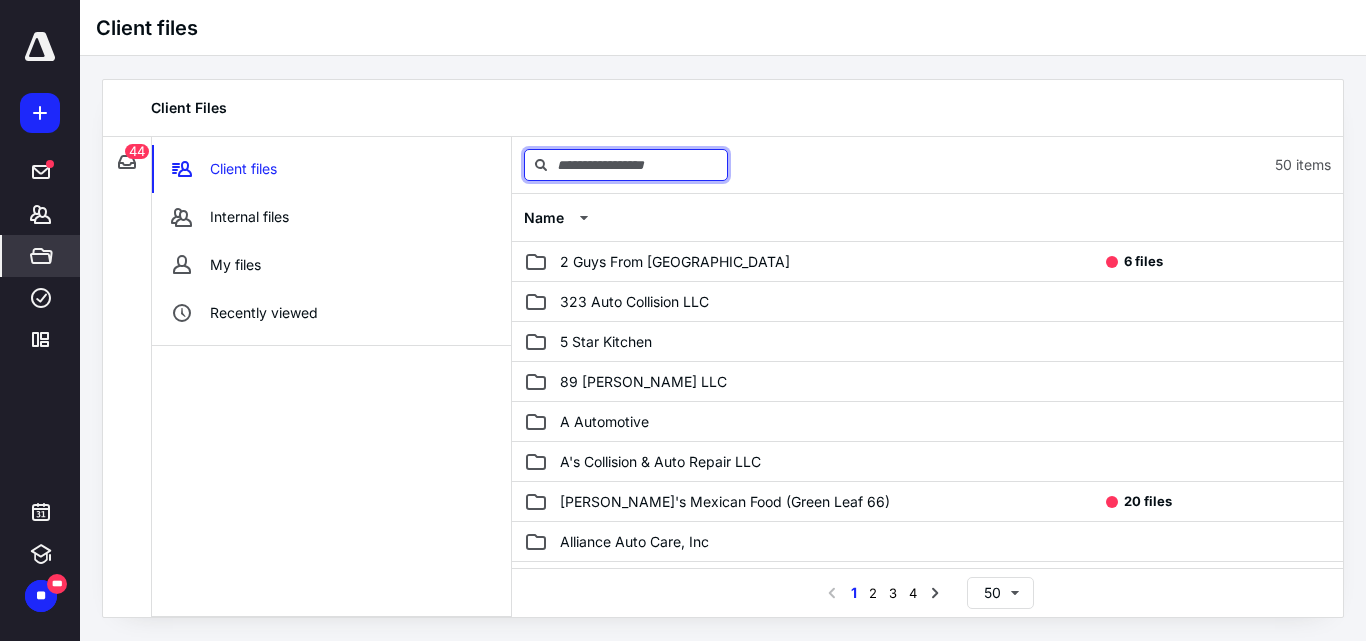 click at bounding box center (626, 165) 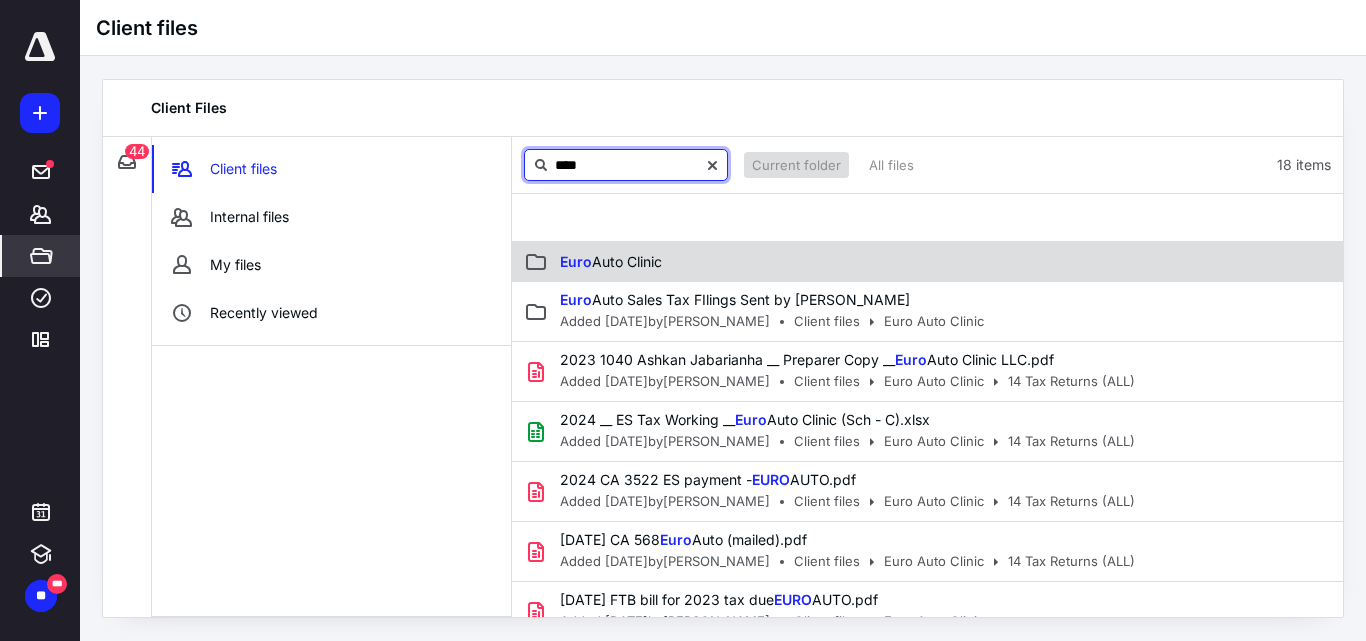 type on "****" 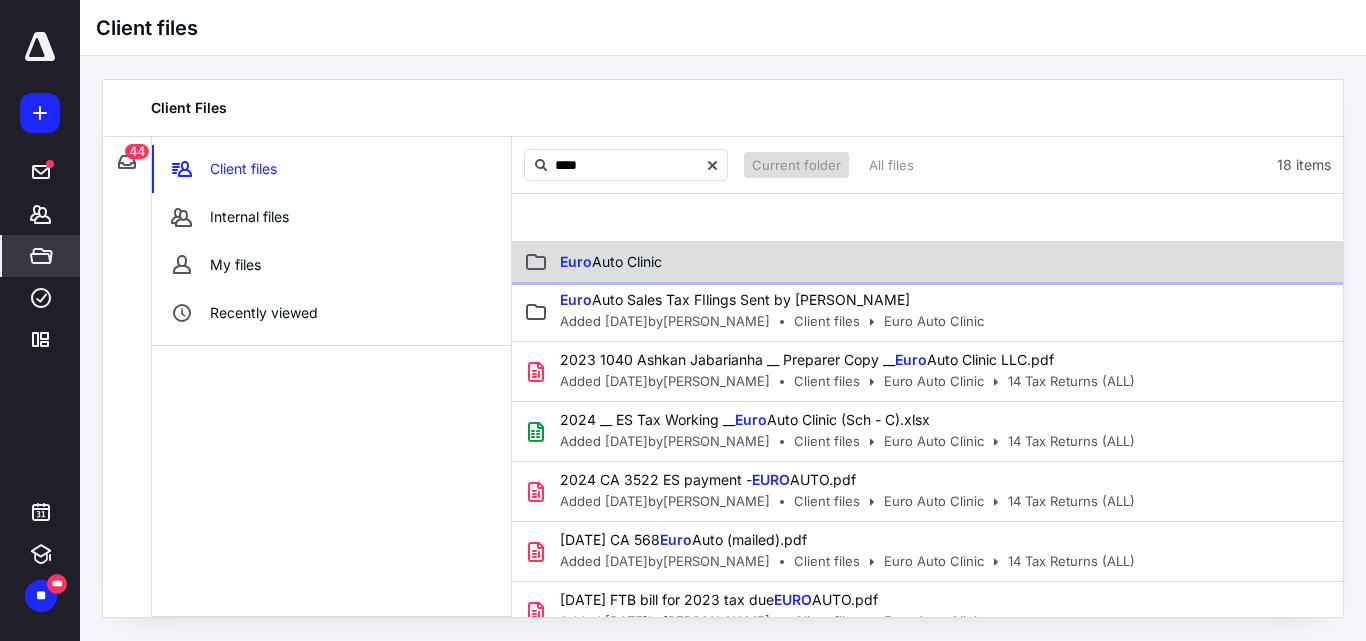click on "Euro  Auto Clinic" at bounding box center [611, 261] 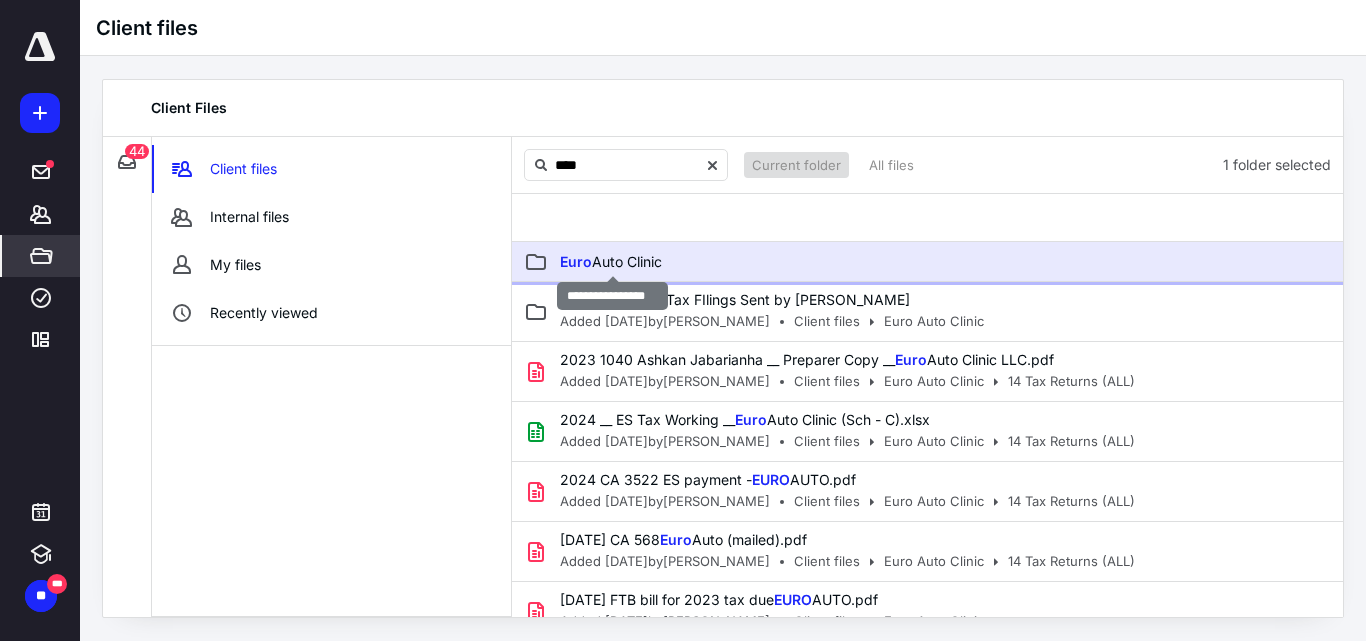 click on "Euro  Auto Clinic" at bounding box center (611, 261) 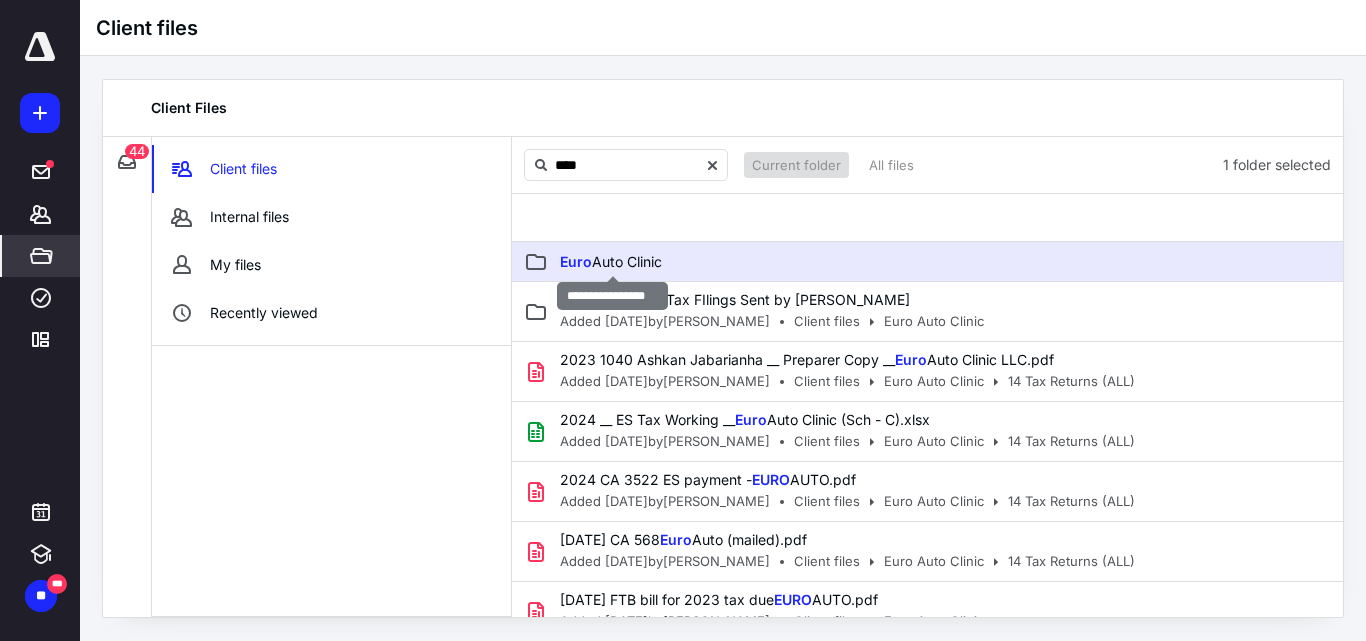 type 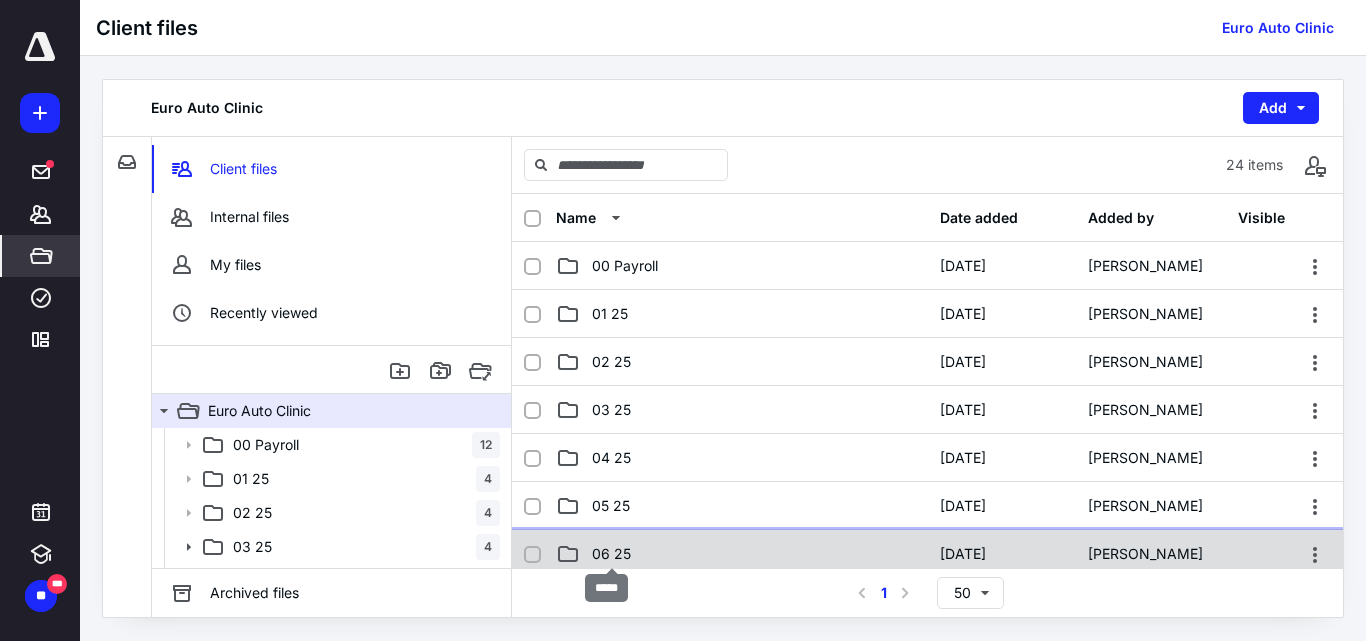 click on "06 25" at bounding box center (611, 554) 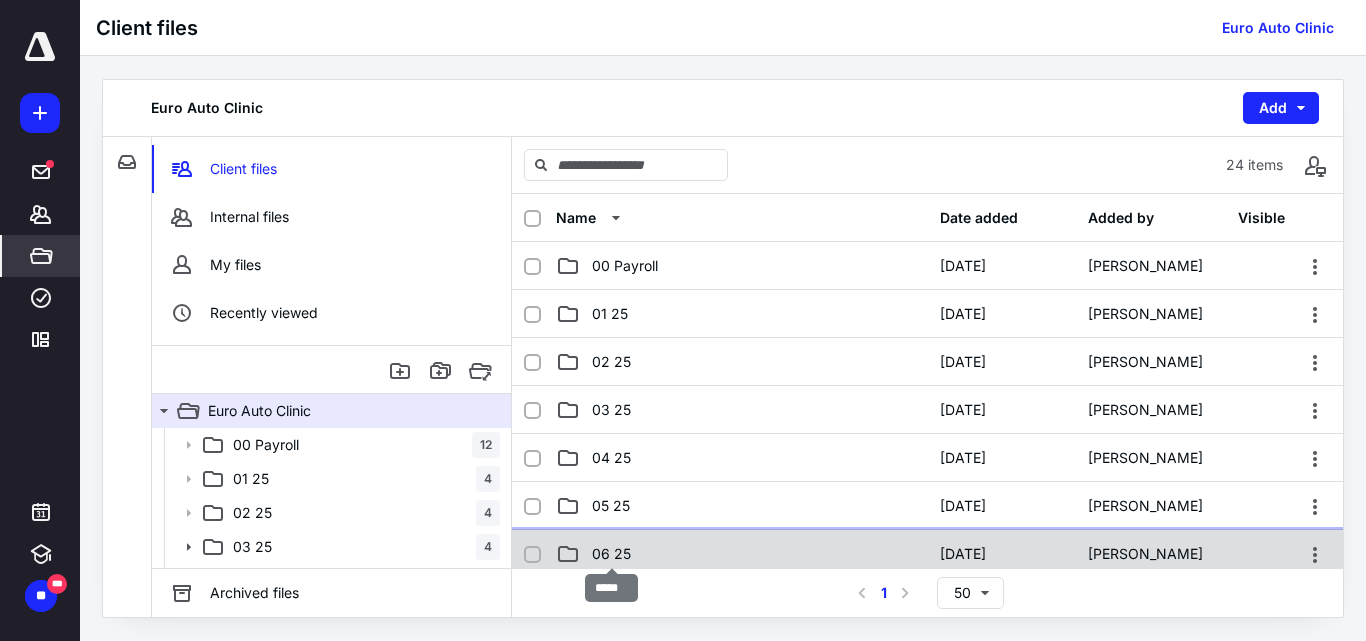 click on "06 25" at bounding box center (611, 554) 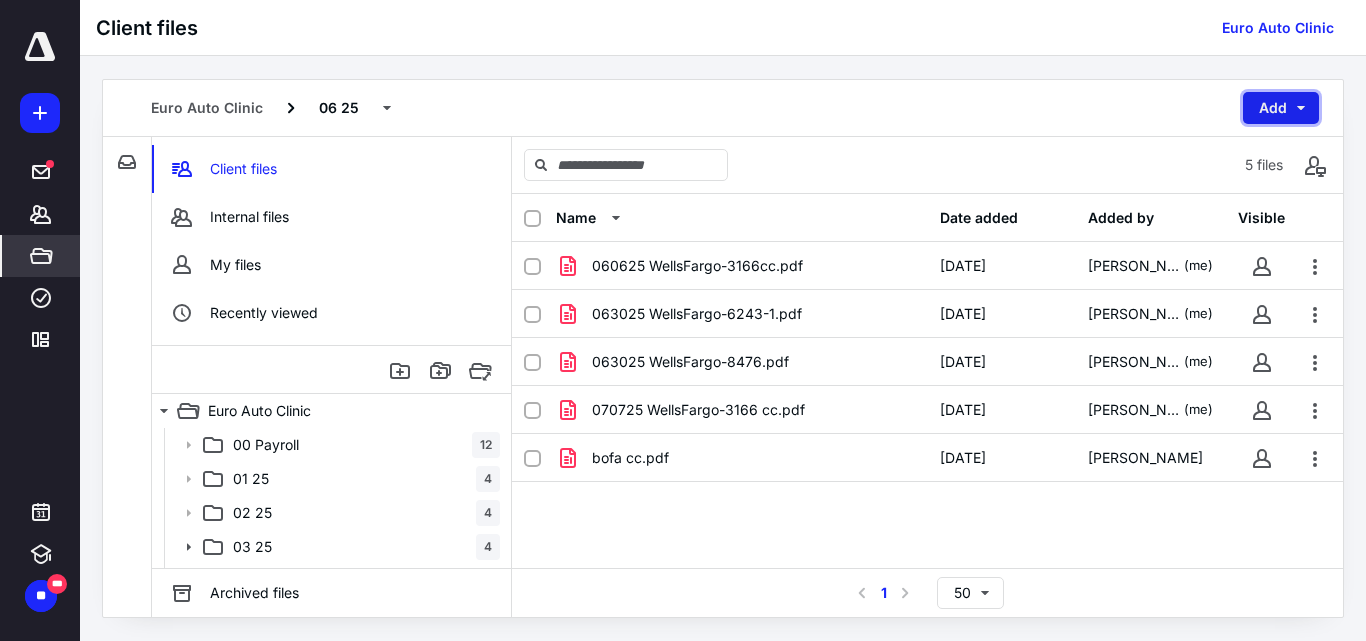 click on "Add" at bounding box center (1281, 108) 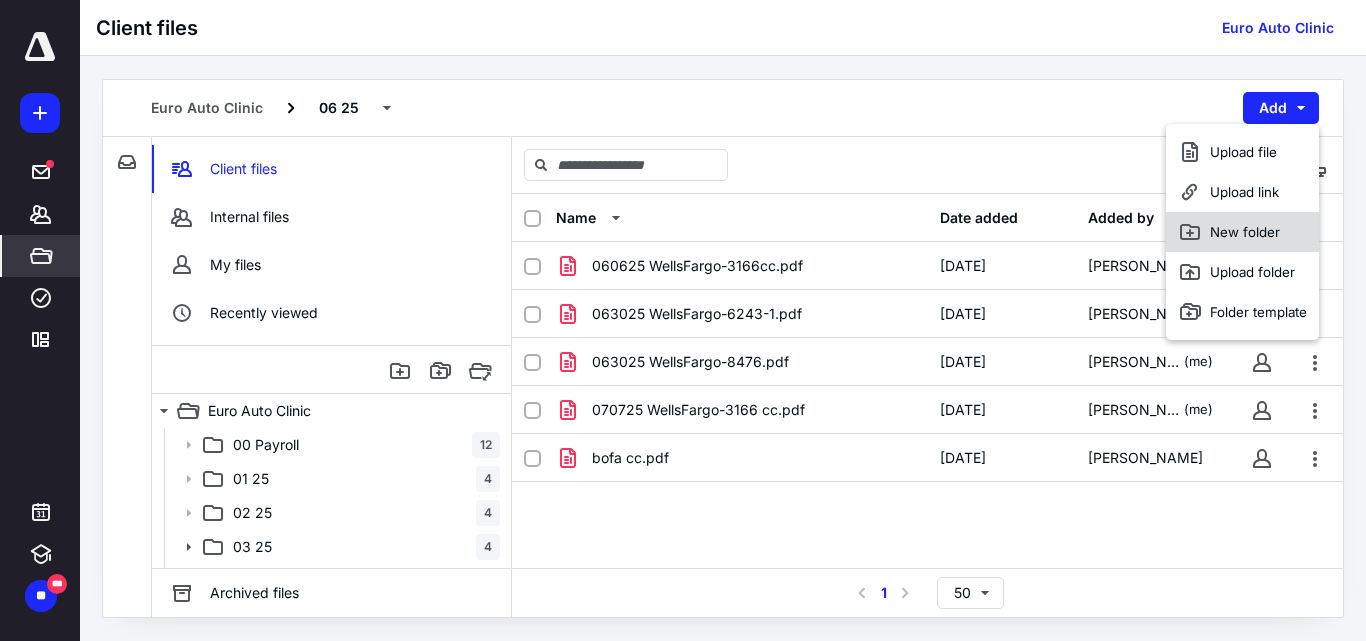 click on "New folder" at bounding box center (1242, 232) 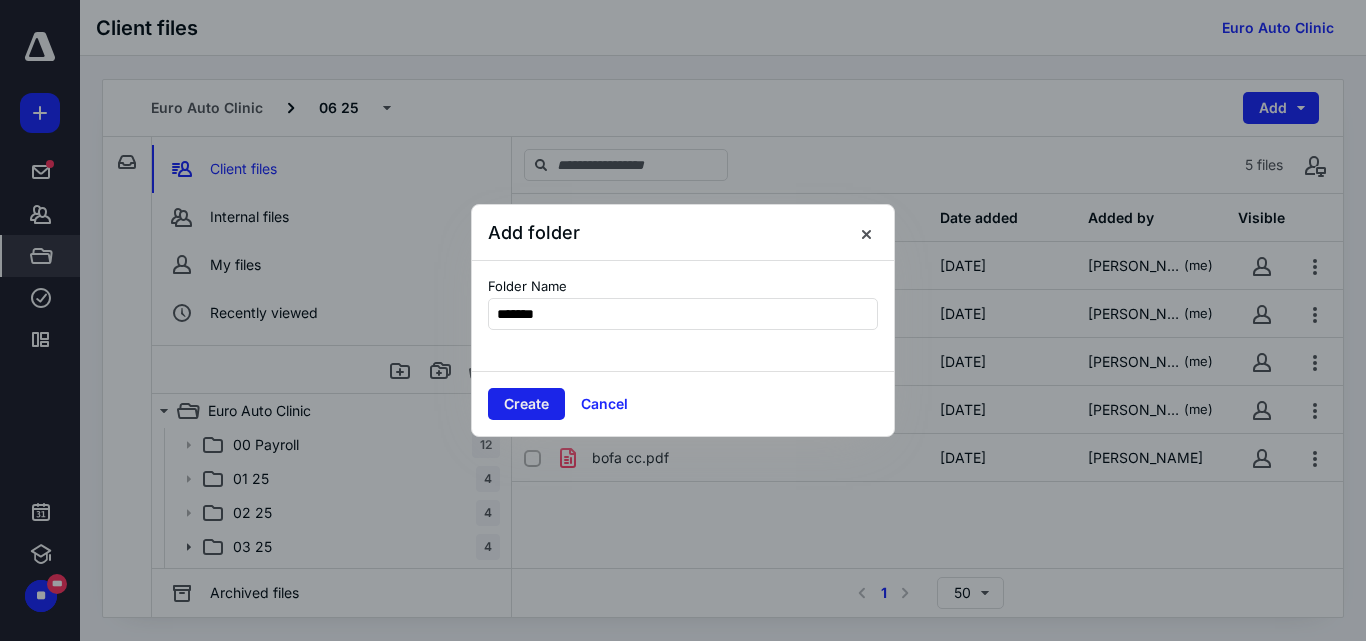 type on "*******" 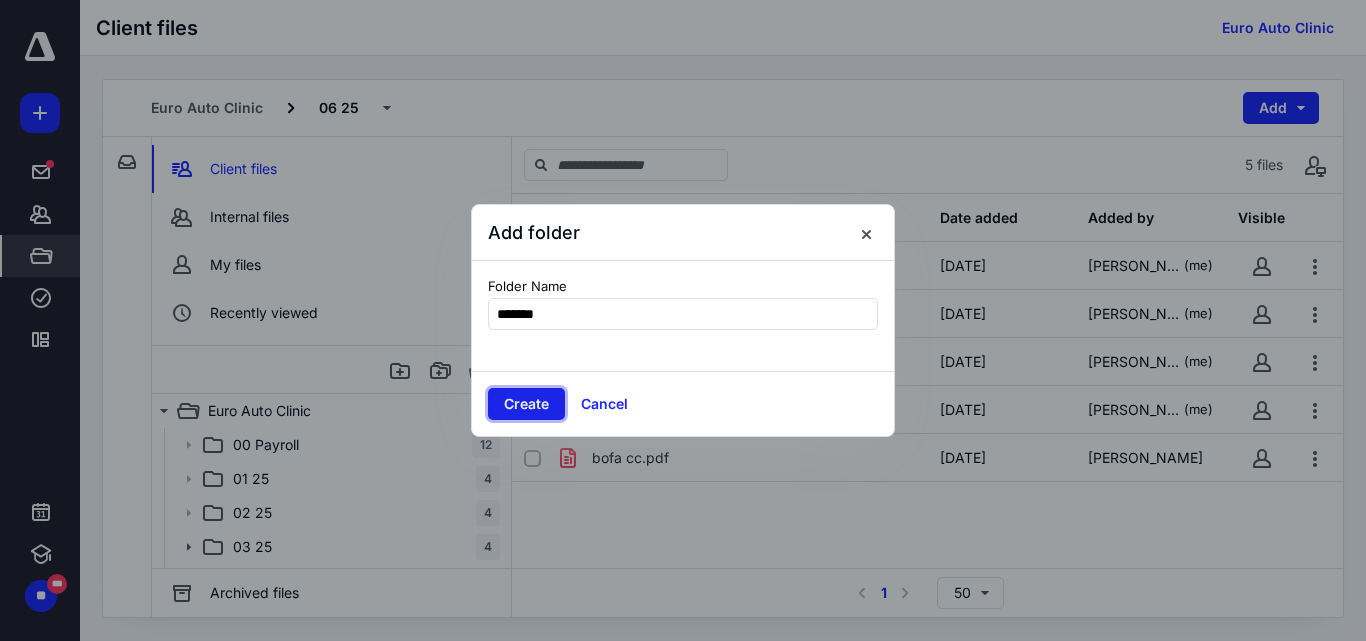 click on "Create" at bounding box center [526, 404] 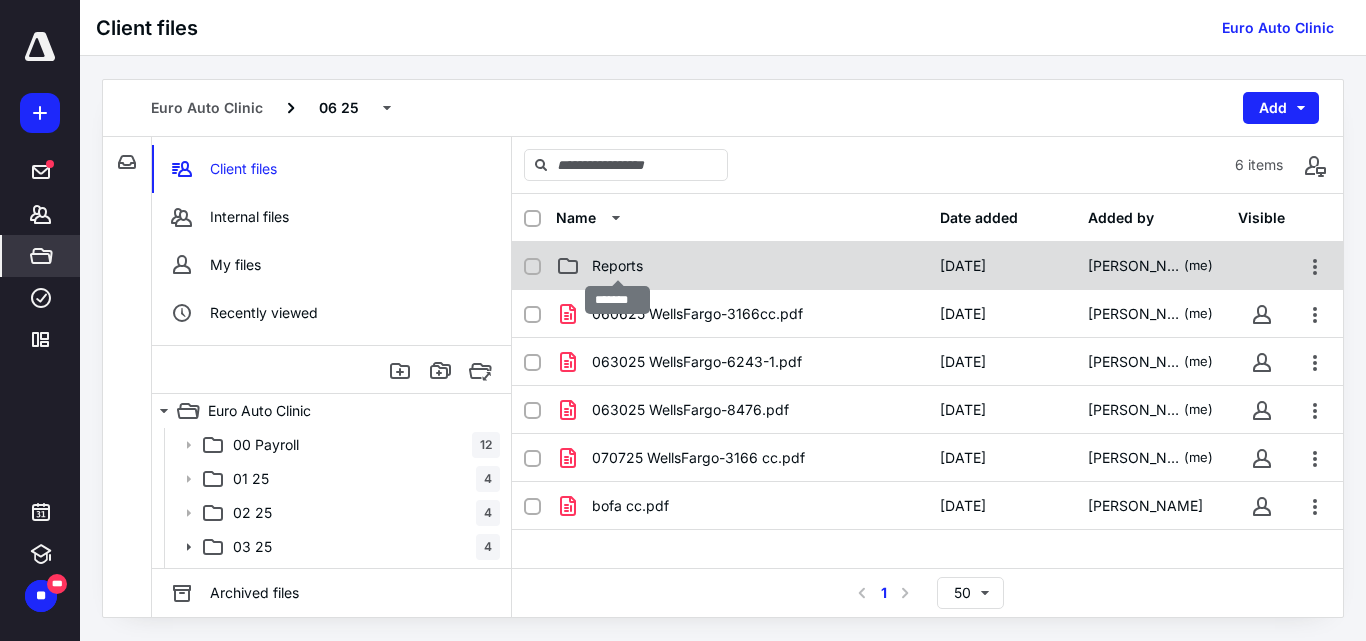 click on "Reports" at bounding box center (617, 266) 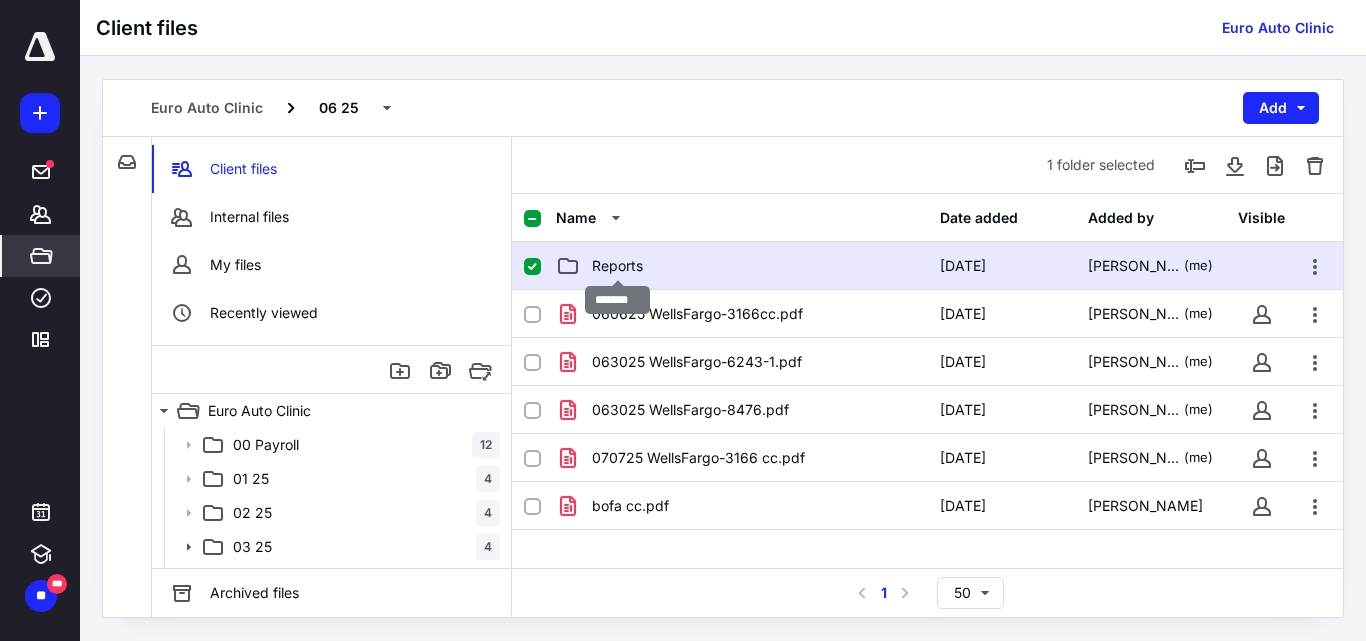 click on "Reports" at bounding box center (617, 266) 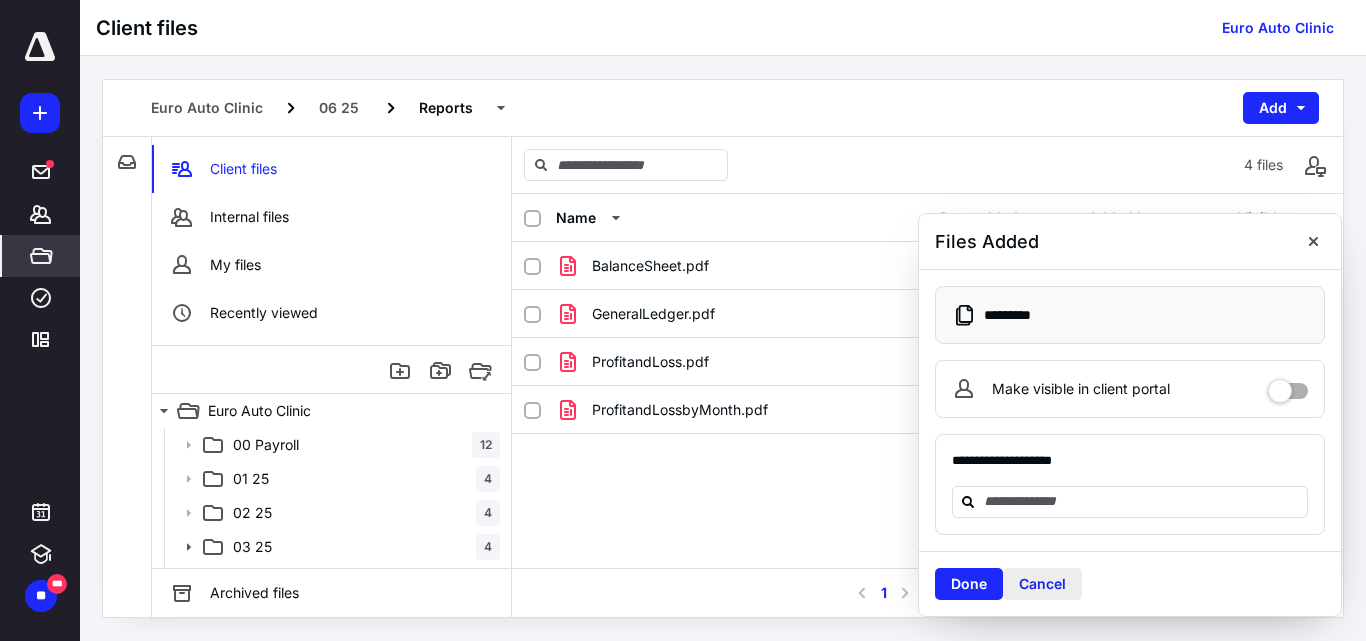 click on "Cancel" at bounding box center [1042, 584] 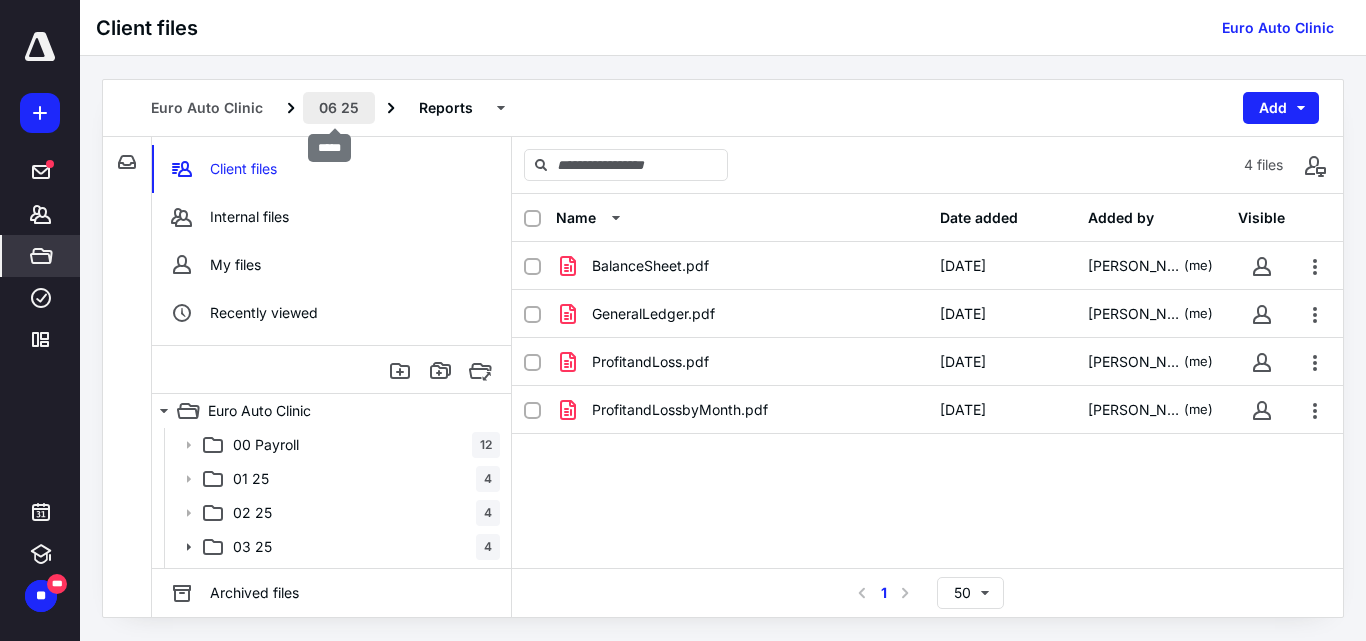click on "06 25" at bounding box center [339, 108] 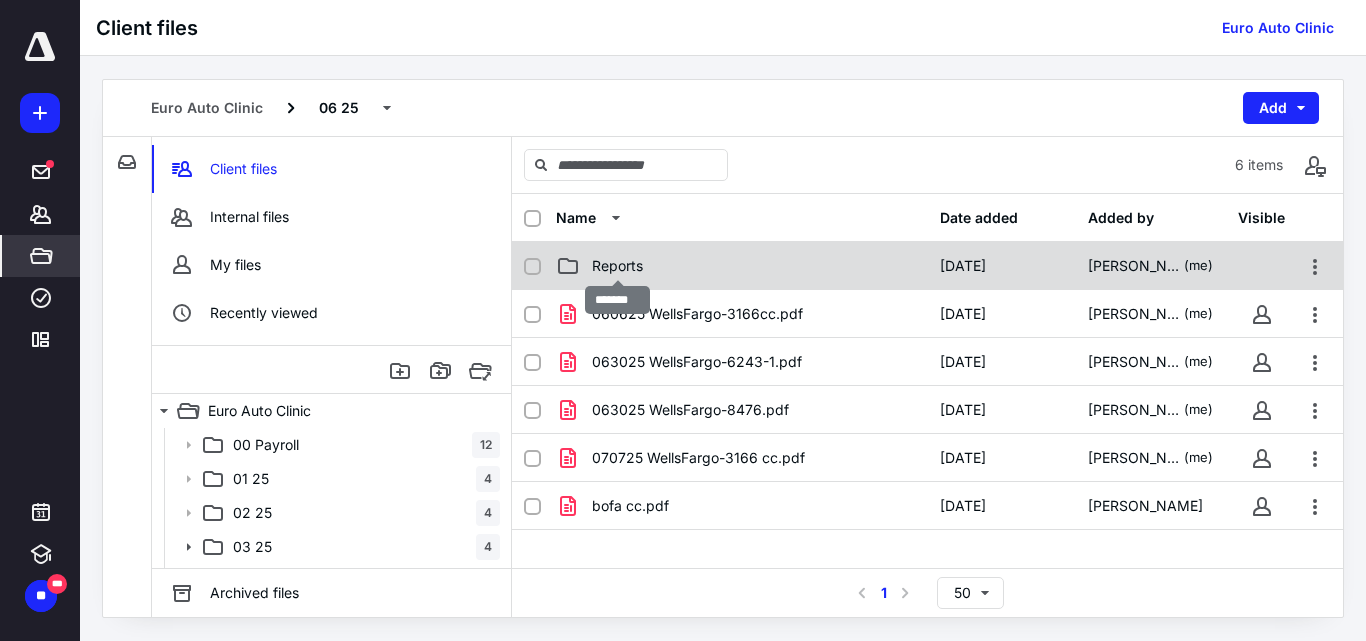 click on "Reports" at bounding box center (617, 266) 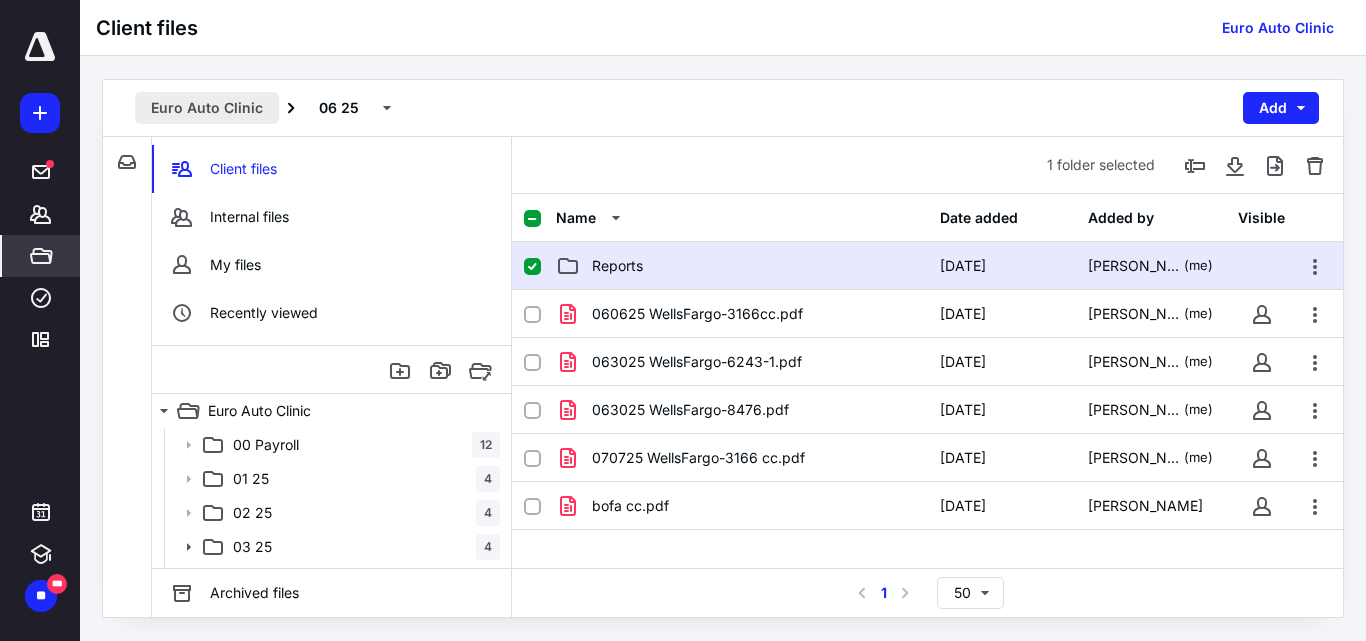 click on "Euro Auto Clinic" at bounding box center (207, 108) 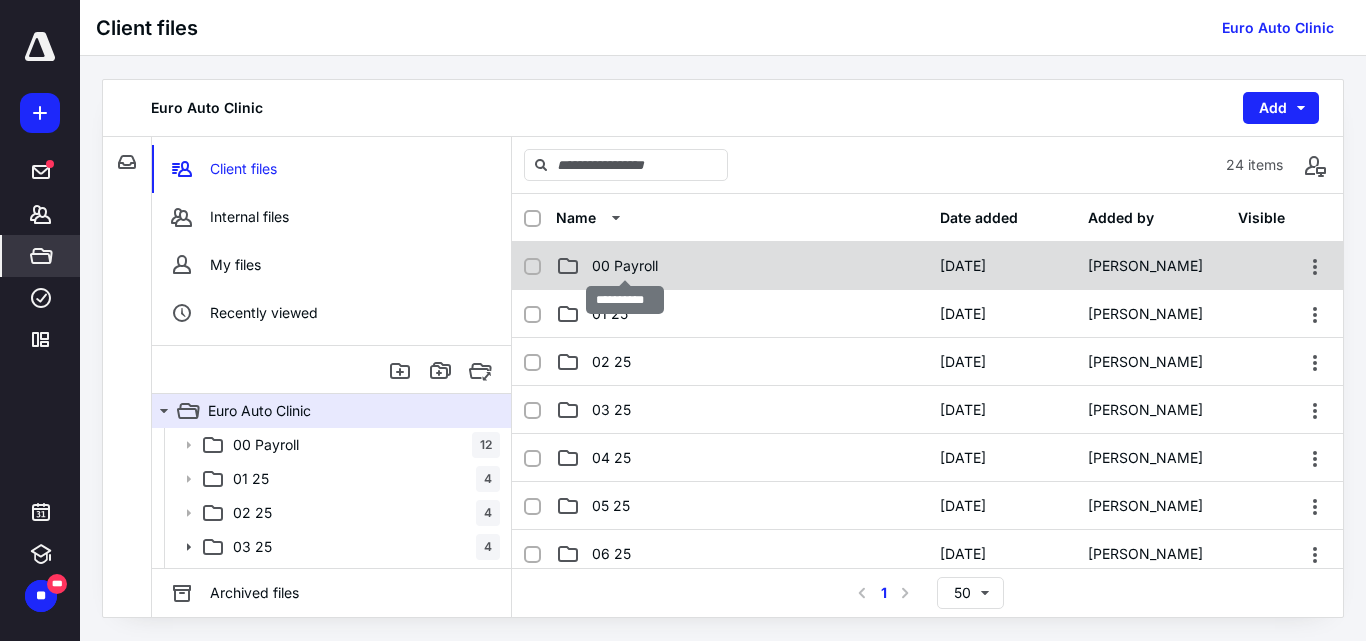 click on "00 Payroll" at bounding box center (625, 266) 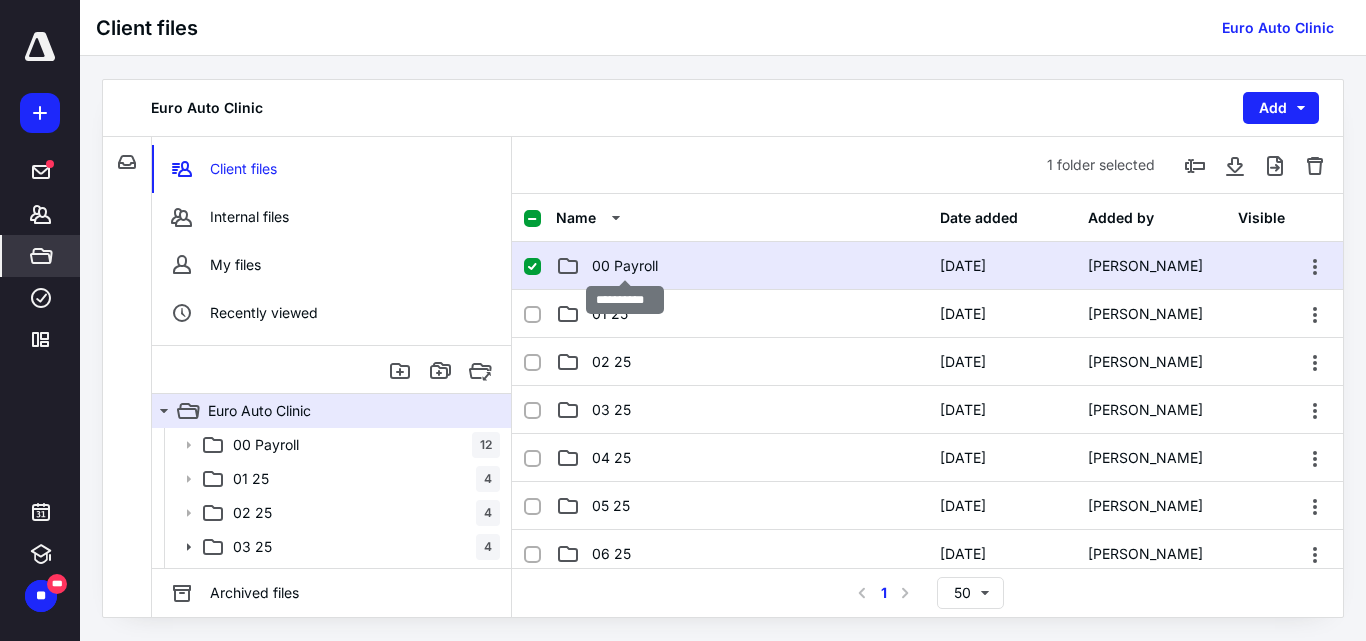 click on "00 Payroll" at bounding box center (625, 266) 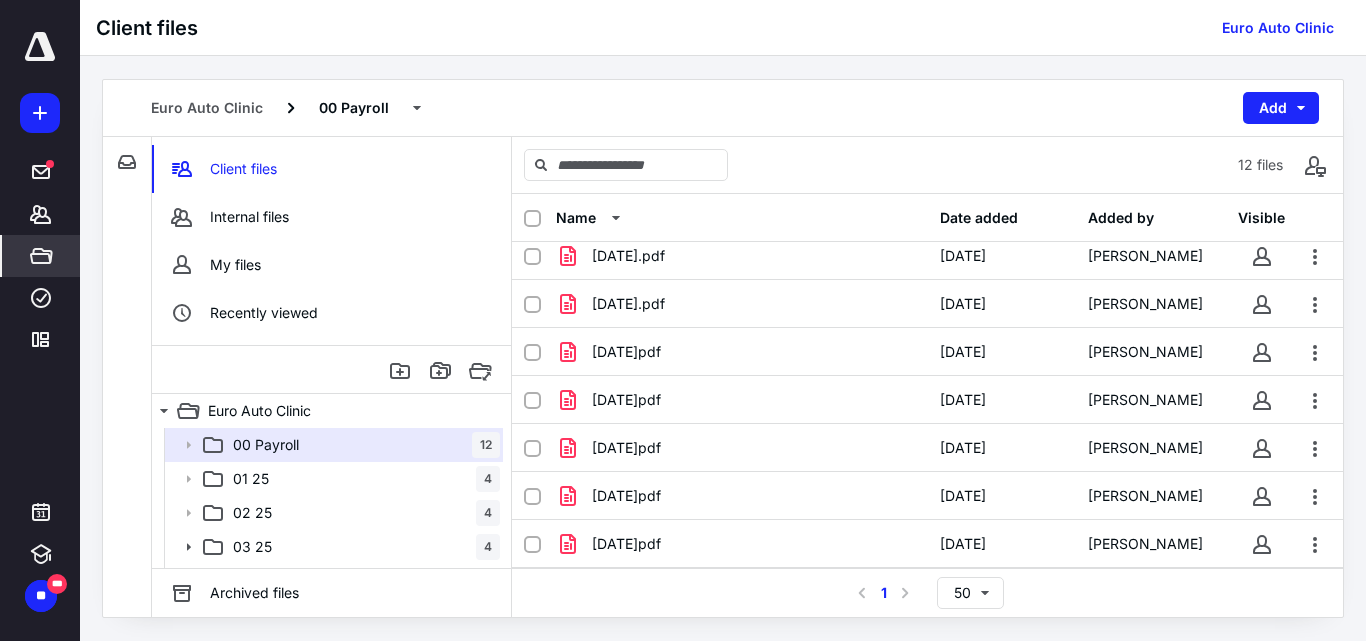 scroll, scrollTop: 0, scrollLeft: 0, axis: both 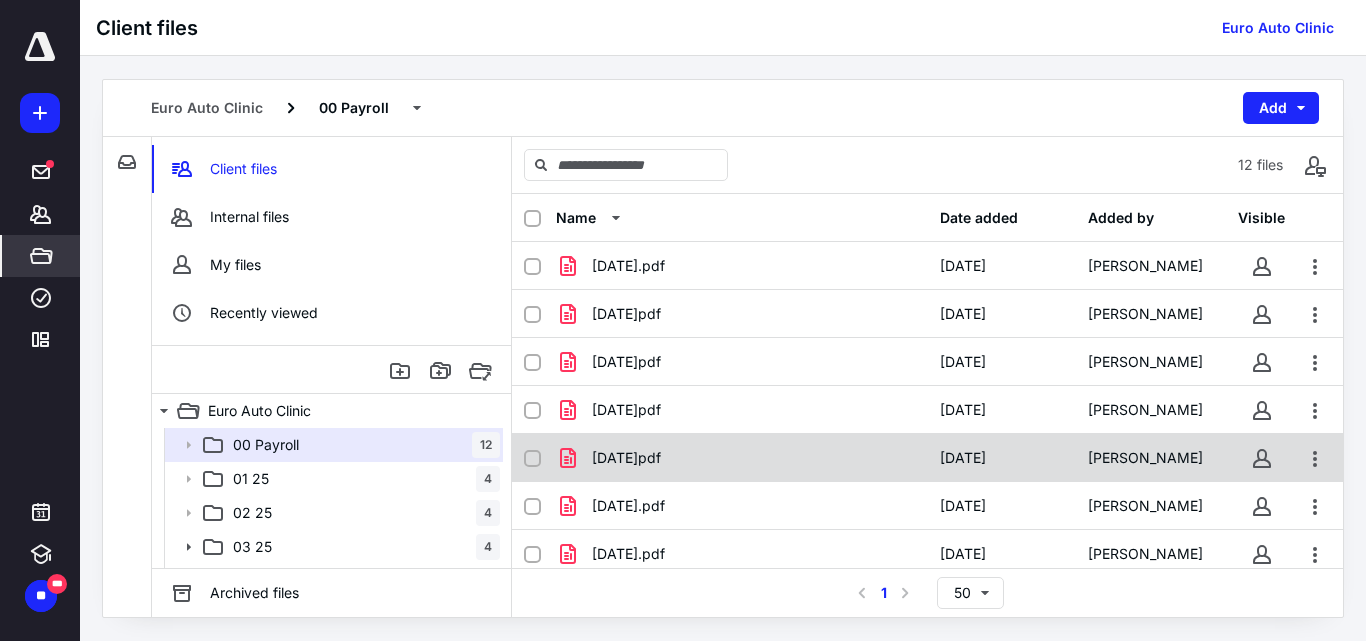 click on "[DATE]pdf" at bounding box center (626, 458) 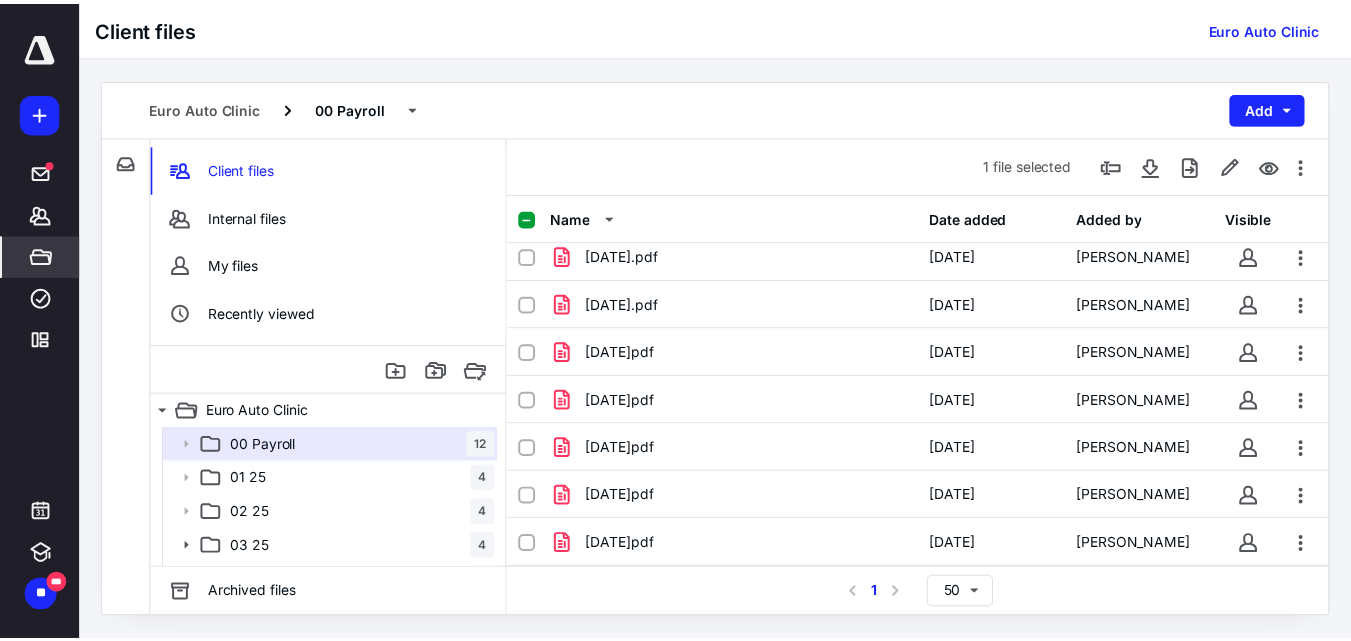 scroll, scrollTop: 0, scrollLeft: 0, axis: both 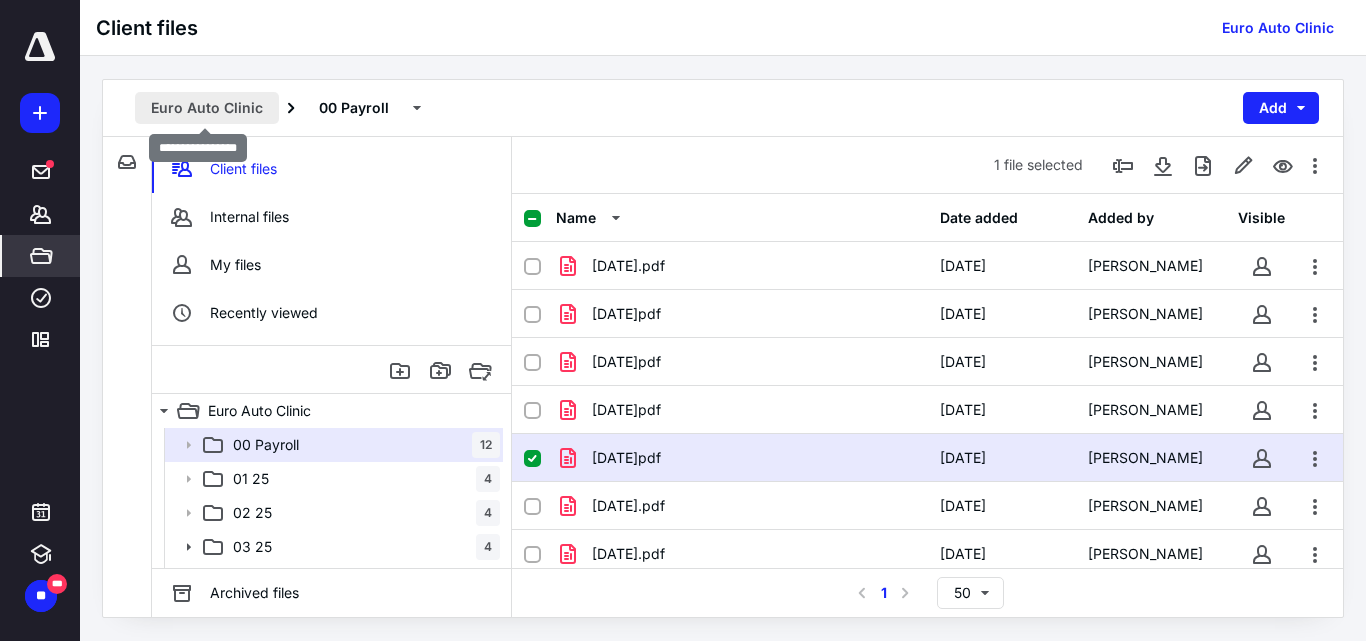 click on "Euro Auto Clinic" at bounding box center [207, 108] 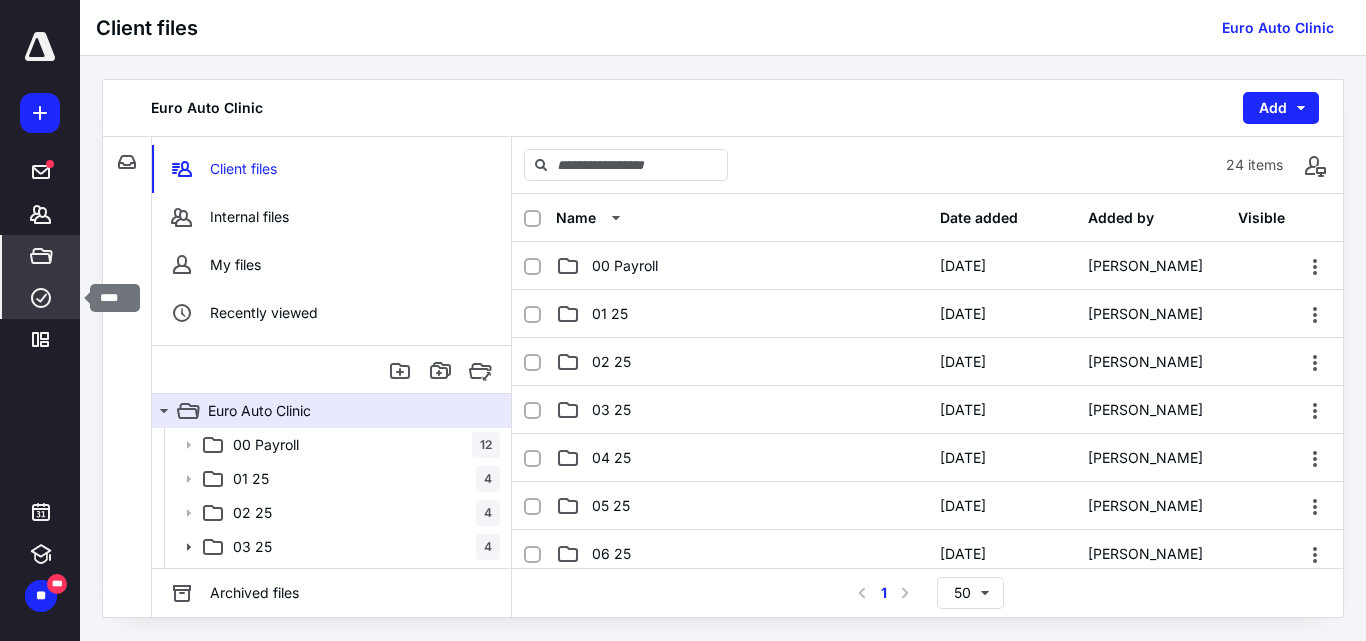 click 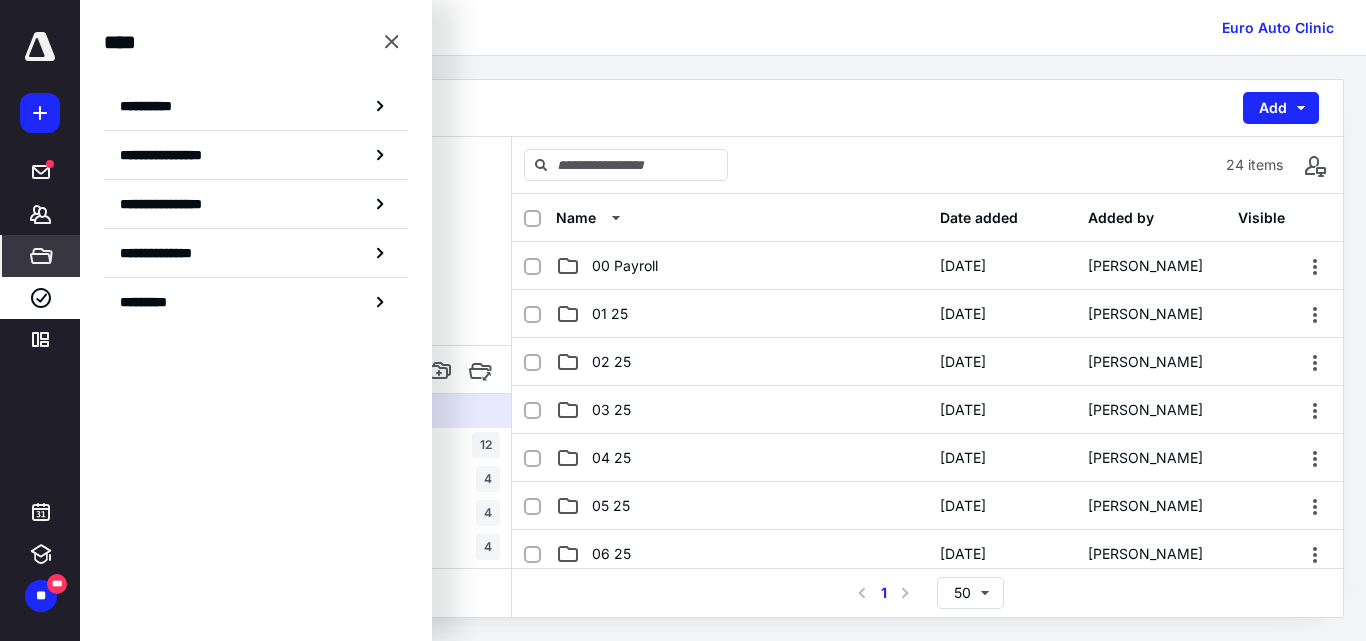 click on "**********" at bounding box center (153, 106) 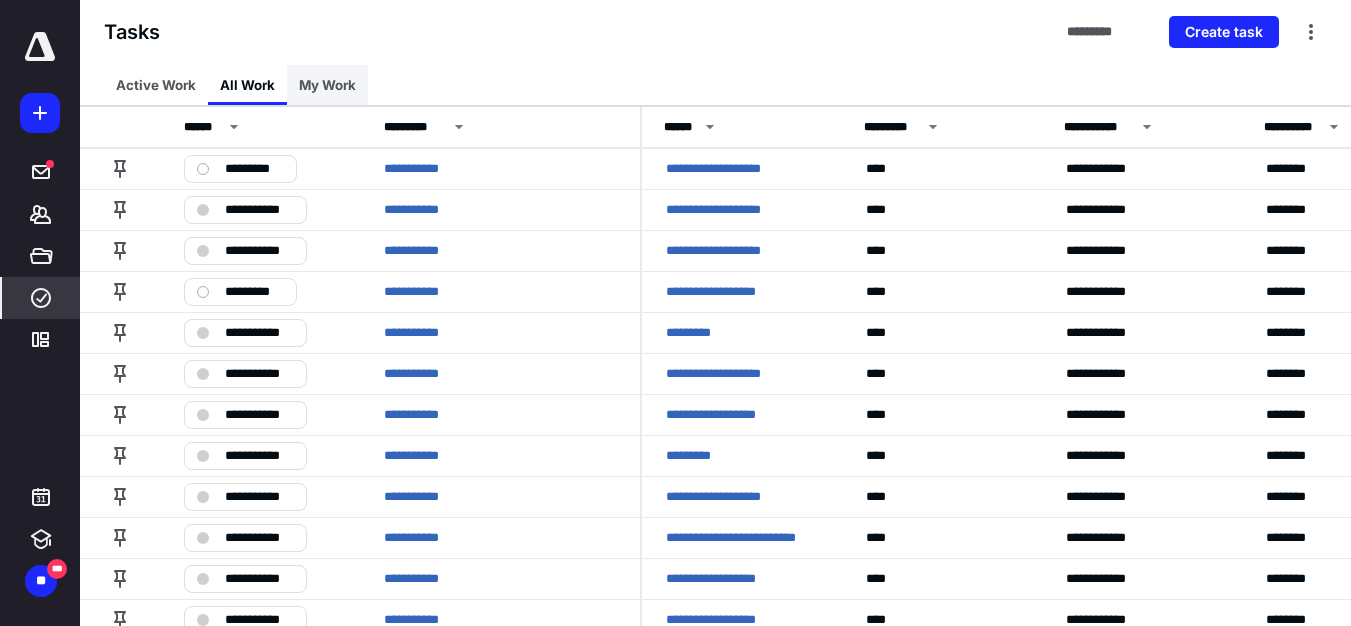 click on "My Work" at bounding box center [327, 85] 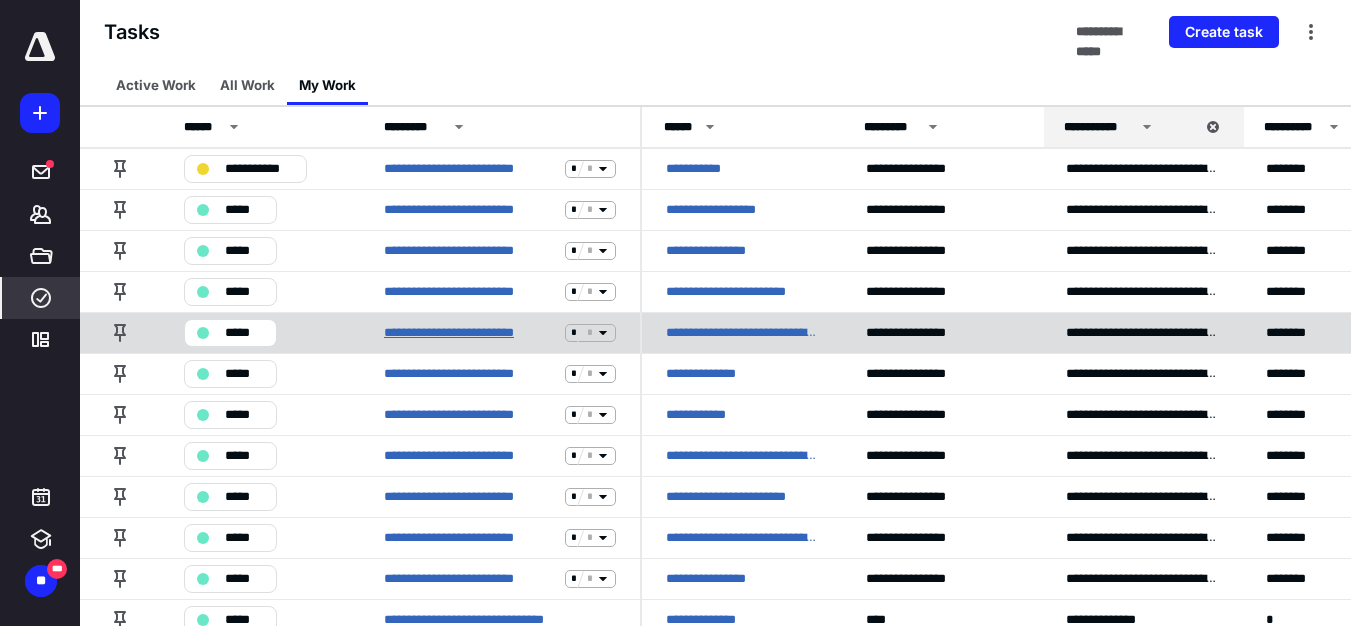 click on "**********" at bounding box center [470, 333] 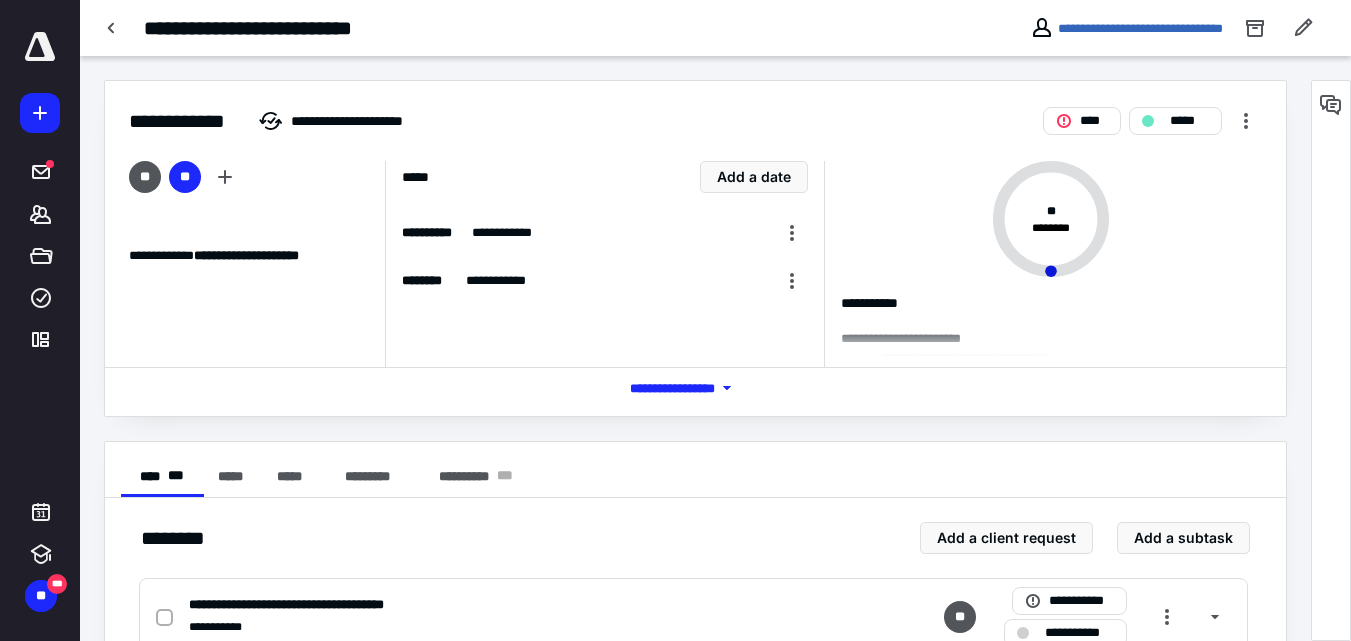 scroll, scrollTop: 64, scrollLeft: 0, axis: vertical 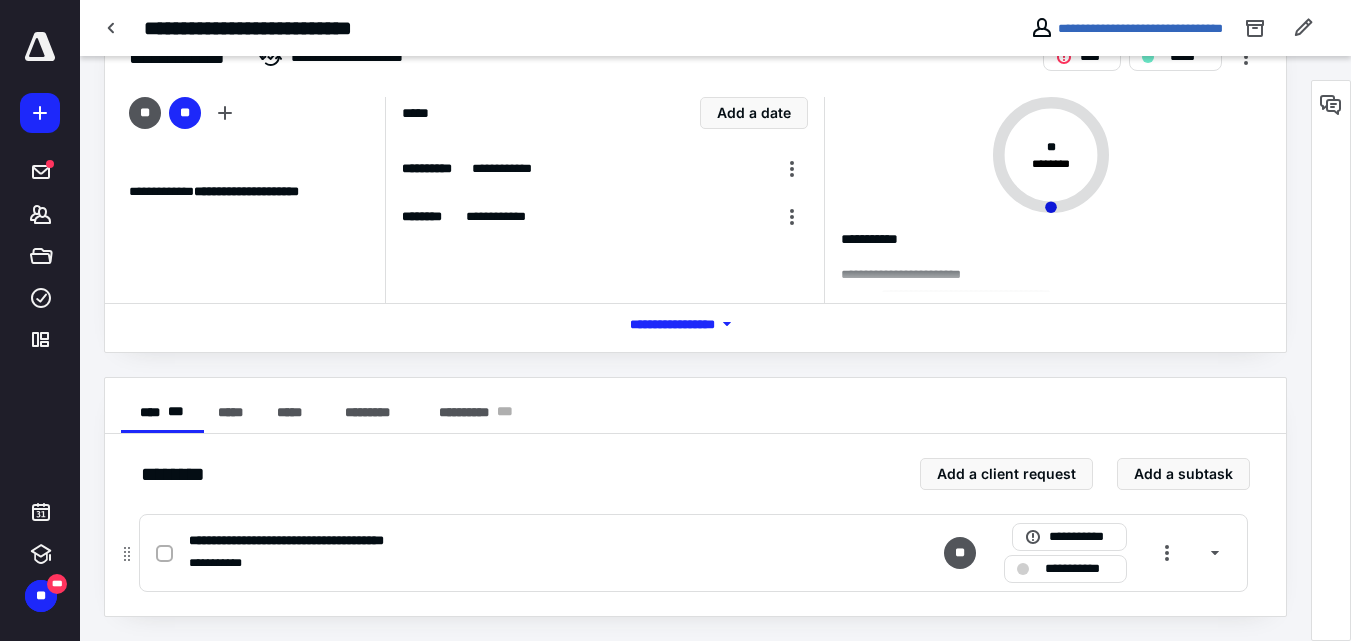 click 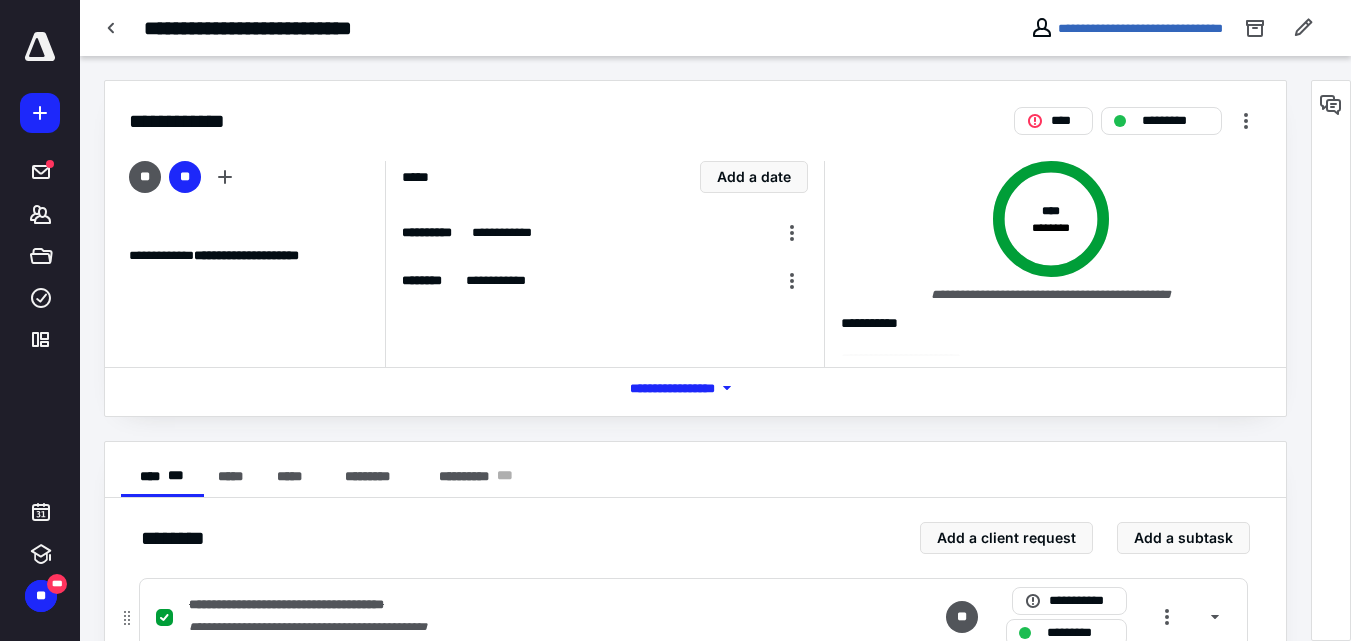 scroll, scrollTop: 64, scrollLeft: 0, axis: vertical 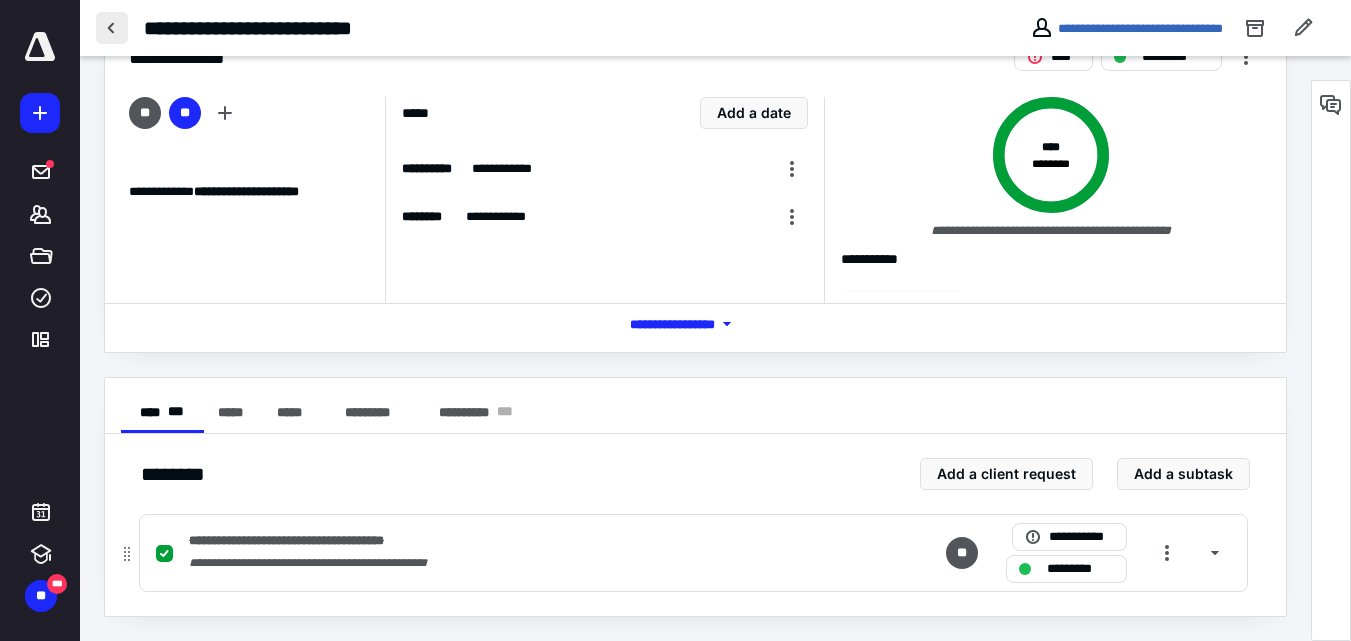 click at bounding box center (112, 28) 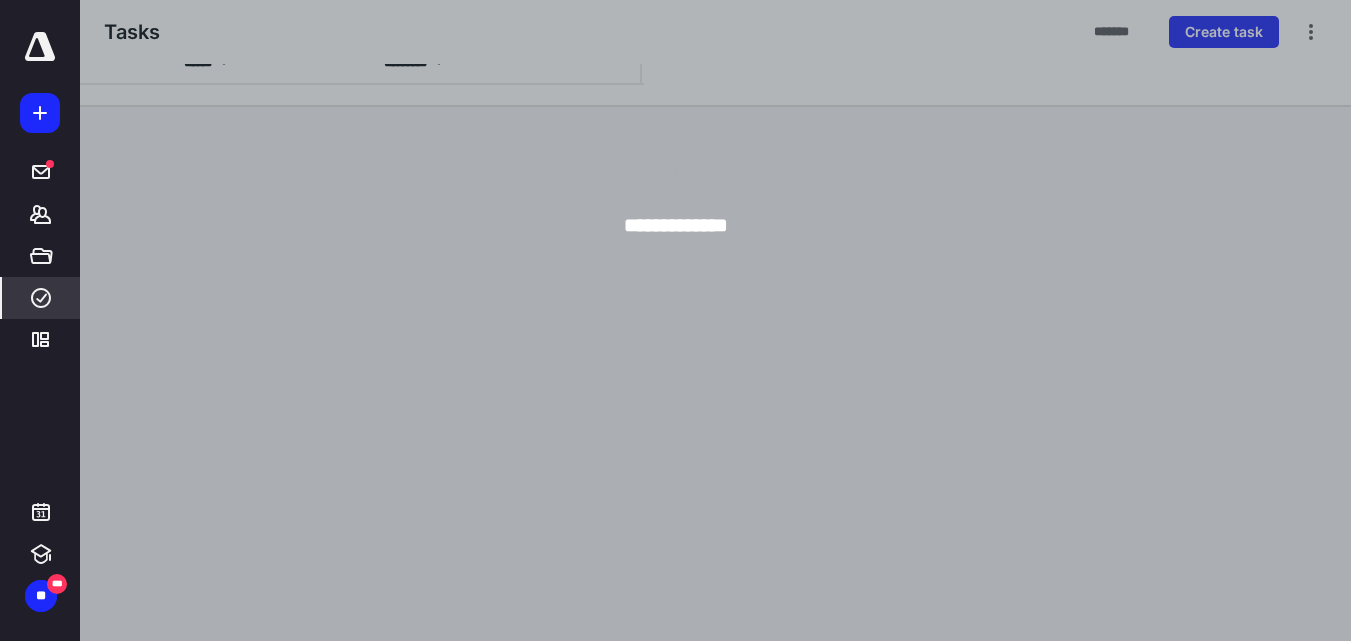 scroll, scrollTop: 0, scrollLeft: 0, axis: both 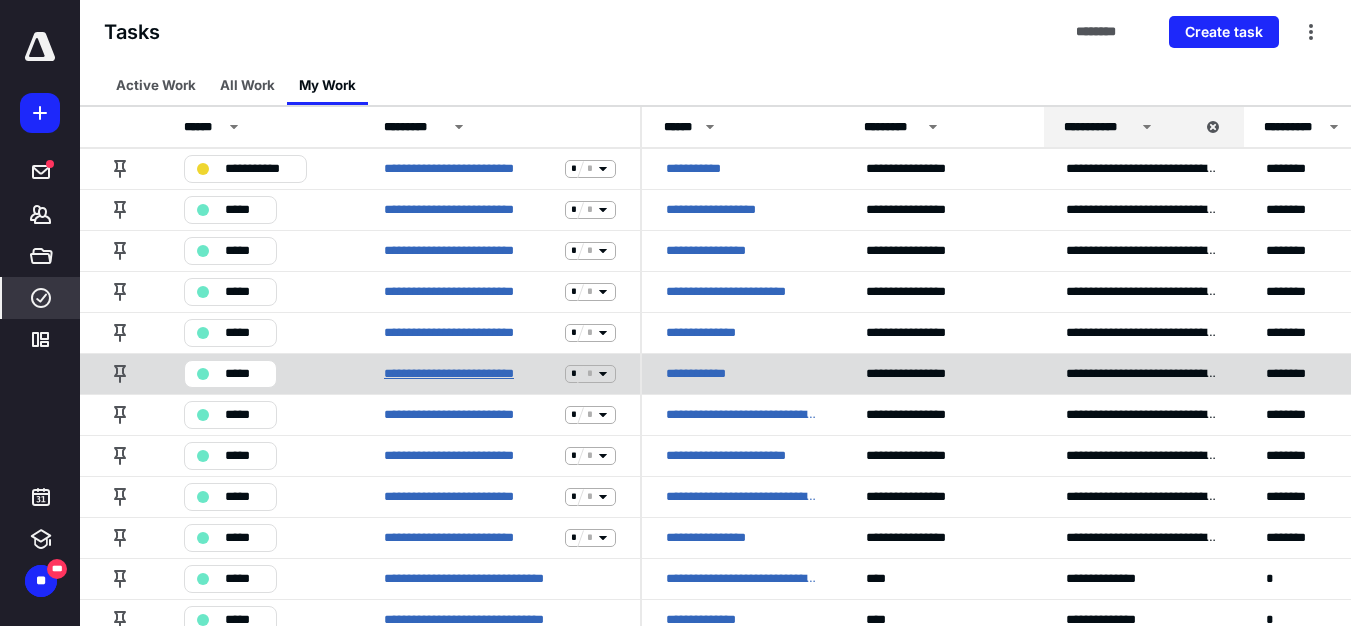 click on "**********" at bounding box center [470, 374] 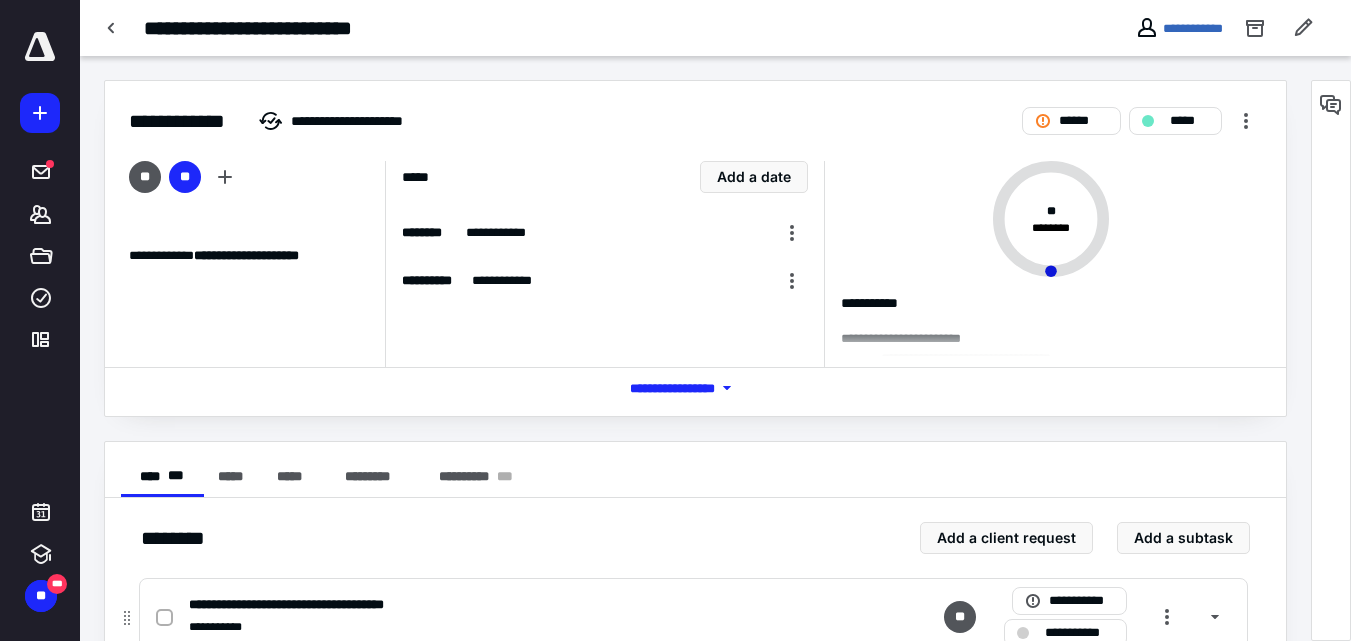 scroll, scrollTop: 64, scrollLeft: 0, axis: vertical 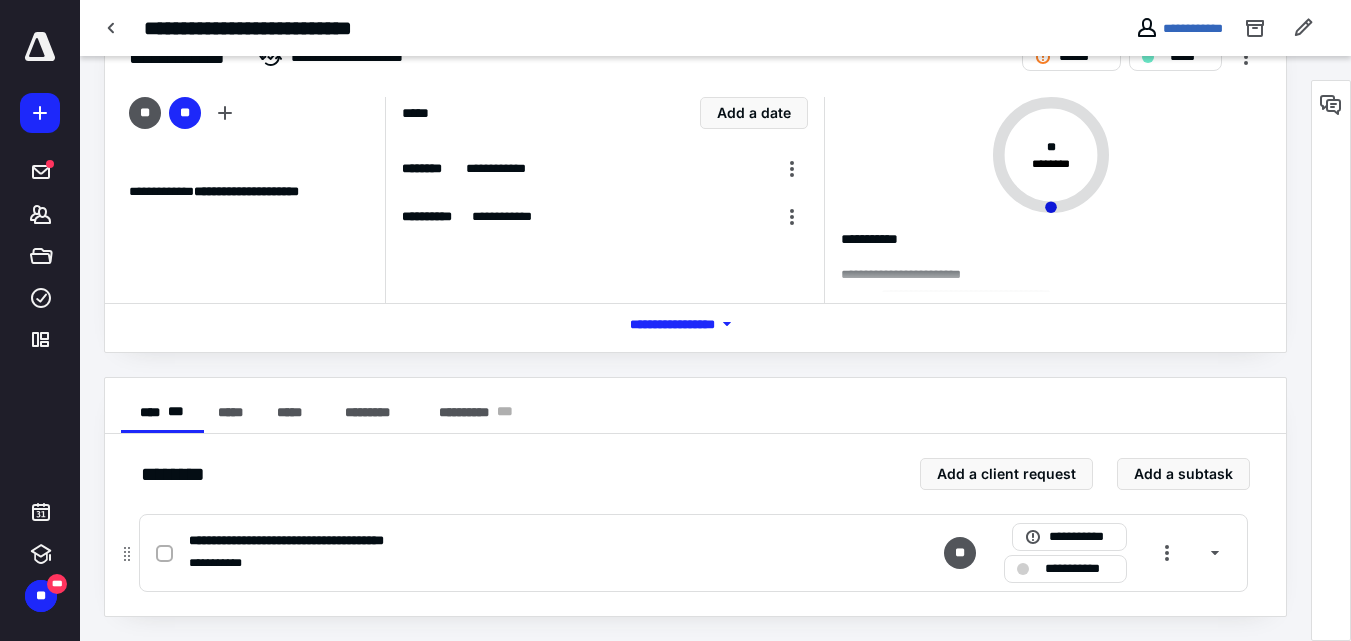 click 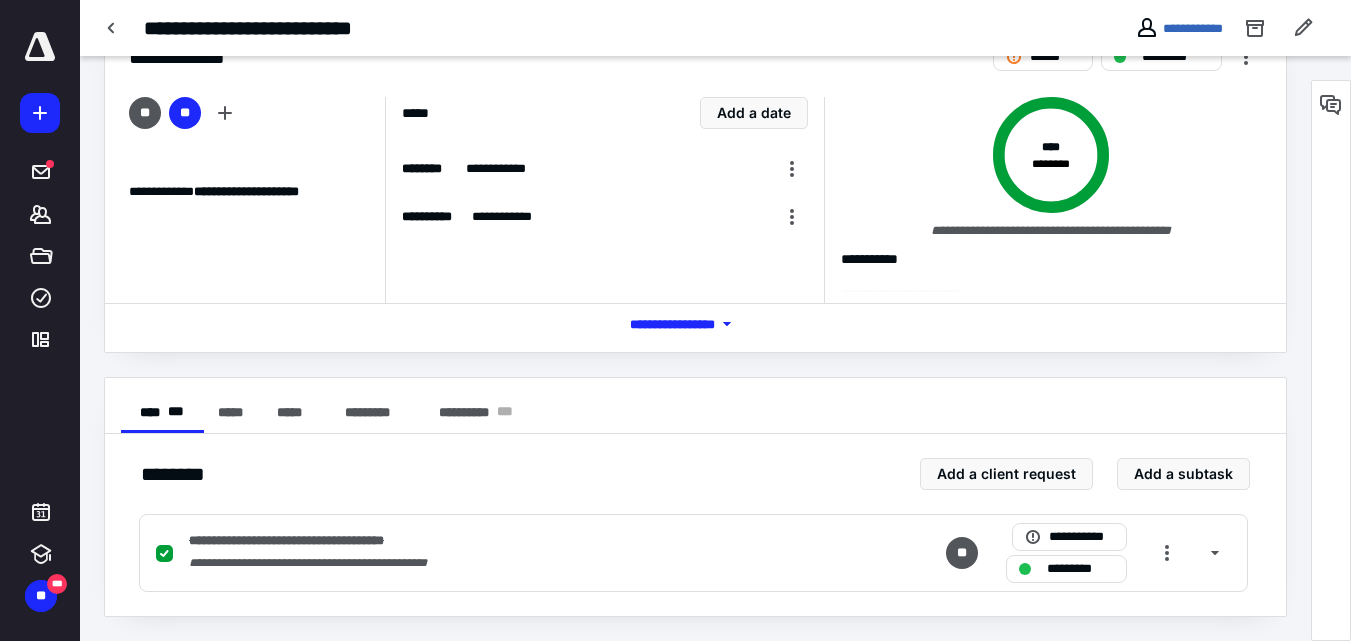 scroll, scrollTop: 0, scrollLeft: 0, axis: both 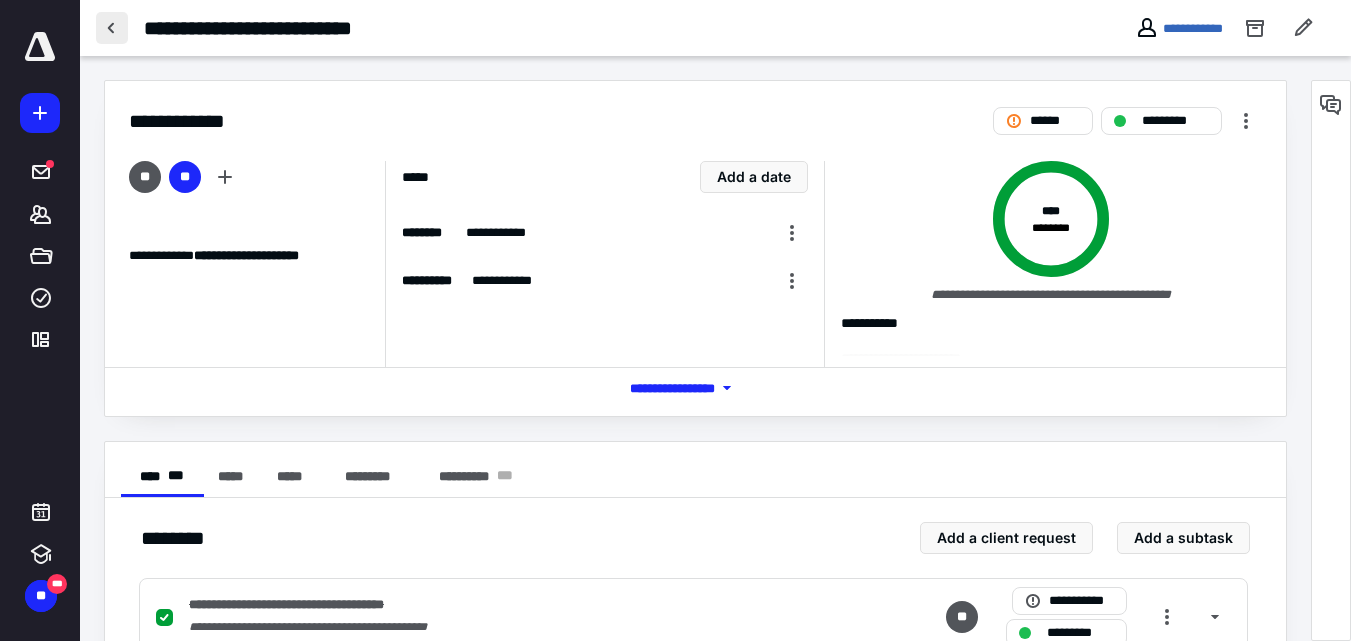 click at bounding box center (112, 28) 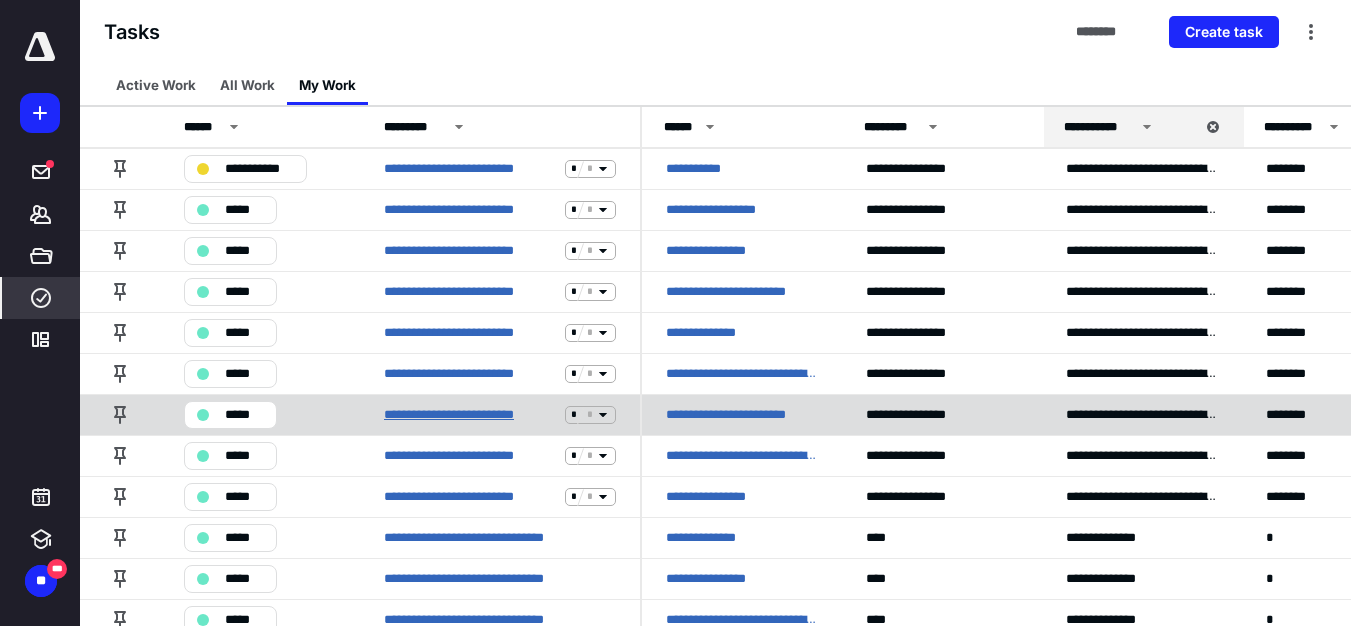 click on "**********" at bounding box center (470, 415) 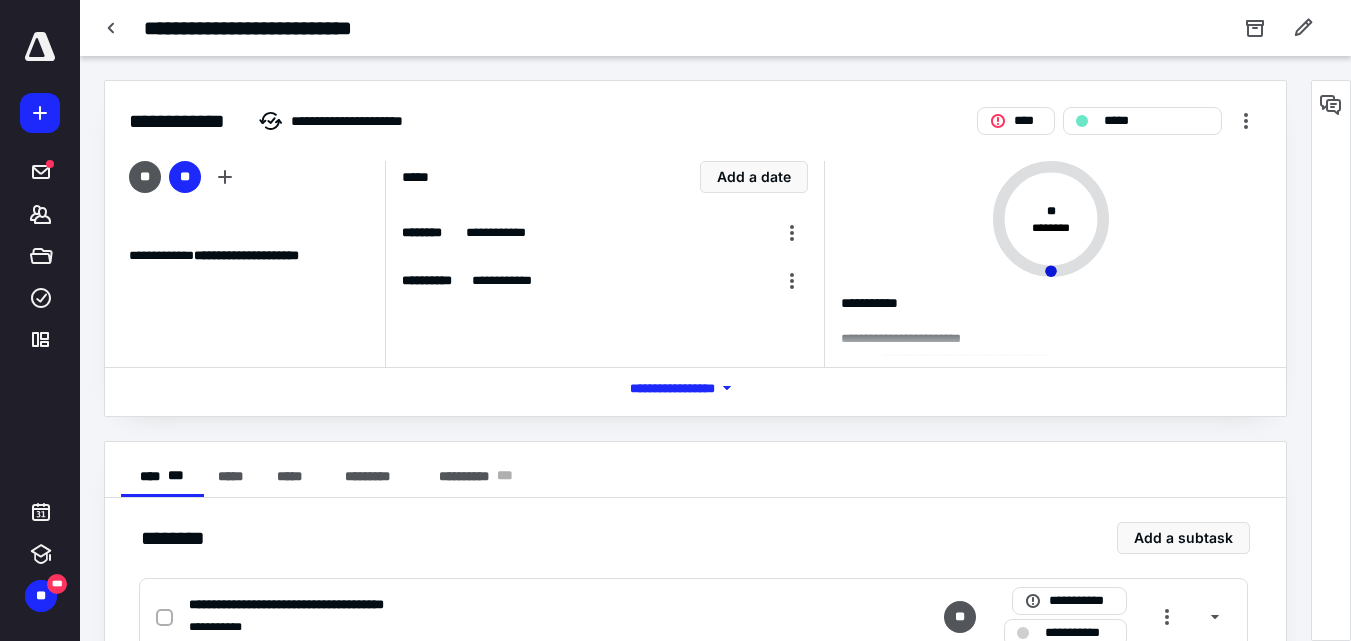 scroll, scrollTop: 64, scrollLeft: 0, axis: vertical 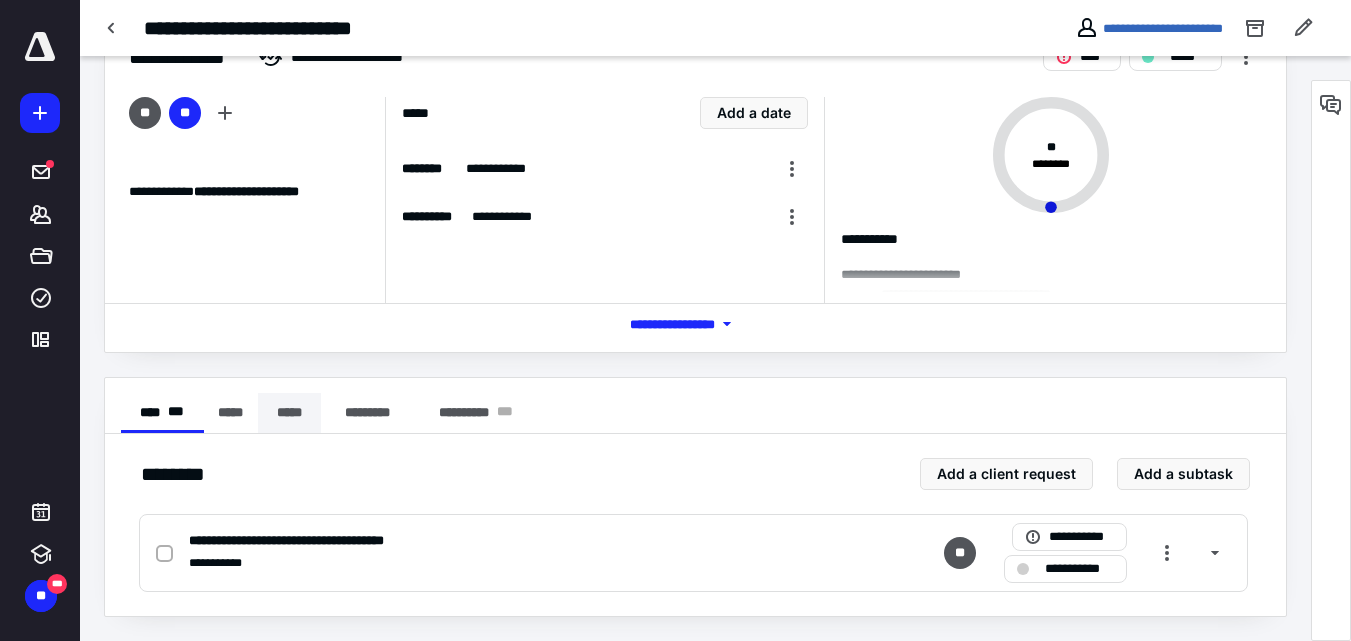 click at bounding box center [164, 554] 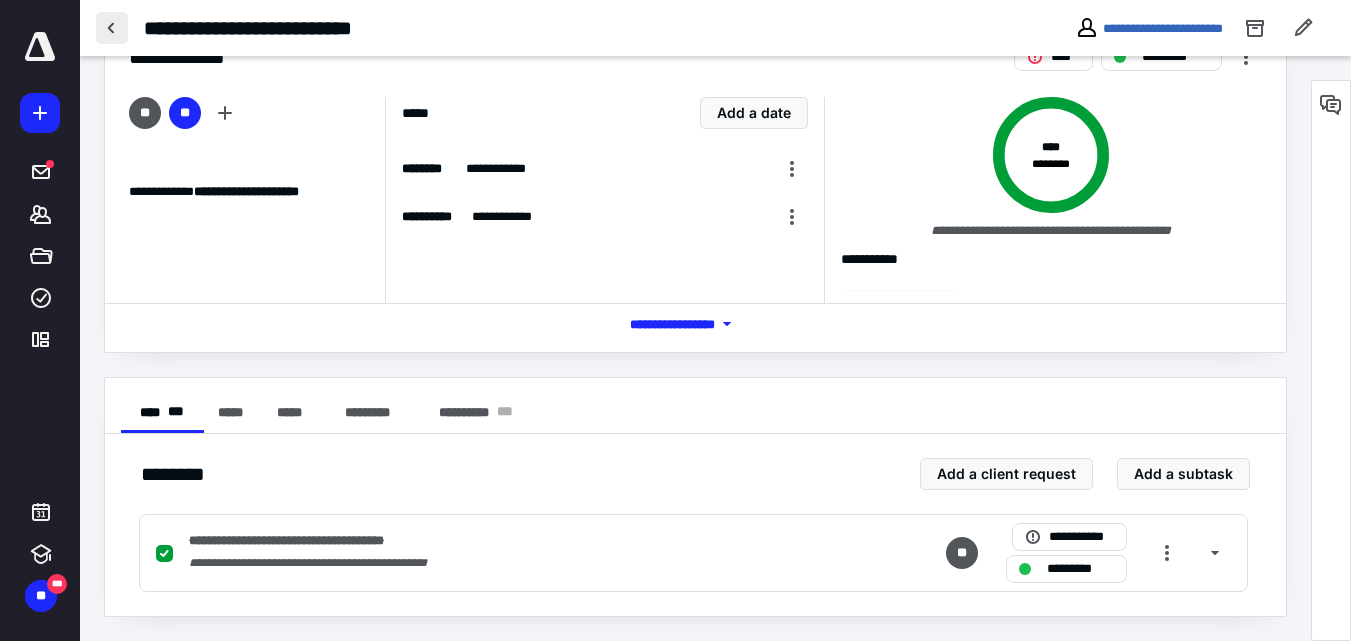 click at bounding box center [112, 28] 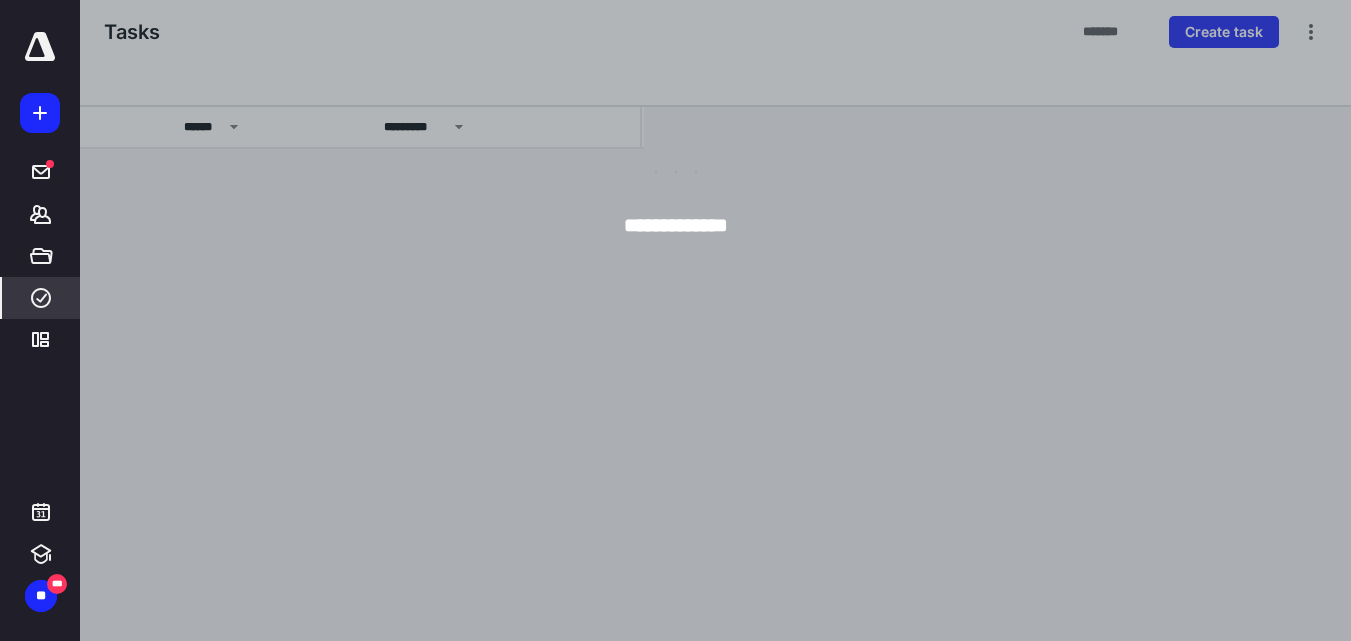 scroll, scrollTop: 0, scrollLeft: 0, axis: both 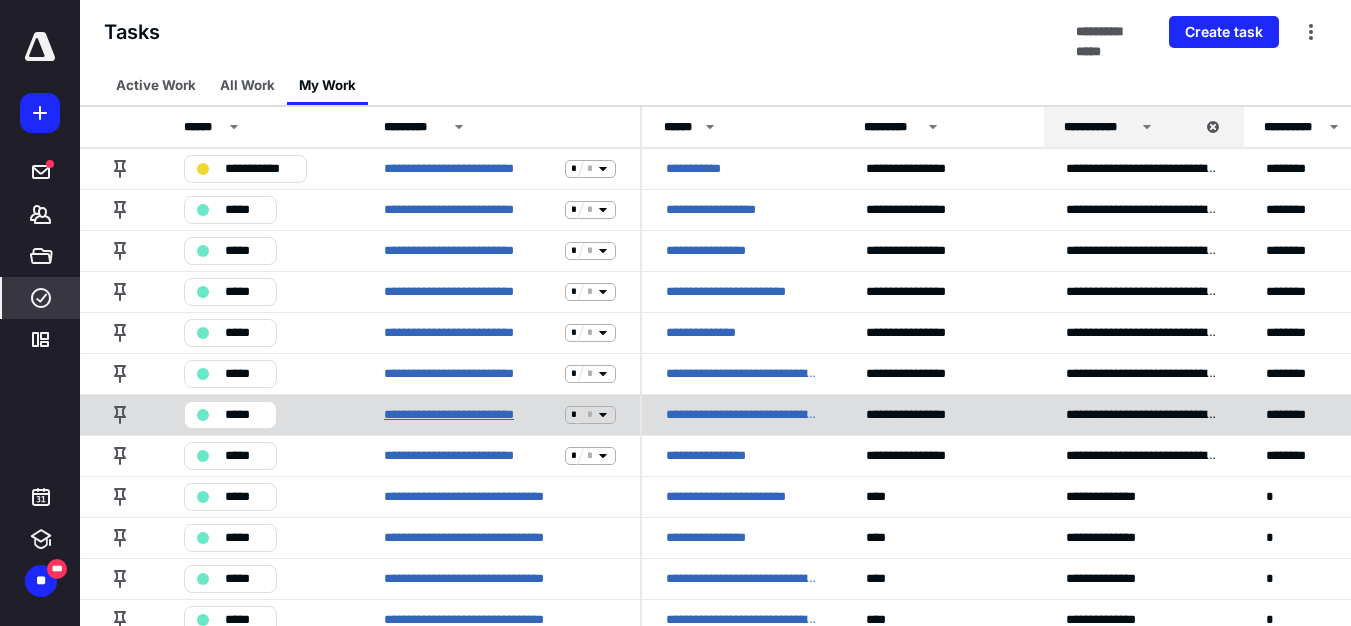 click on "**********" at bounding box center (470, 415) 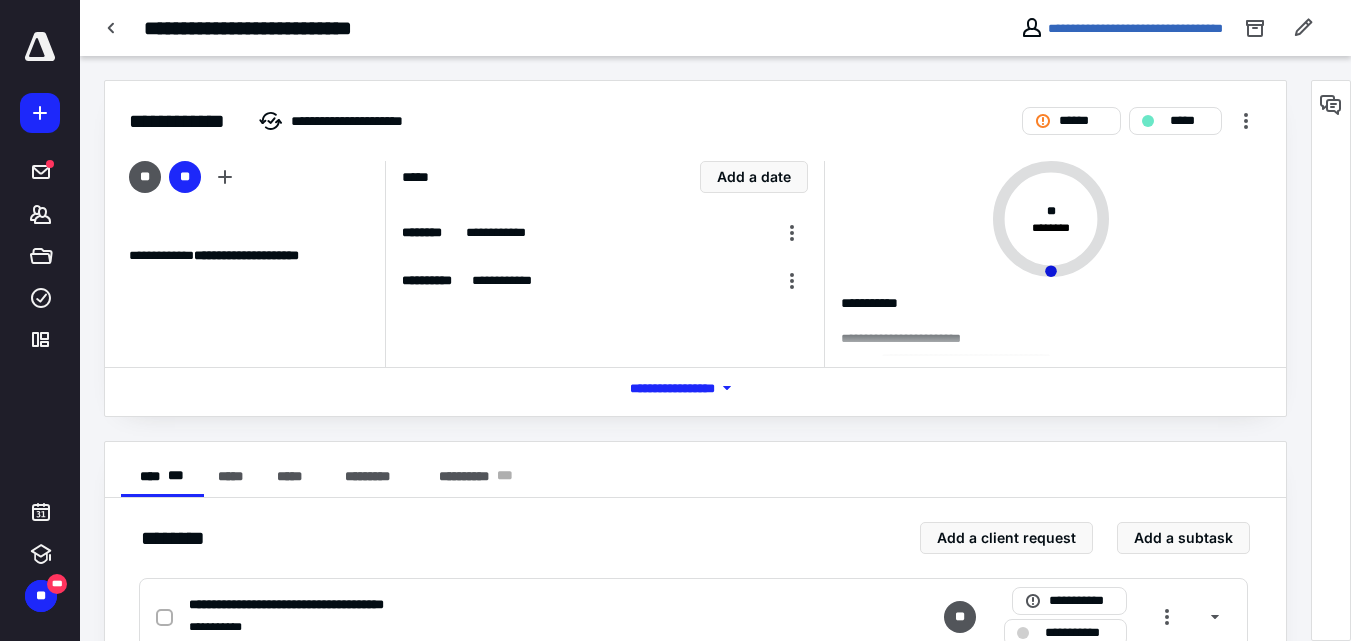 scroll, scrollTop: 64, scrollLeft: 0, axis: vertical 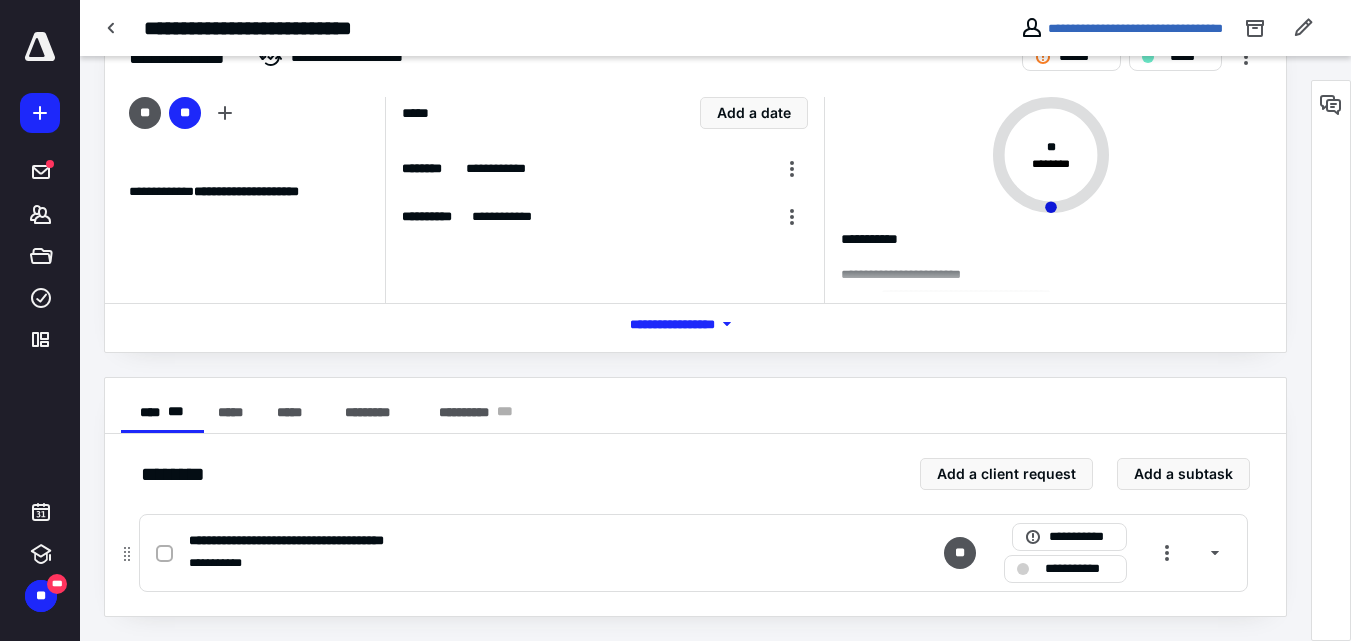 click at bounding box center (164, 554) 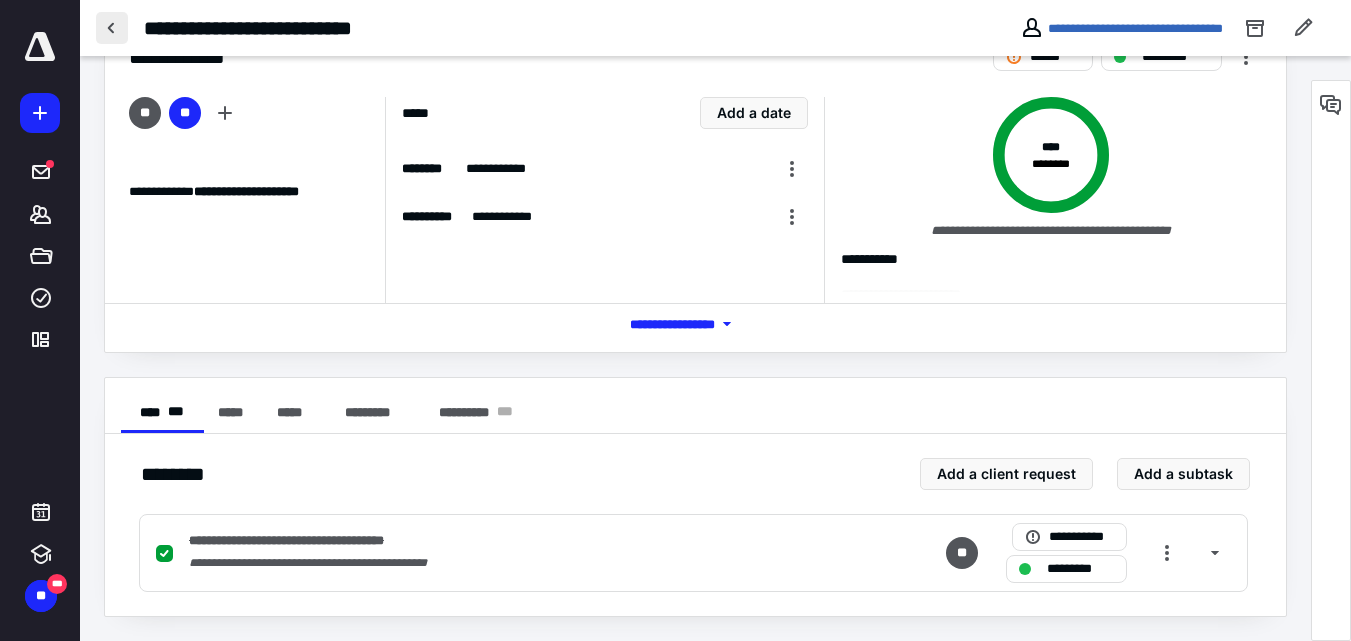 click at bounding box center [112, 28] 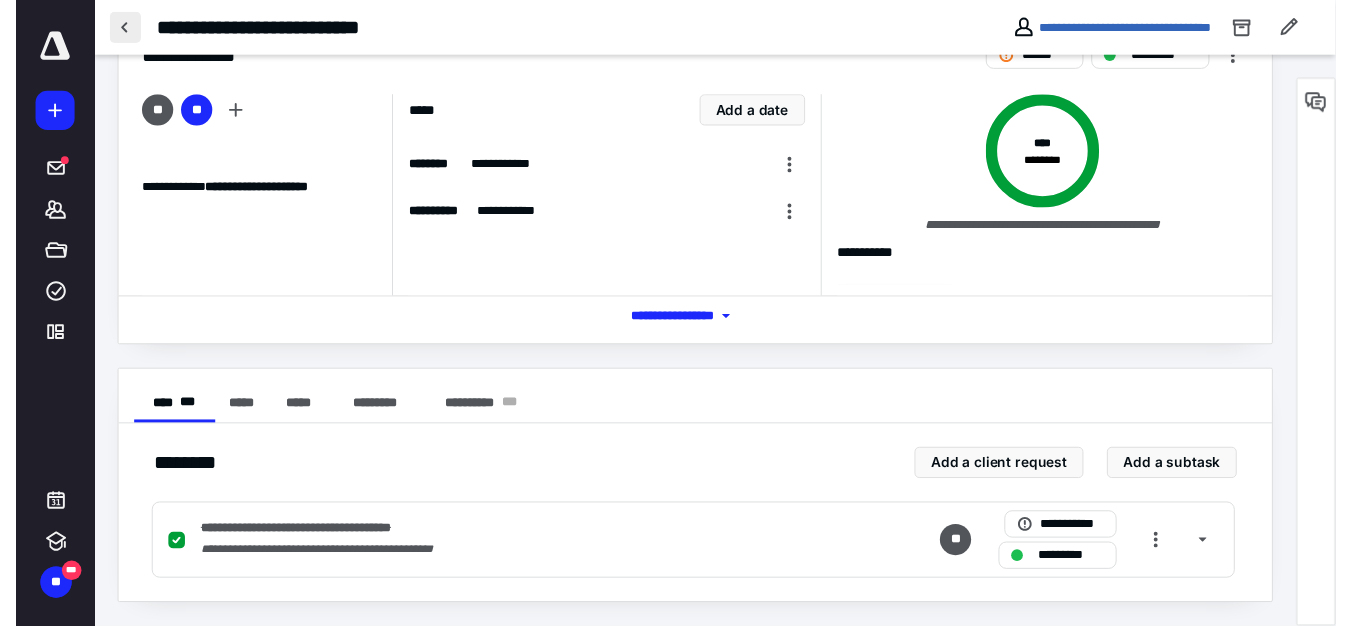 scroll, scrollTop: 0, scrollLeft: 0, axis: both 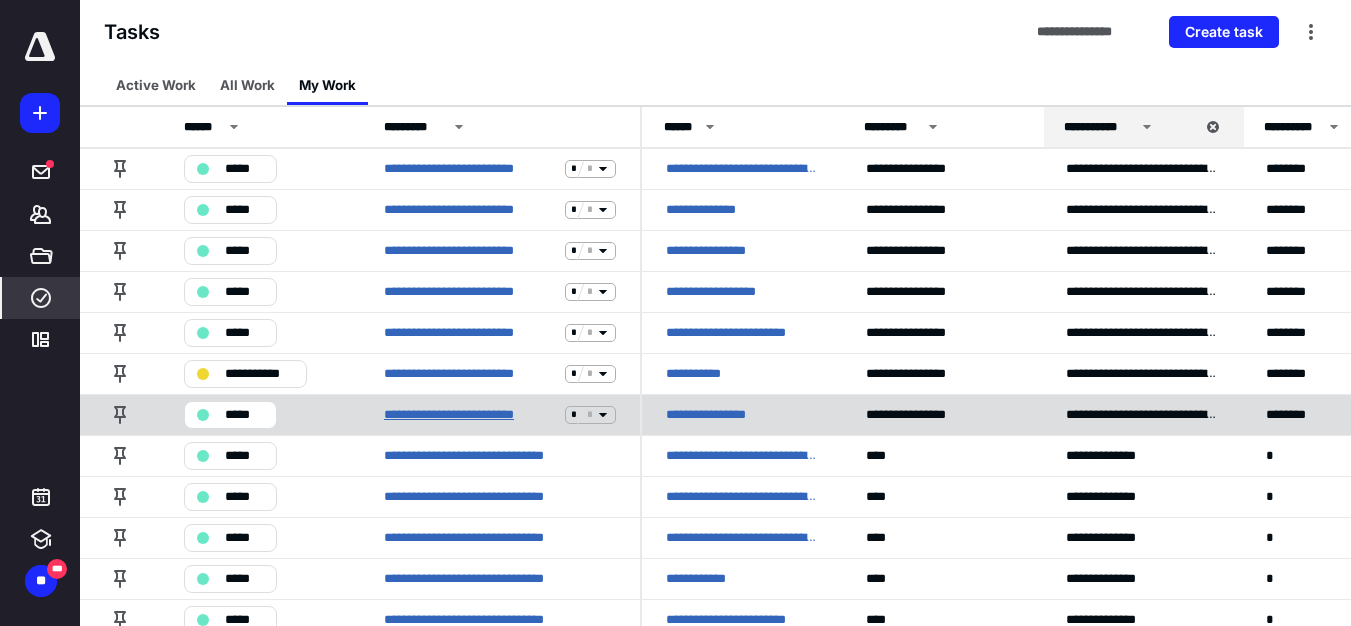 click on "**********" at bounding box center (470, 415) 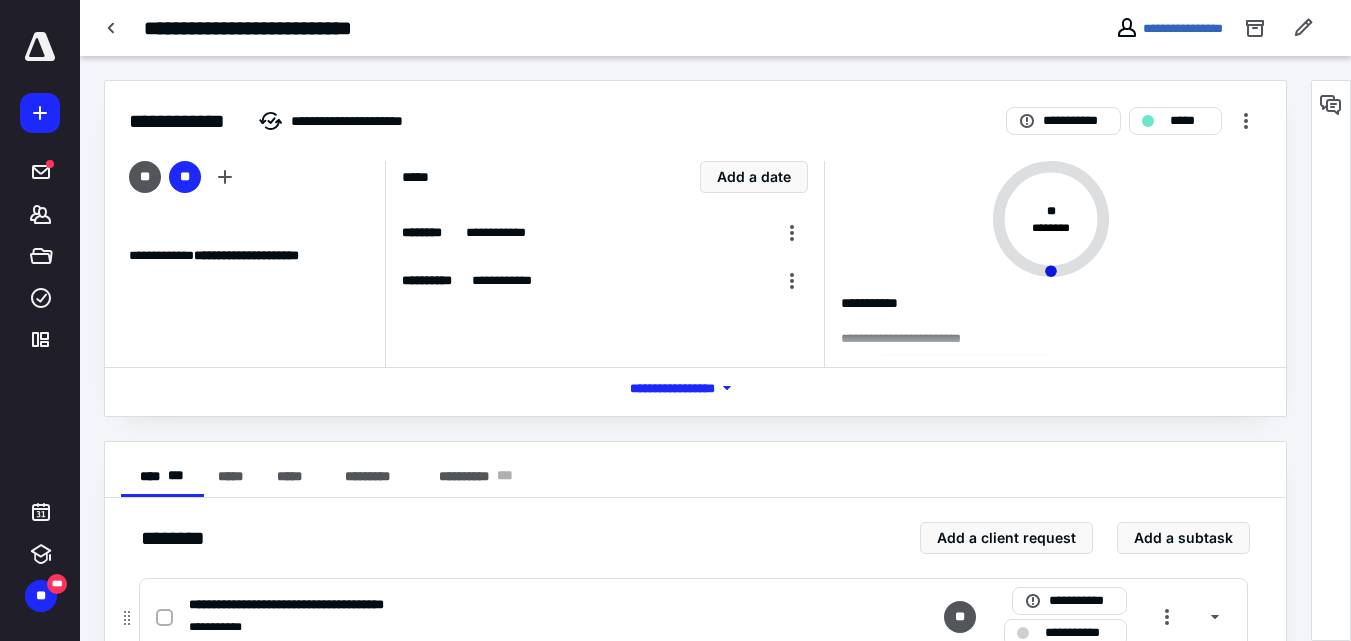 click at bounding box center (164, 618) 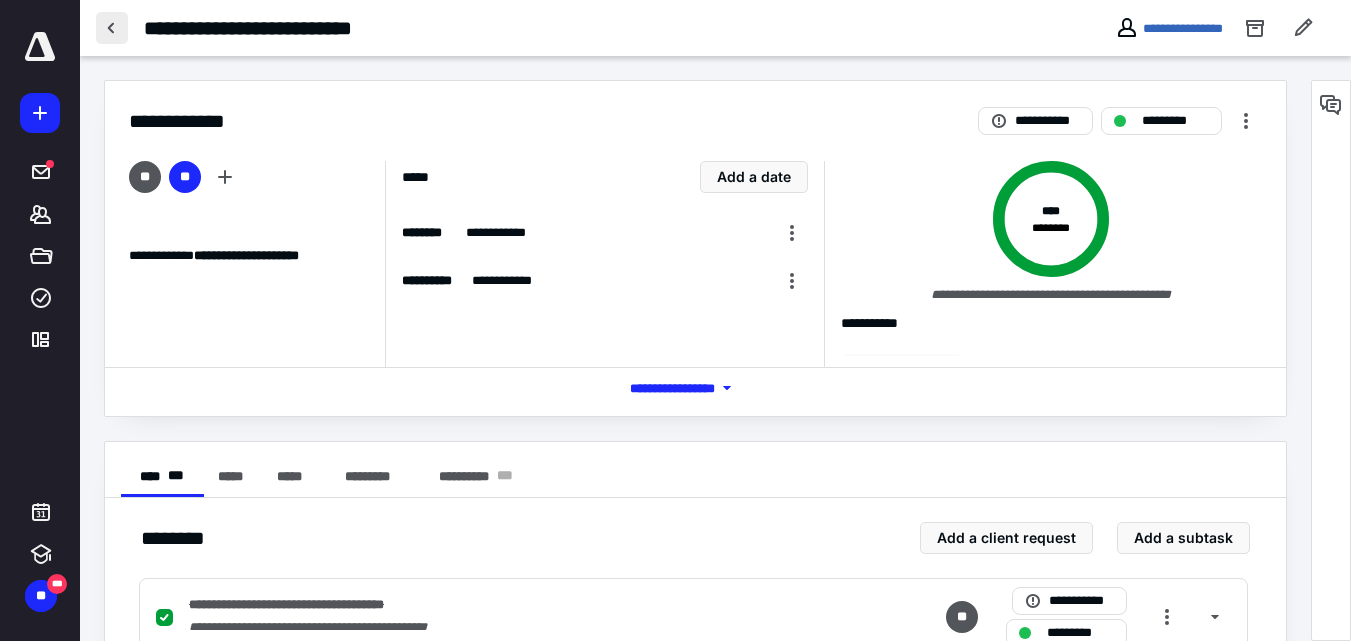 click at bounding box center [112, 28] 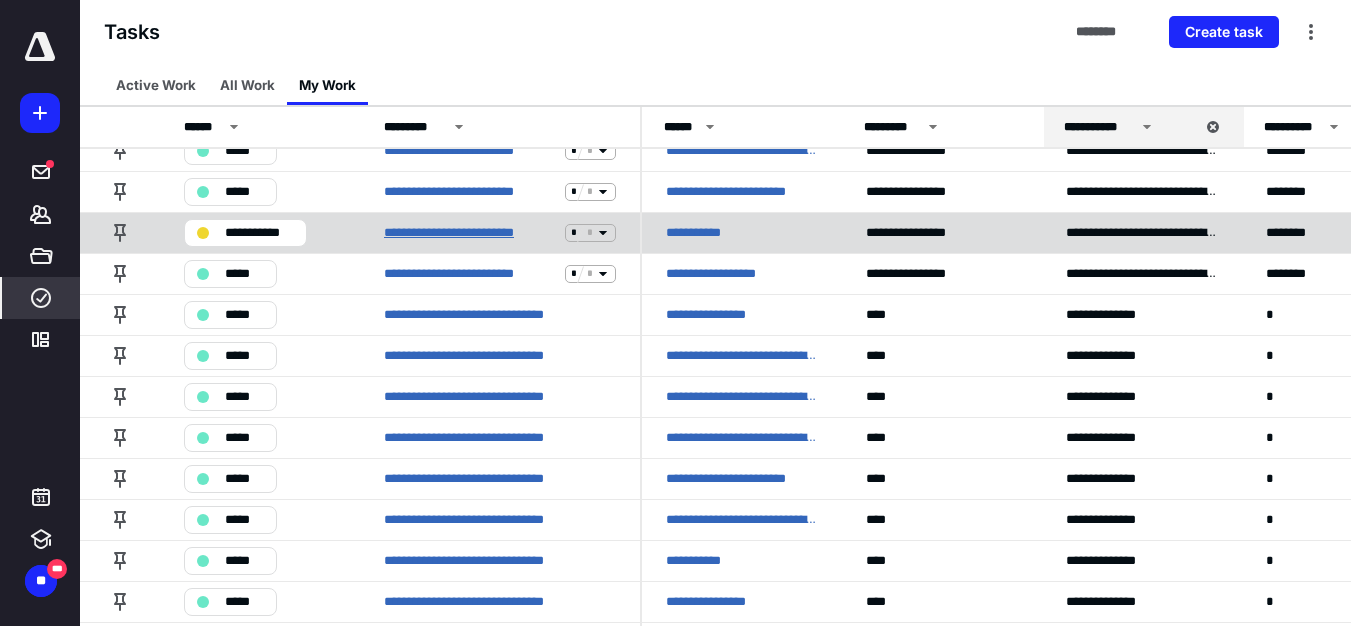 scroll, scrollTop: 0, scrollLeft: 0, axis: both 